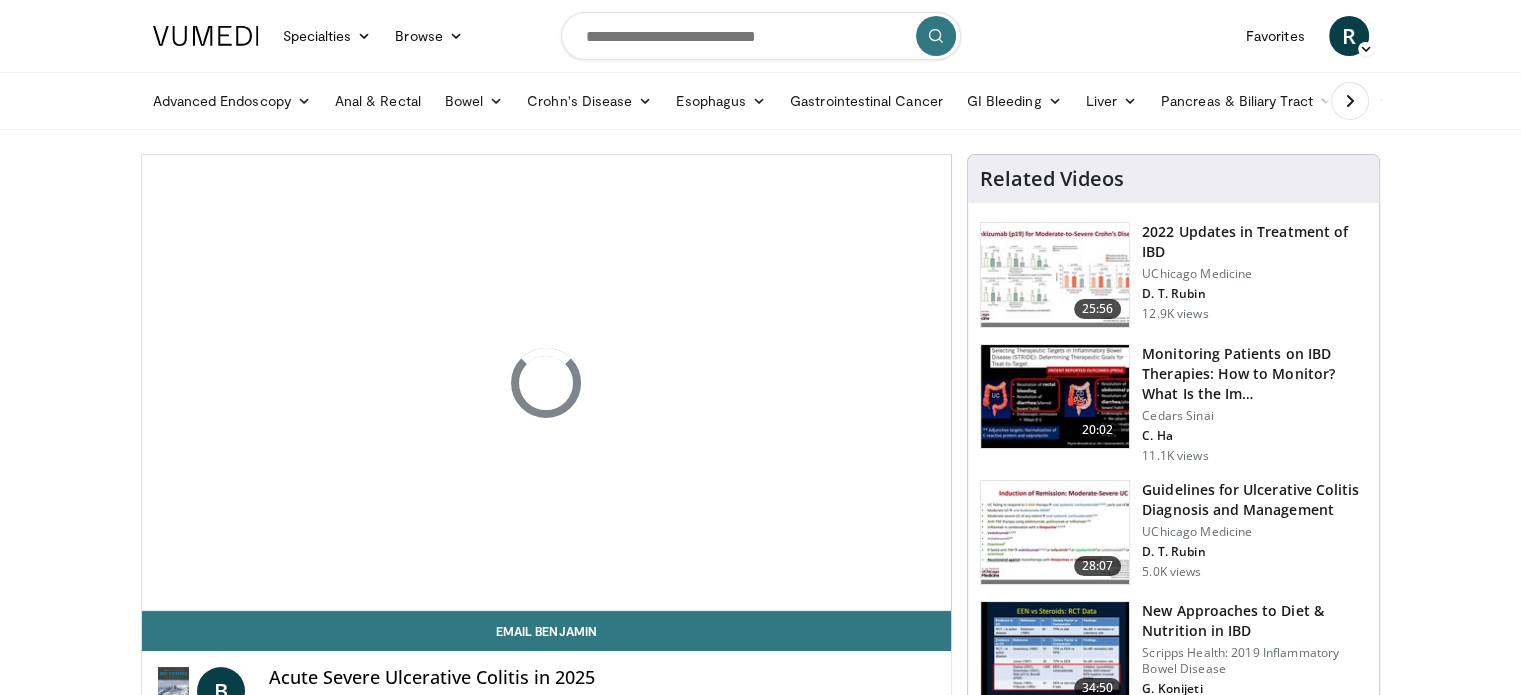 scroll, scrollTop: 64, scrollLeft: 0, axis: vertical 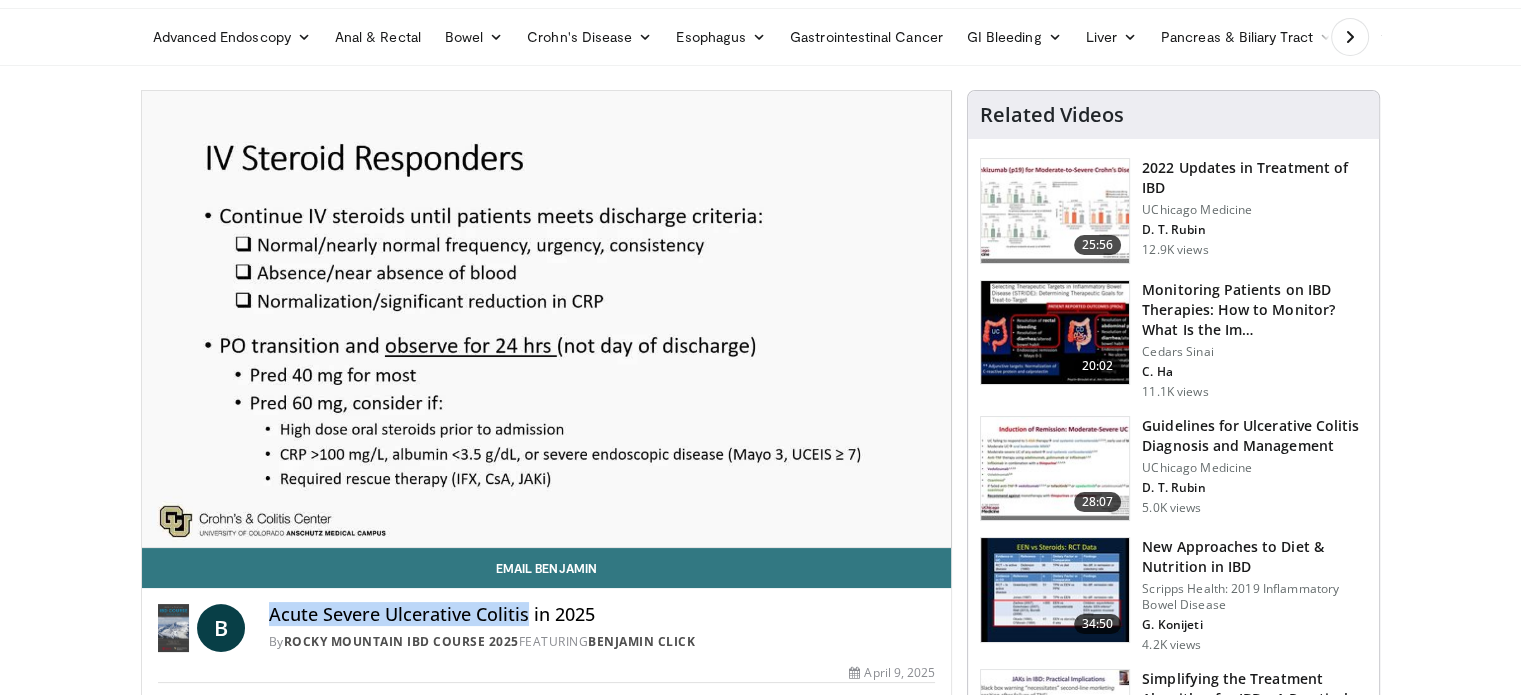 drag, startPoint x: 524, startPoint y: 615, endPoint x: 265, endPoint y: 606, distance: 259.1563 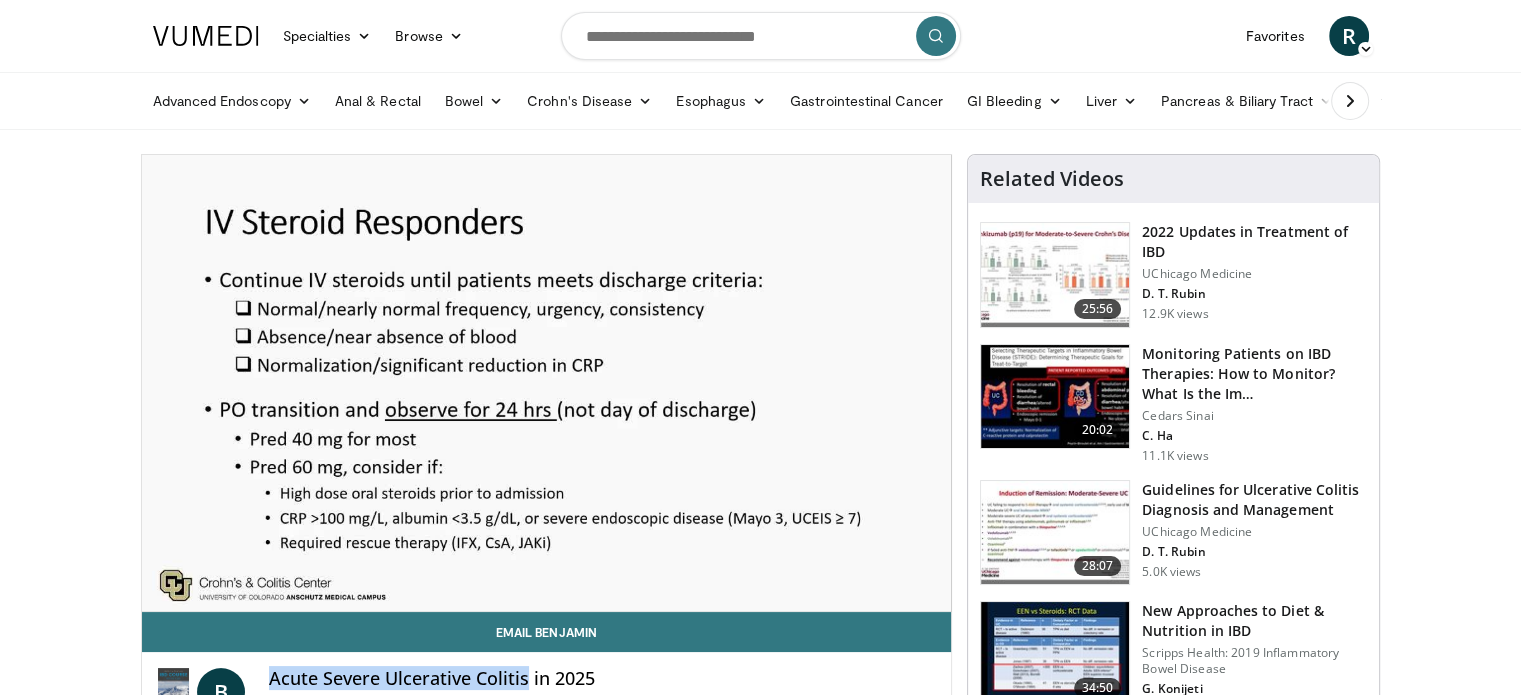 click at bounding box center [206, 36] 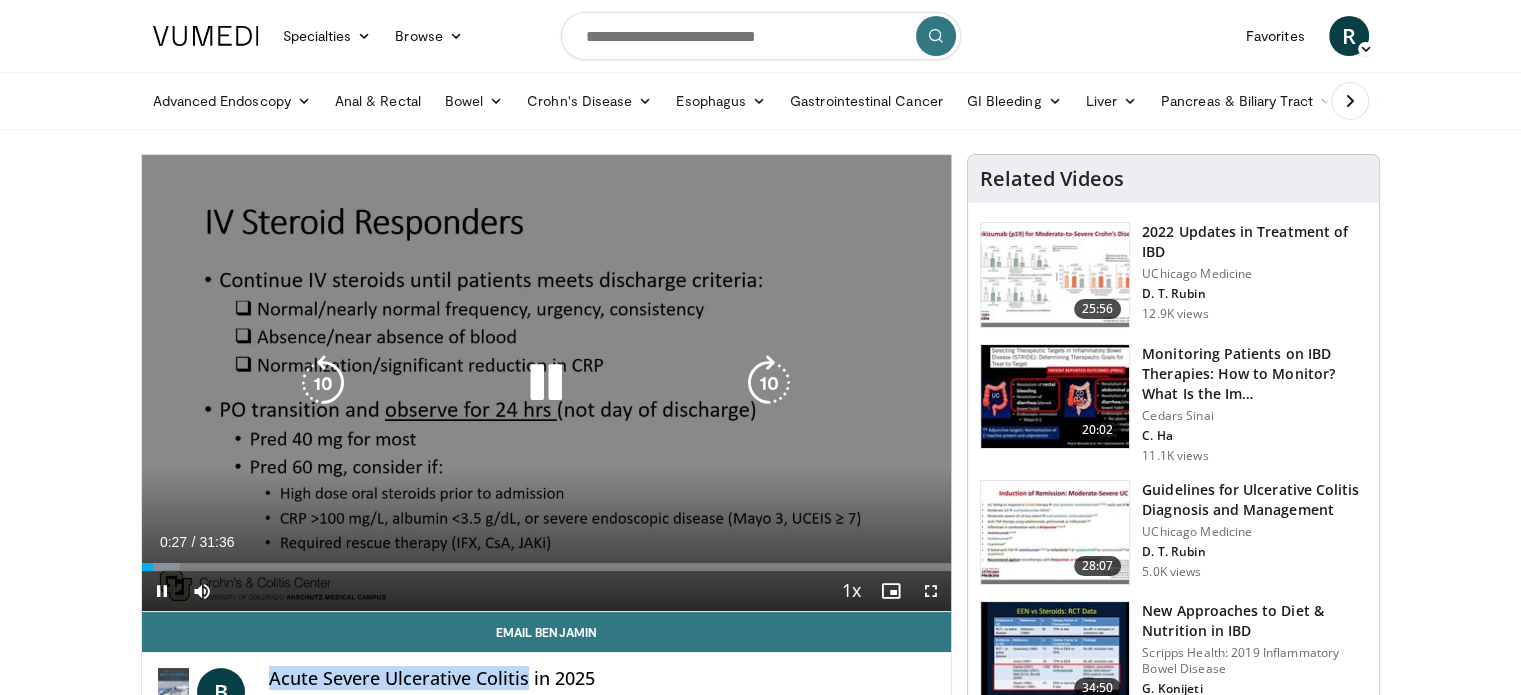 click at bounding box center (546, 383) 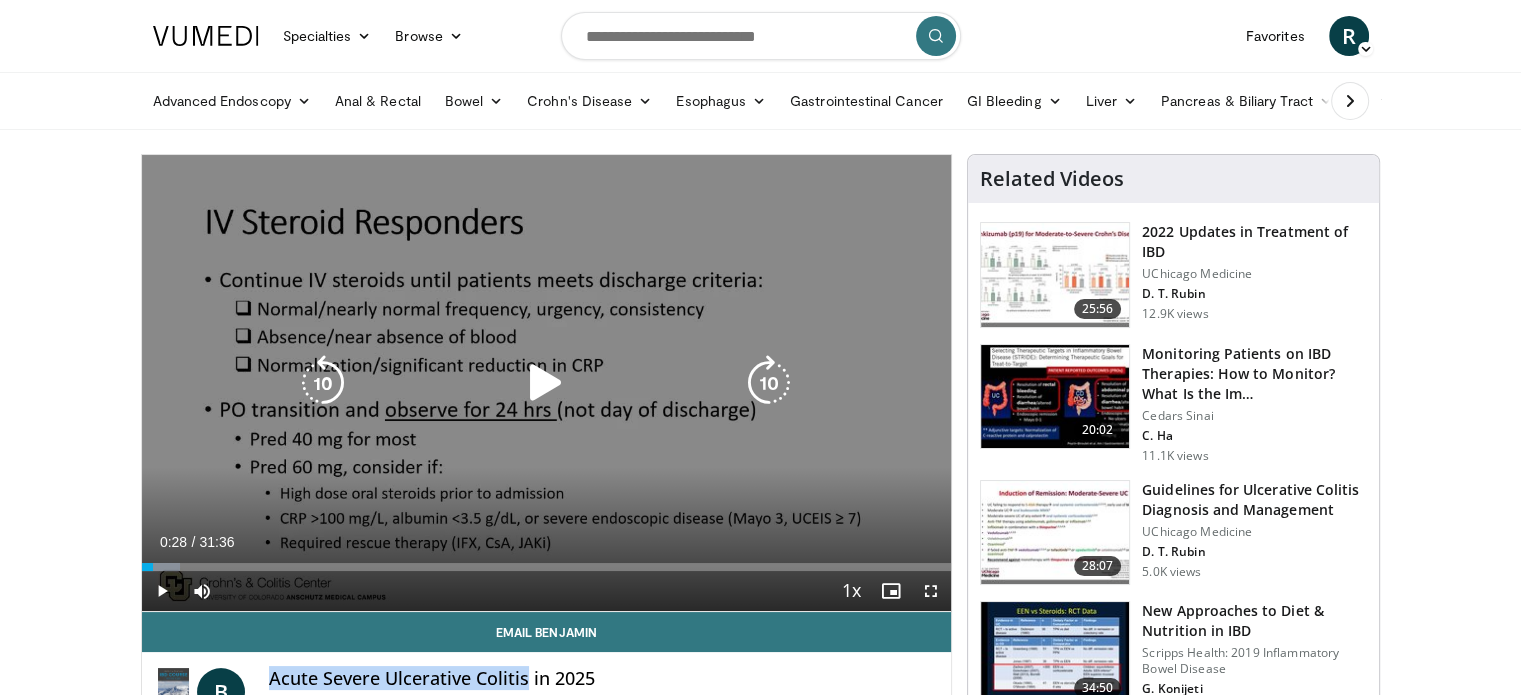 click at bounding box center [546, 383] 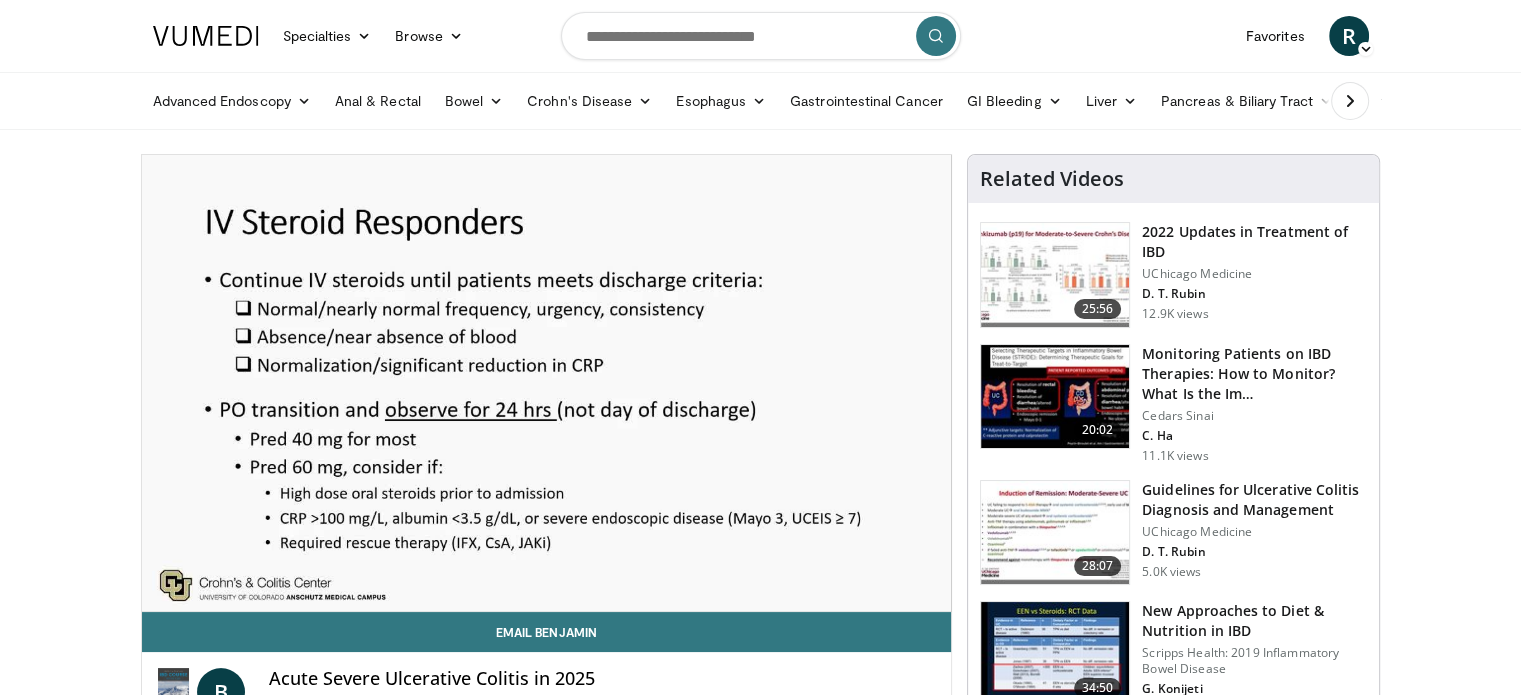click on "10 seconds
Tap to unmute" at bounding box center (547, 383) 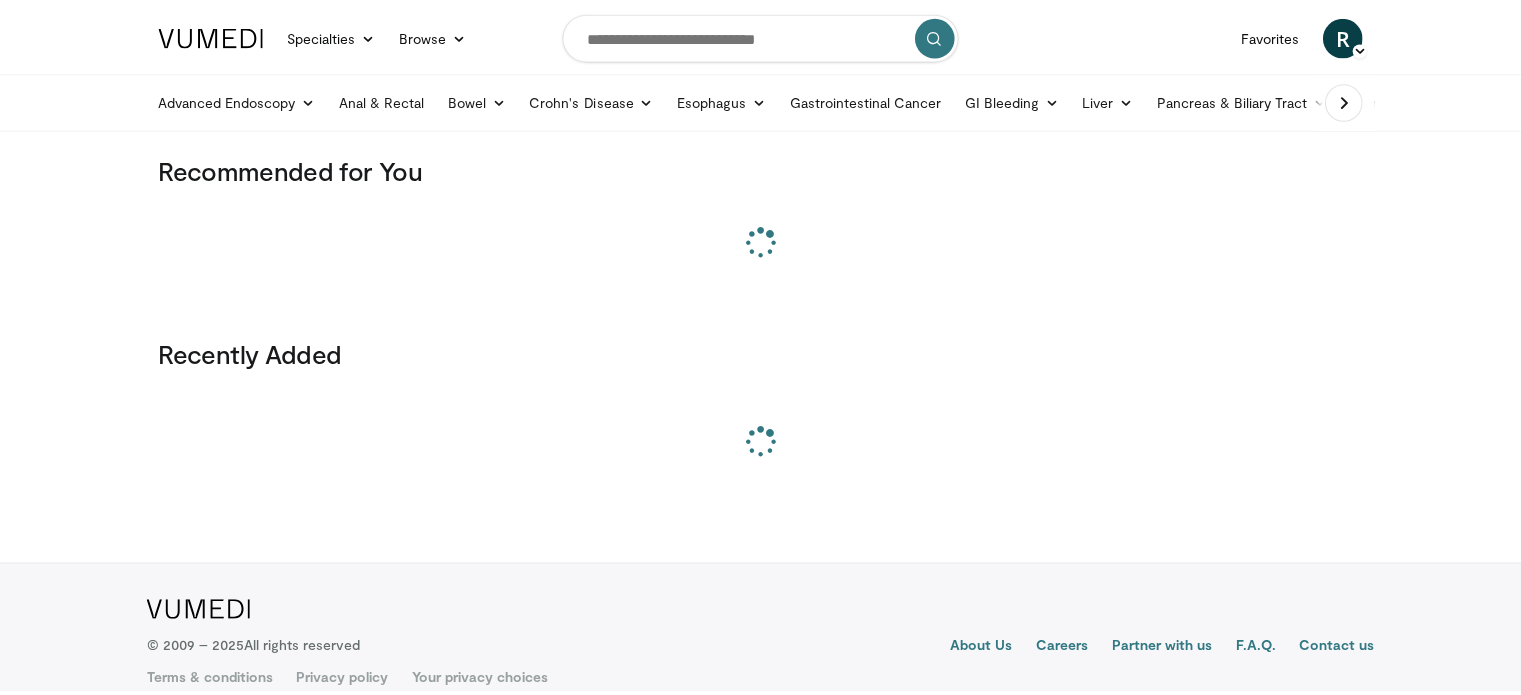 scroll, scrollTop: 0, scrollLeft: 0, axis: both 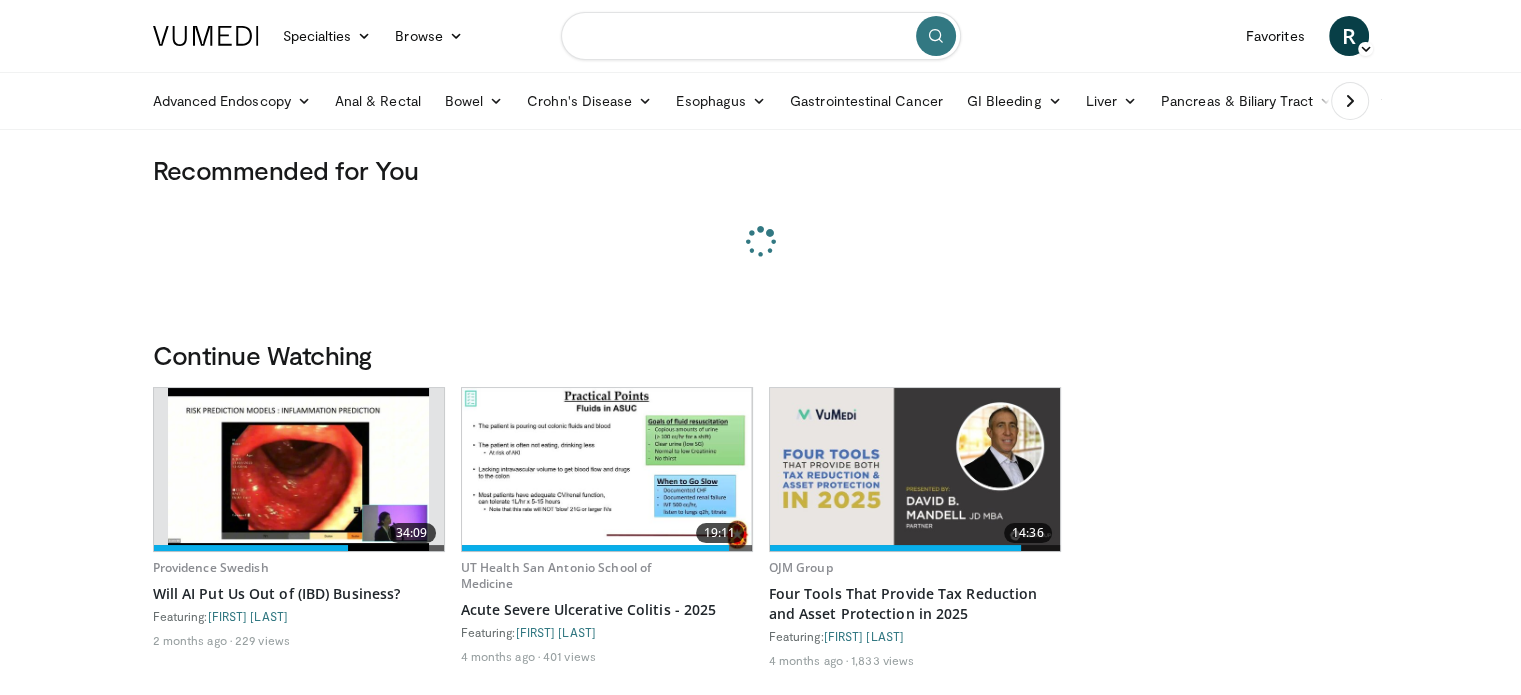 click at bounding box center (761, 36) 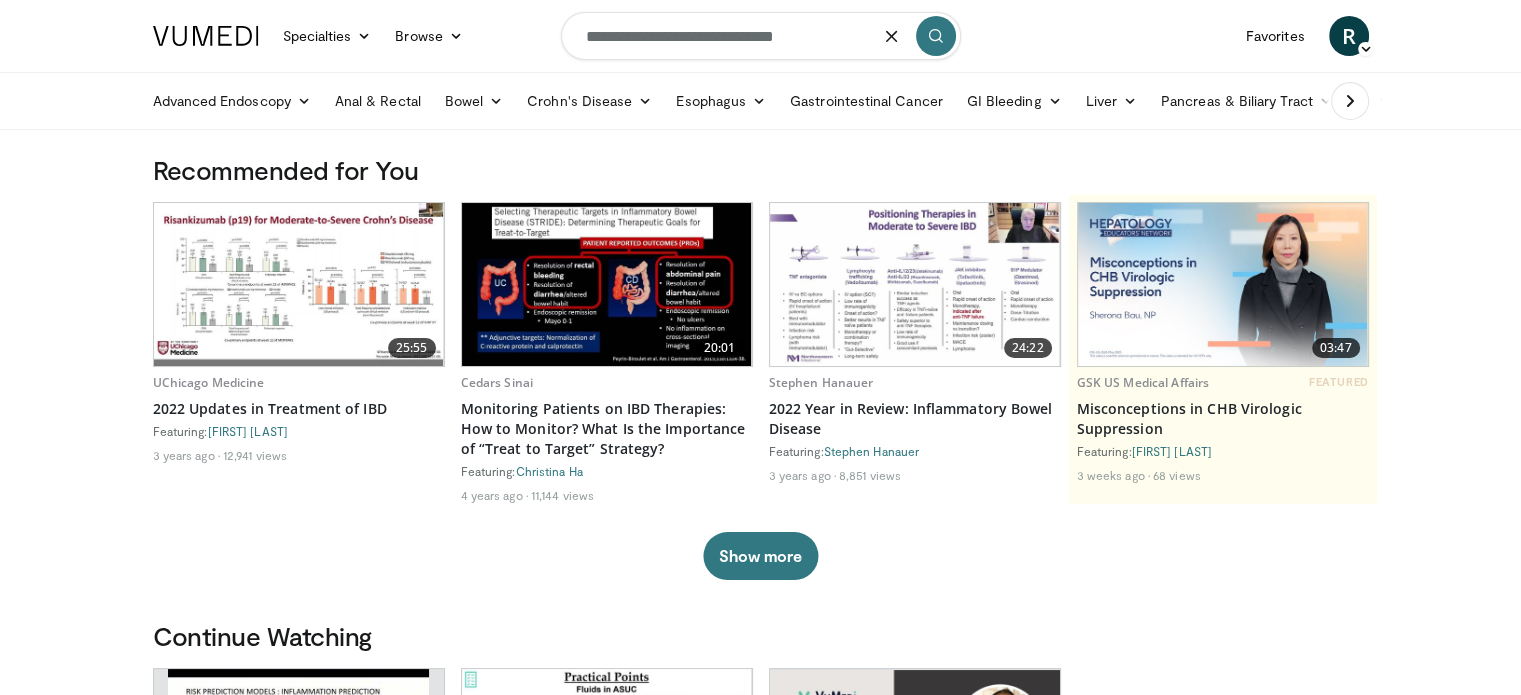 type on "**********" 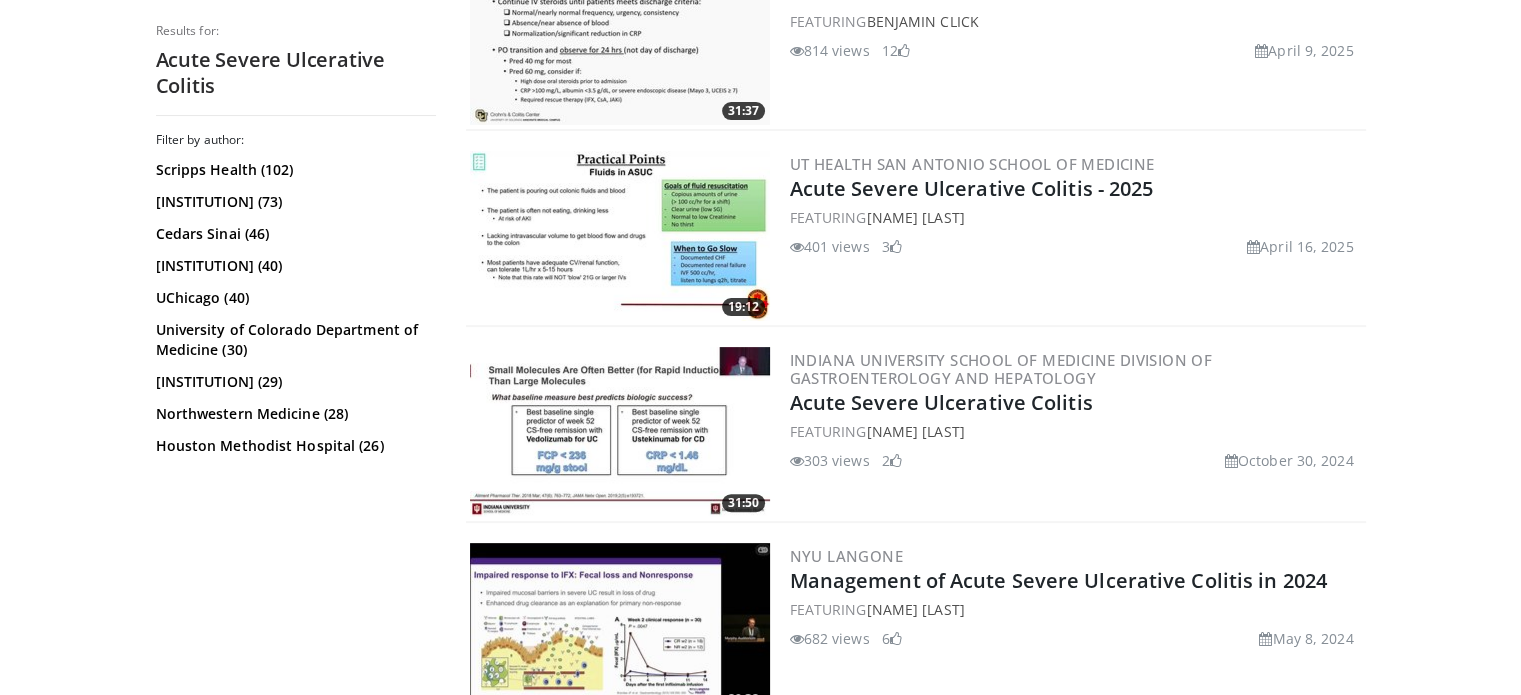scroll, scrollTop: 474, scrollLeft: 0, axis: vertical 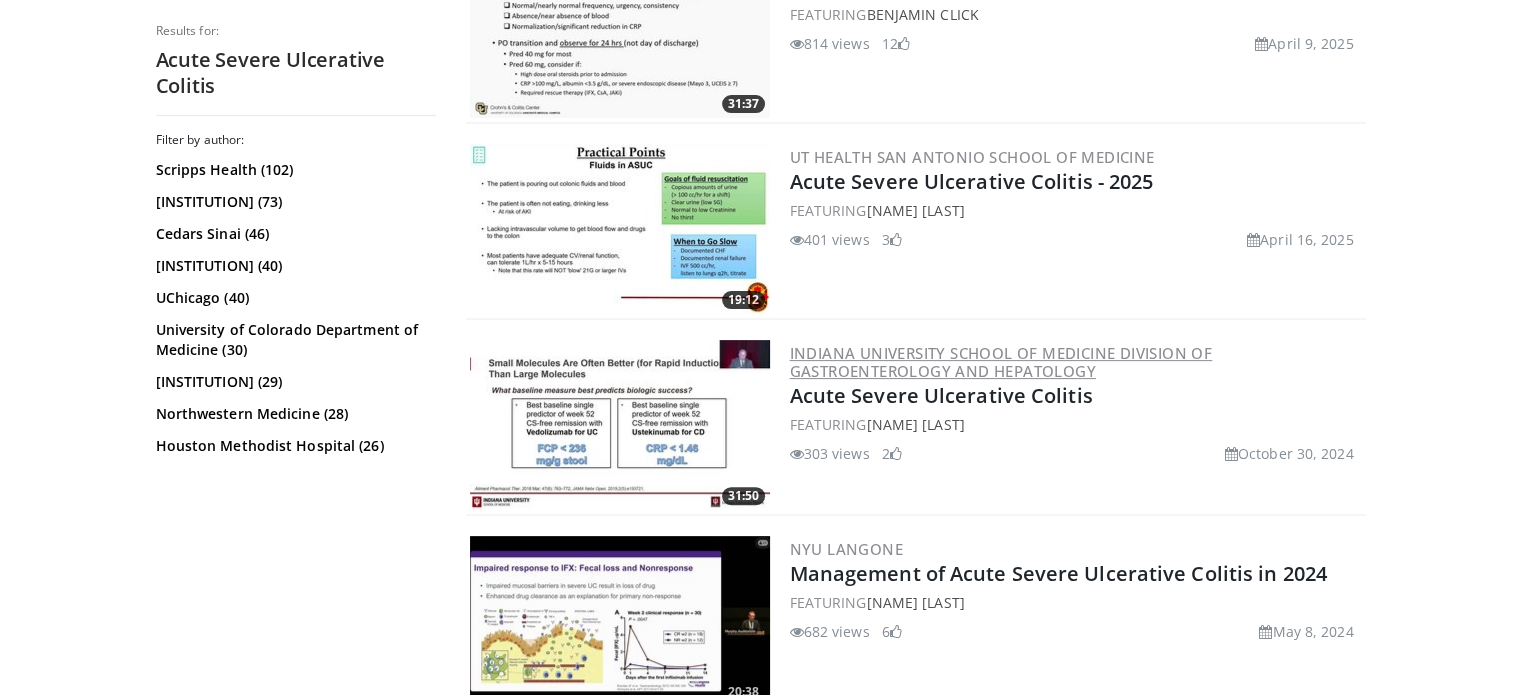 click on "Indiana University School of Medicine Division of Gastroenterology and Hepatology" at bounding box center (1001, 362) 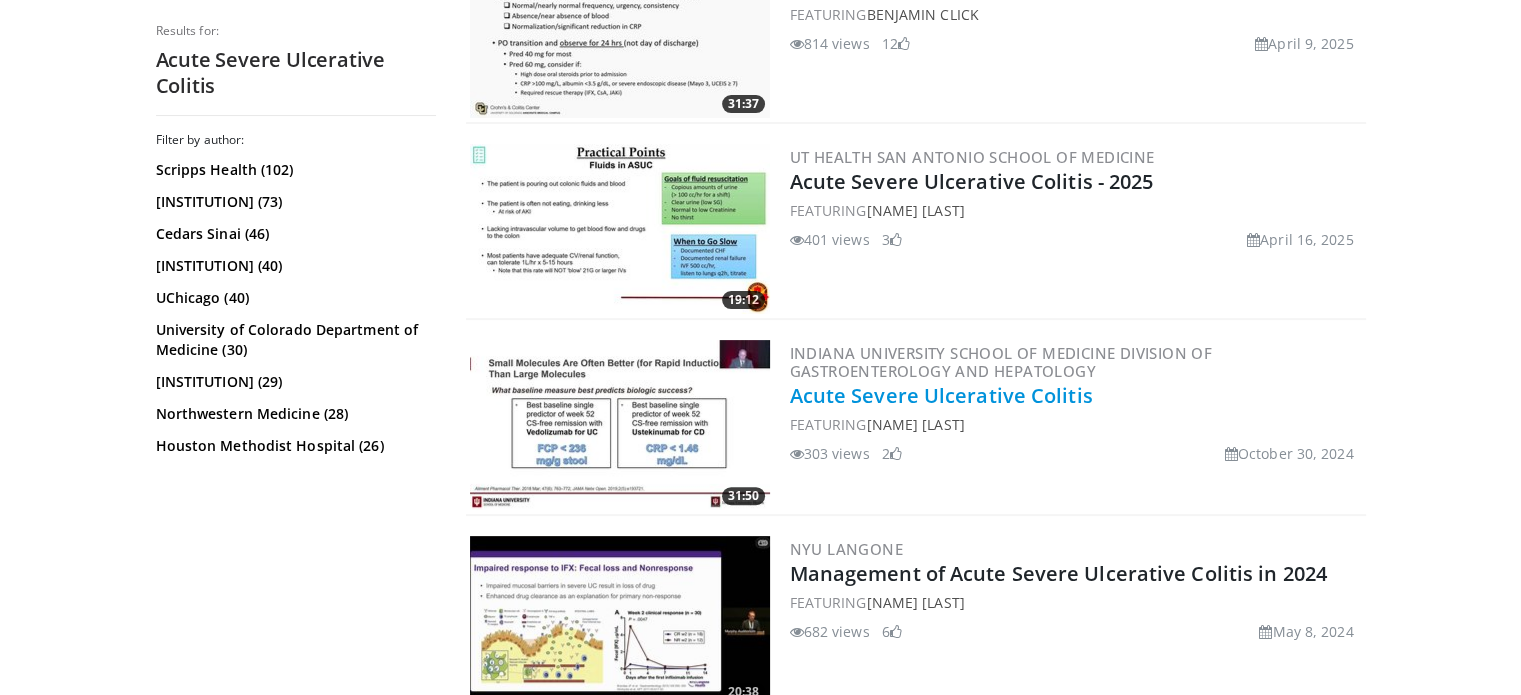 click on "Acute Severe Ulcerative Colitis" at bounding box center (941, 395) 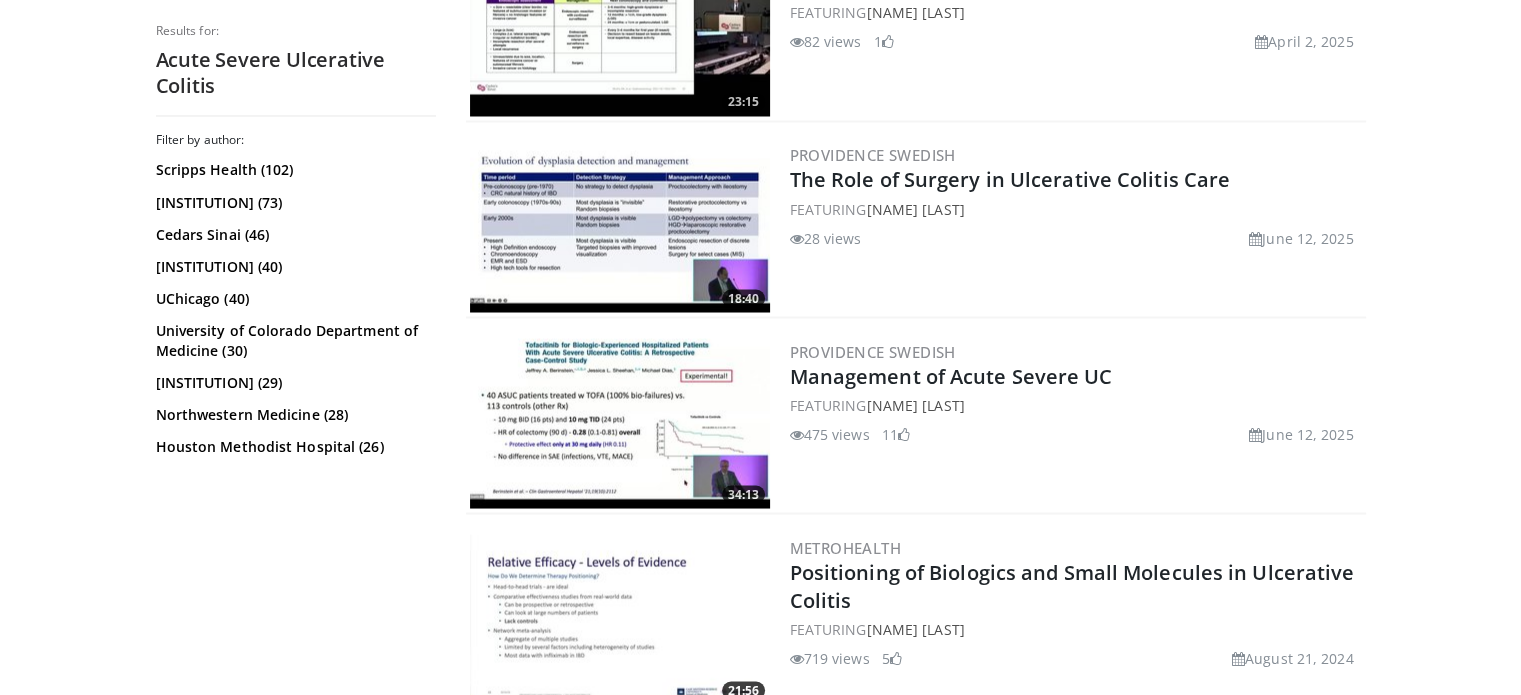 scroll, scrollTop: 3614, scrollLeft: 0, axis: vertical 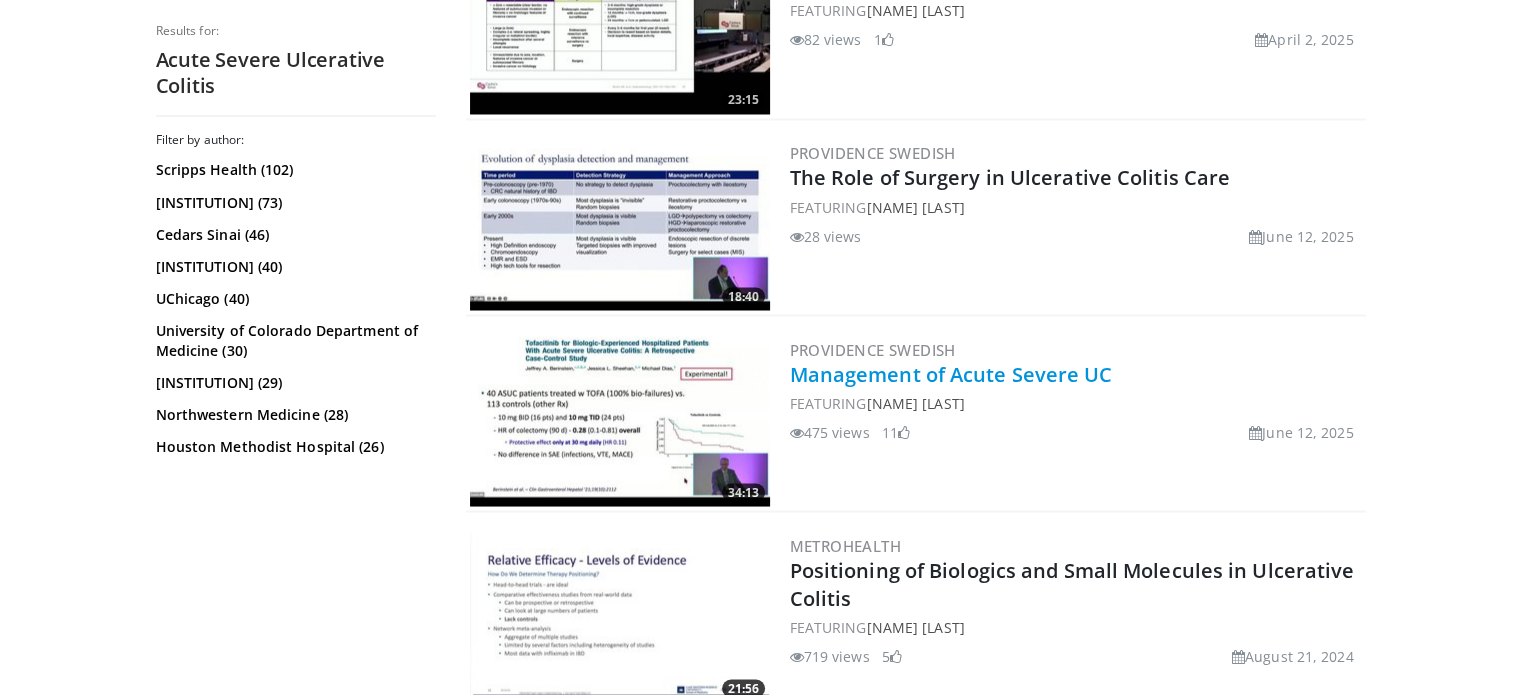 click on "Management of Acute Severe UC" at bounding box center [951, 373] 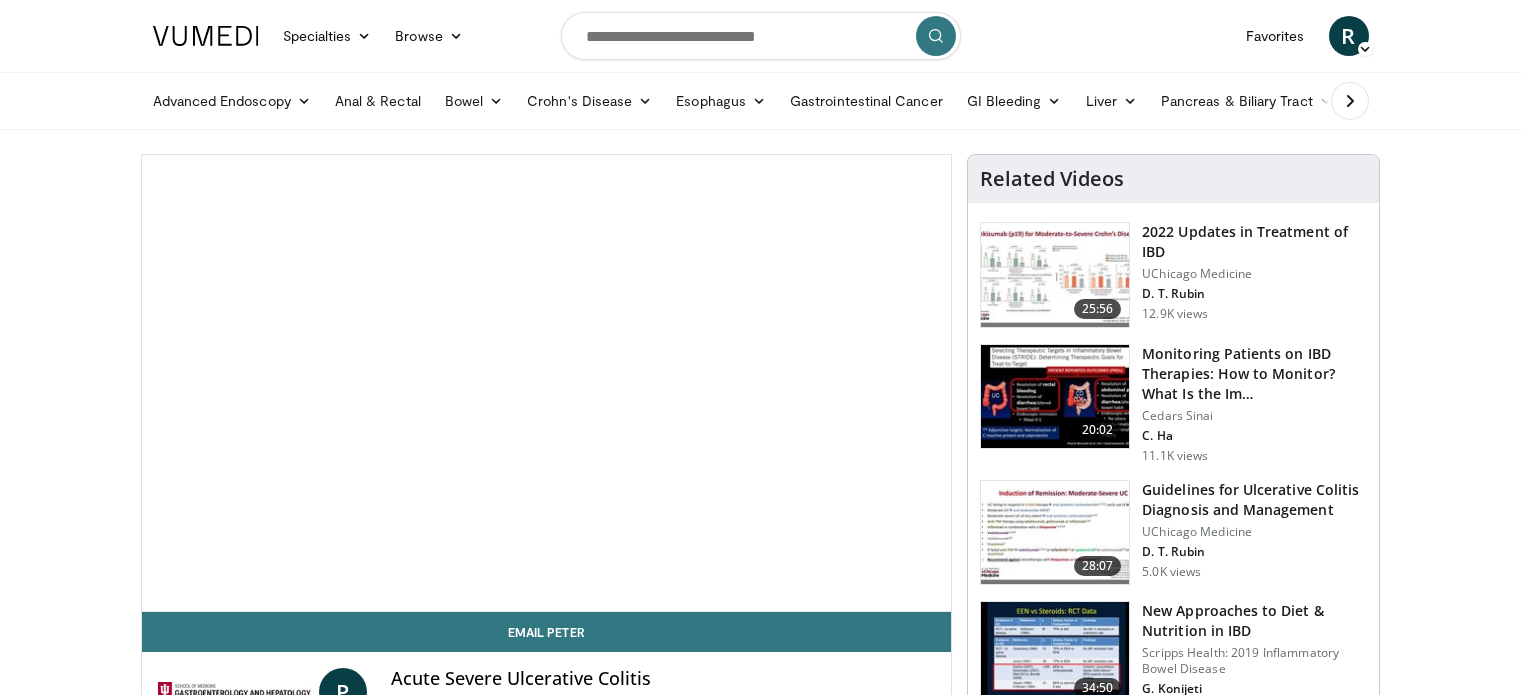 scroll, scrollTop: 0, scrollLeft: 0, axis: both 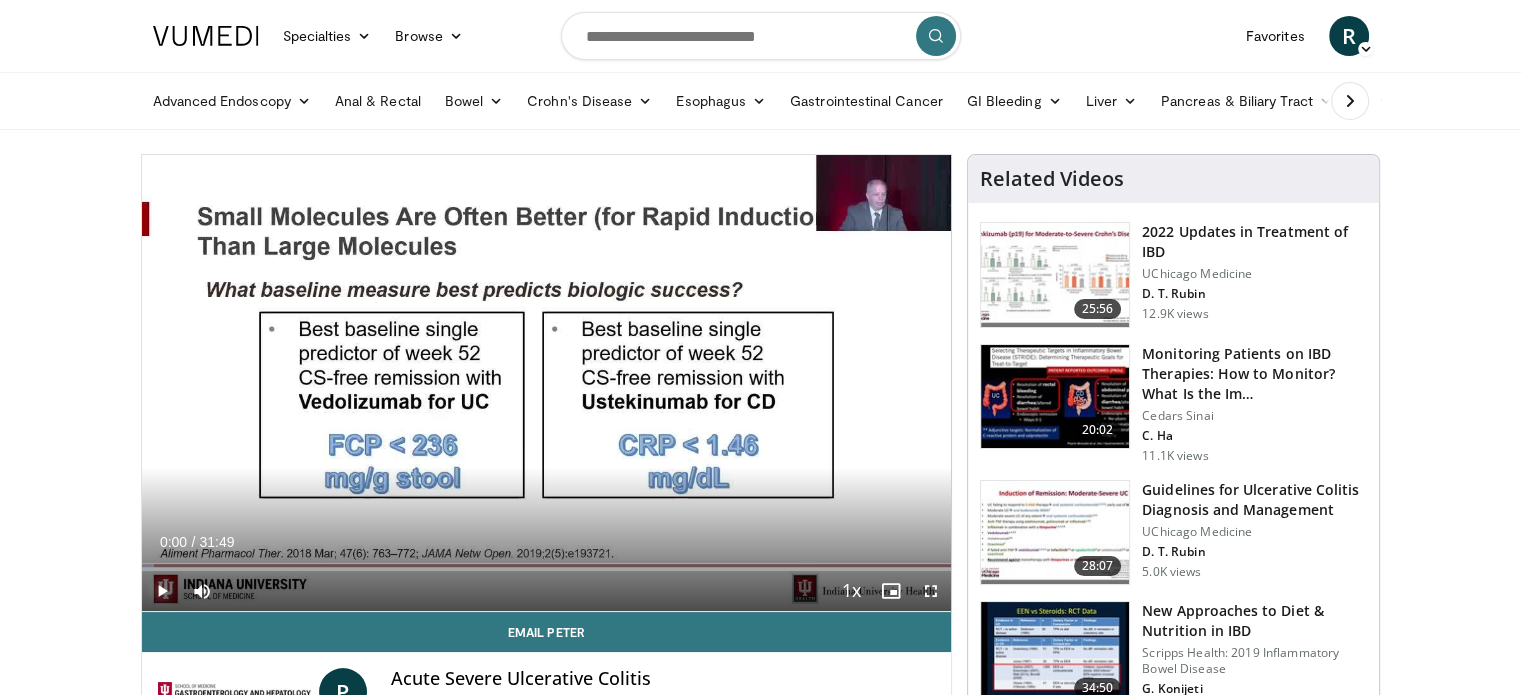 click at bounding box center (162, 591) 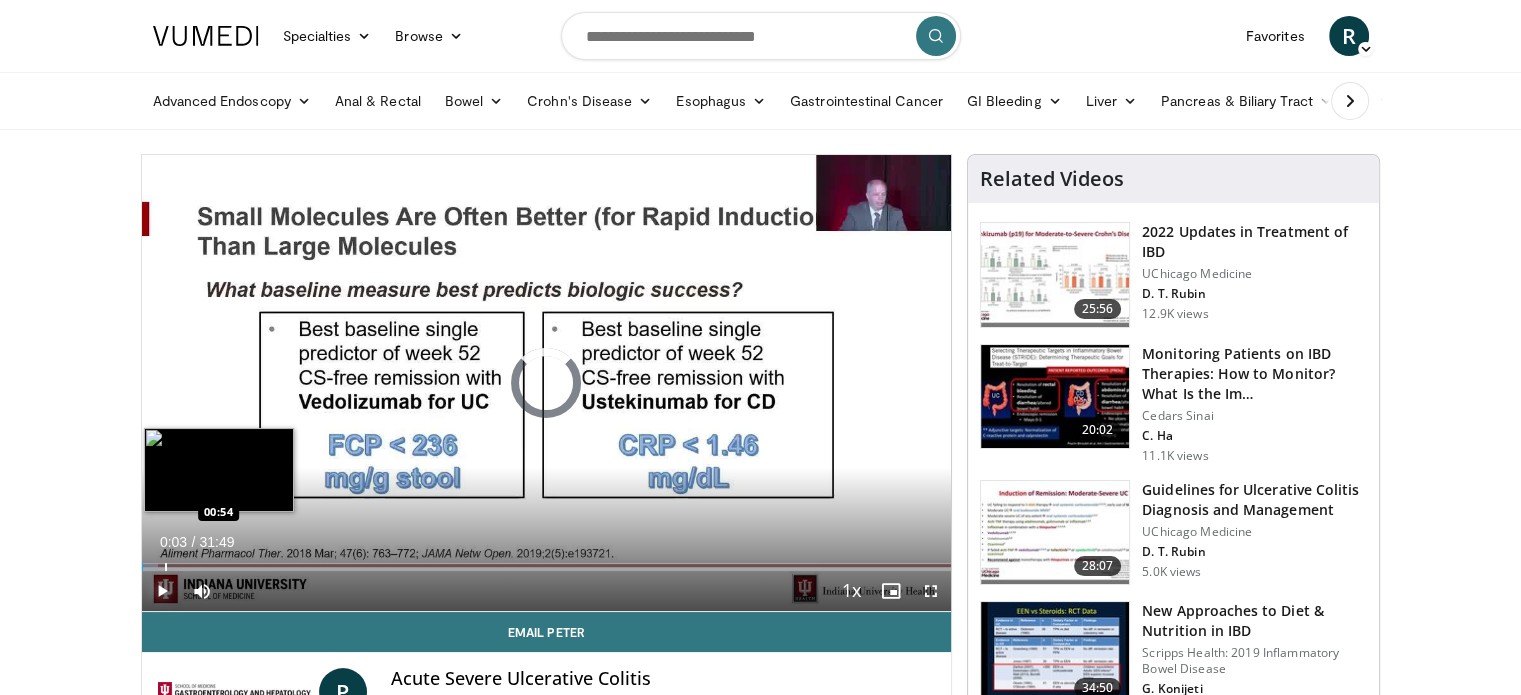 click at bounding box center (166, 567) 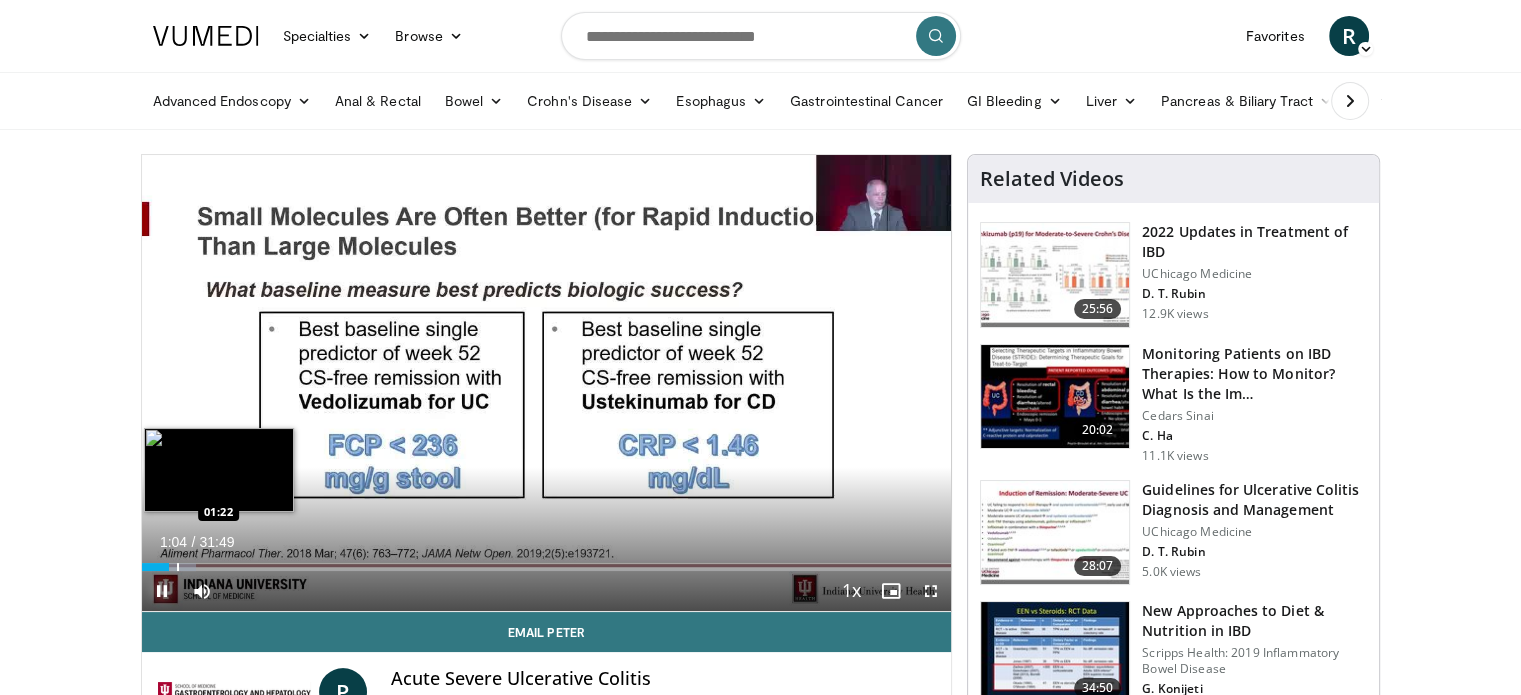 click at bounding box center [178, 567] 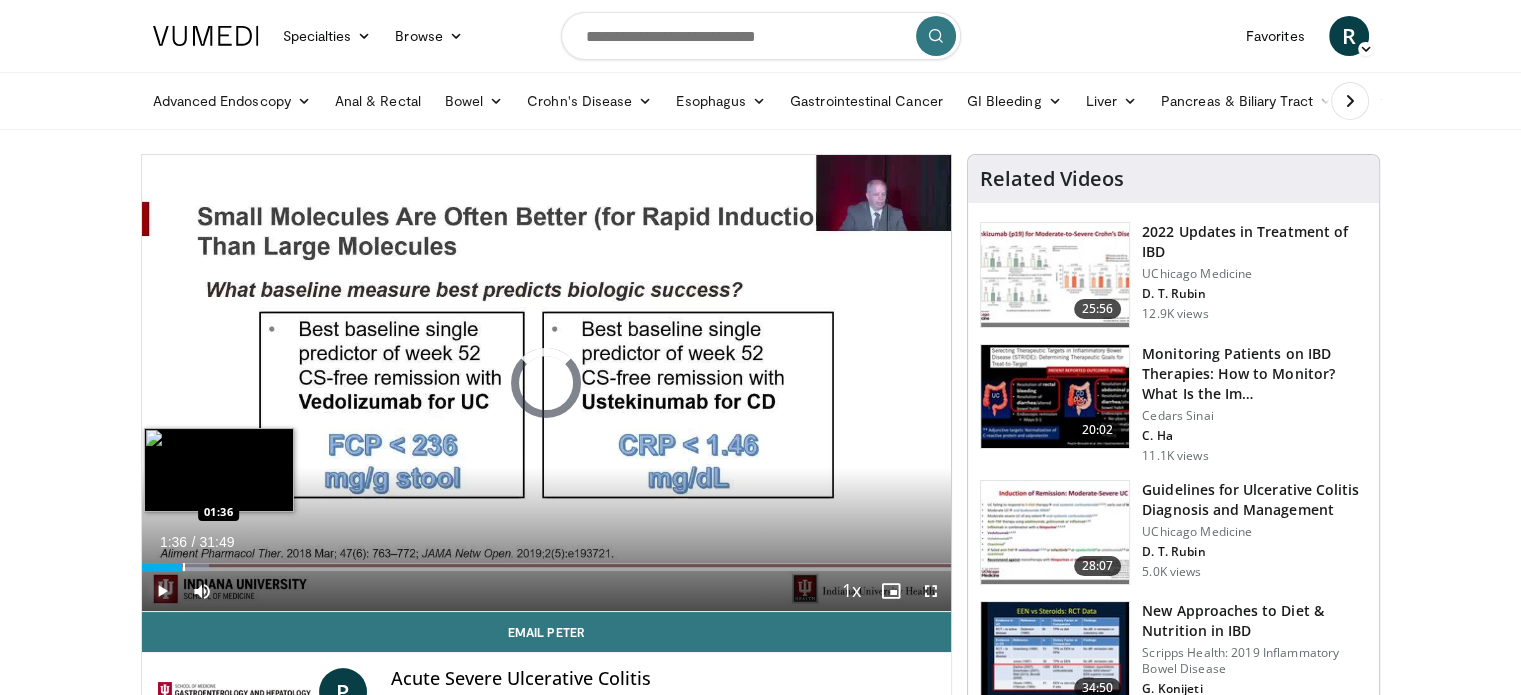 click at bounding box center [184, 567] 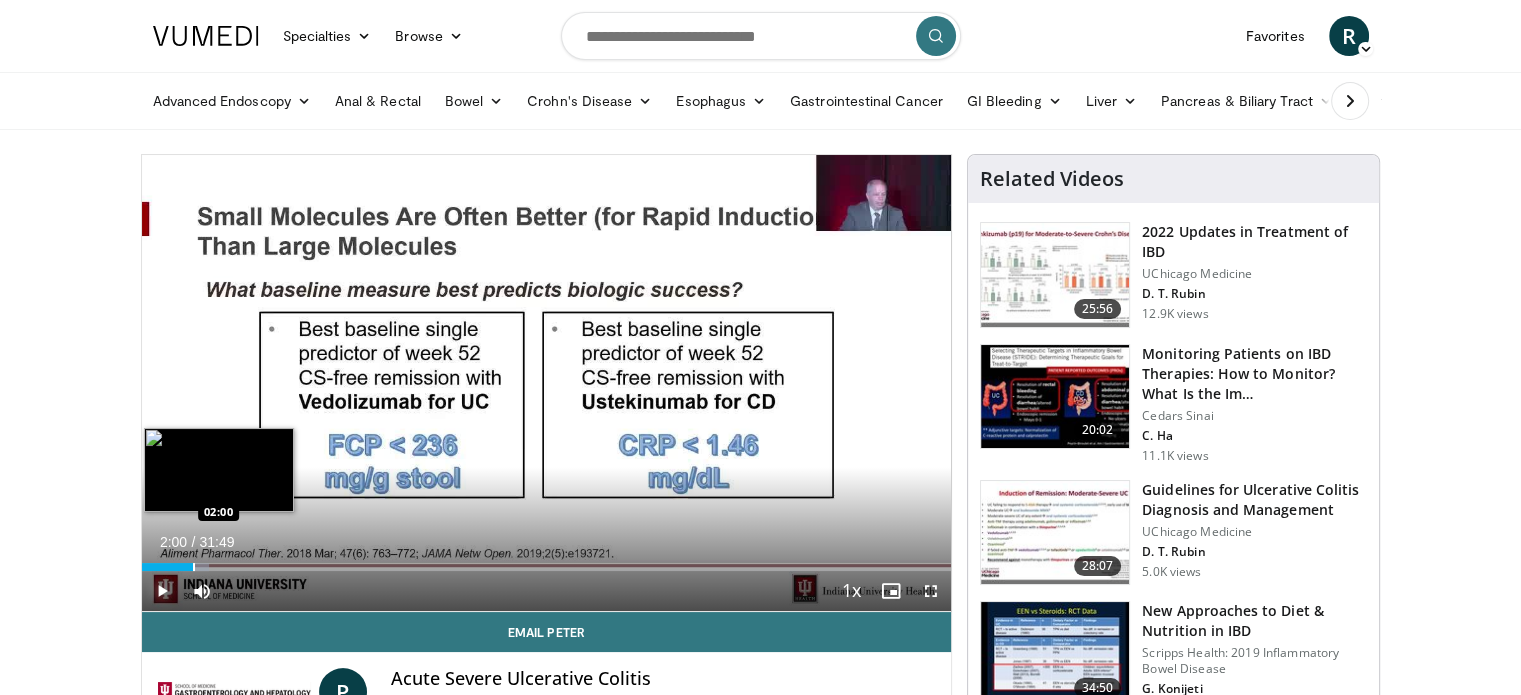 click on "Loaded :  8.38% 01:38 02:00" at bounding box center [547, 561] 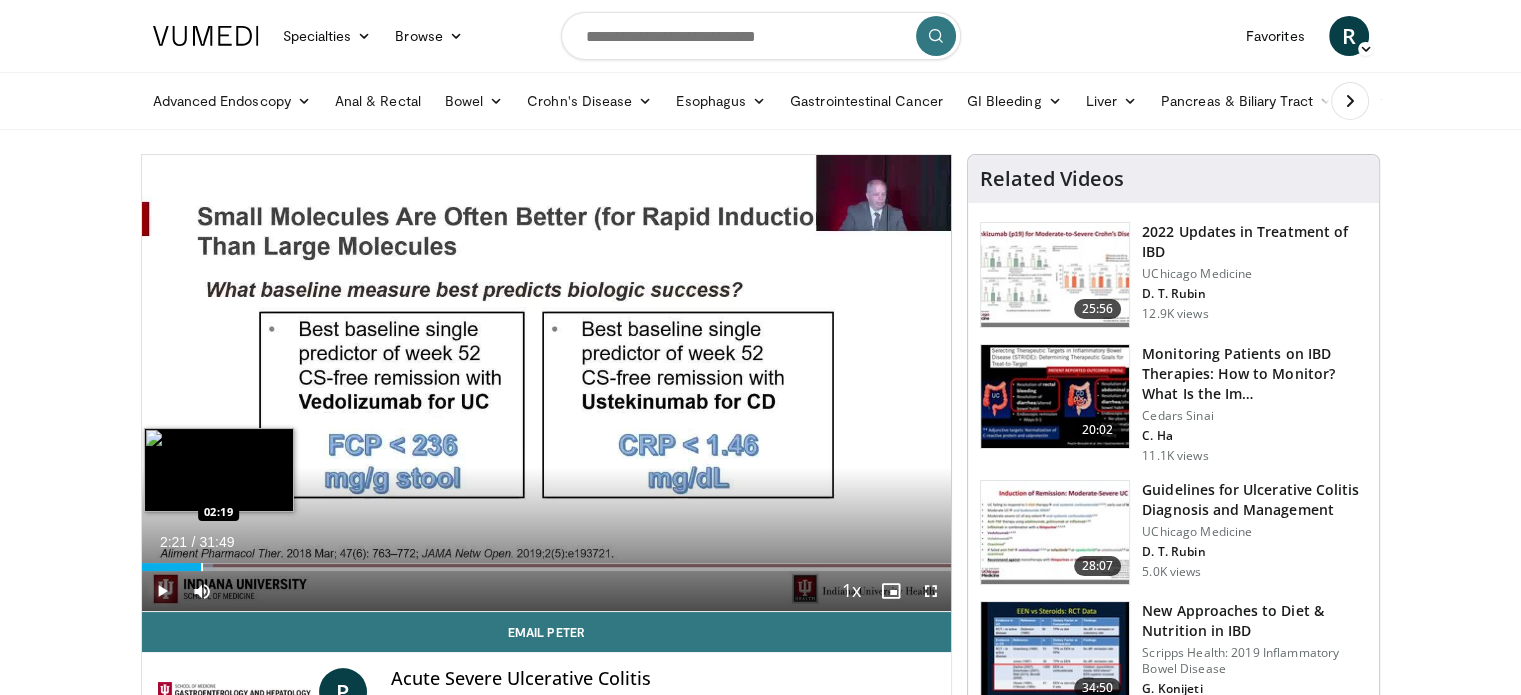click on "Loaded :  8.83% 02:21 02:19" at bounding box center [547, 561] 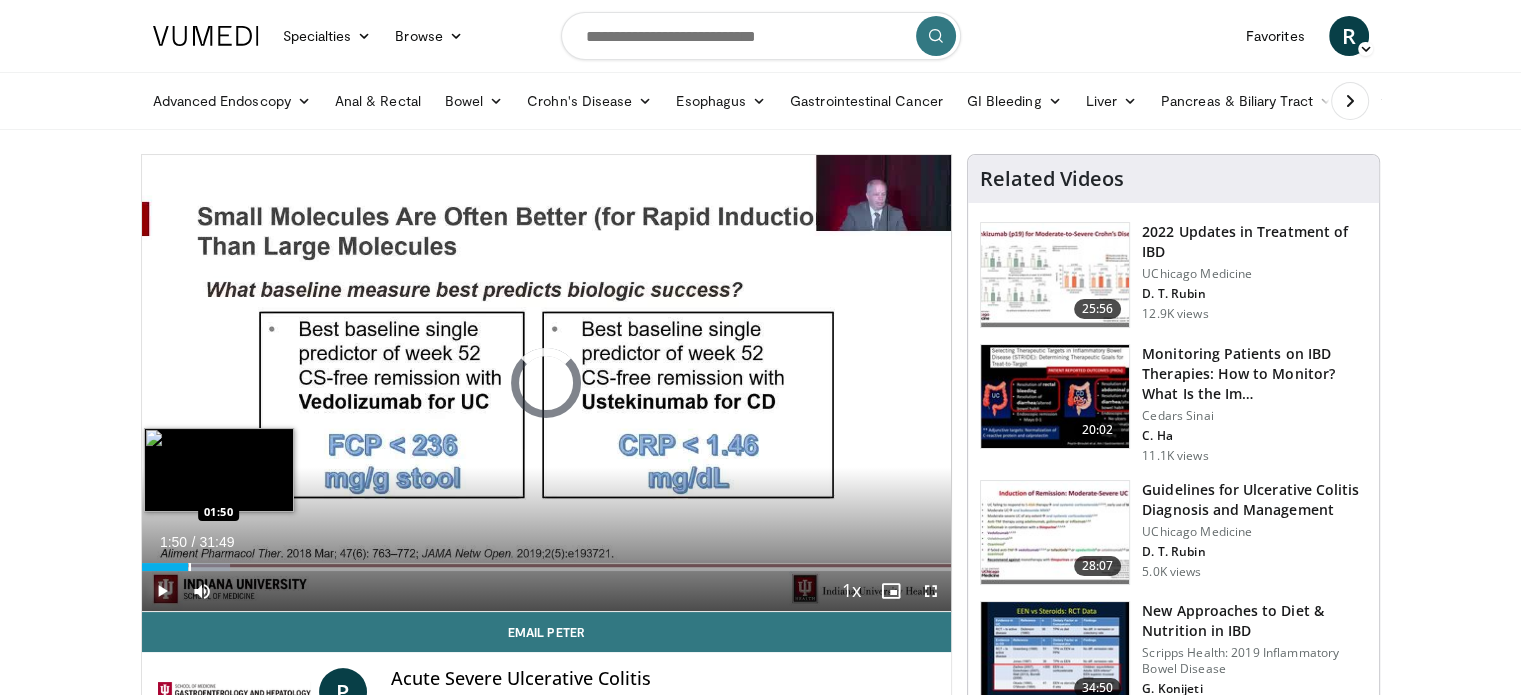 click on "Loaded :  10.91% 02:24 01:50" at bounding box center [547, 561] 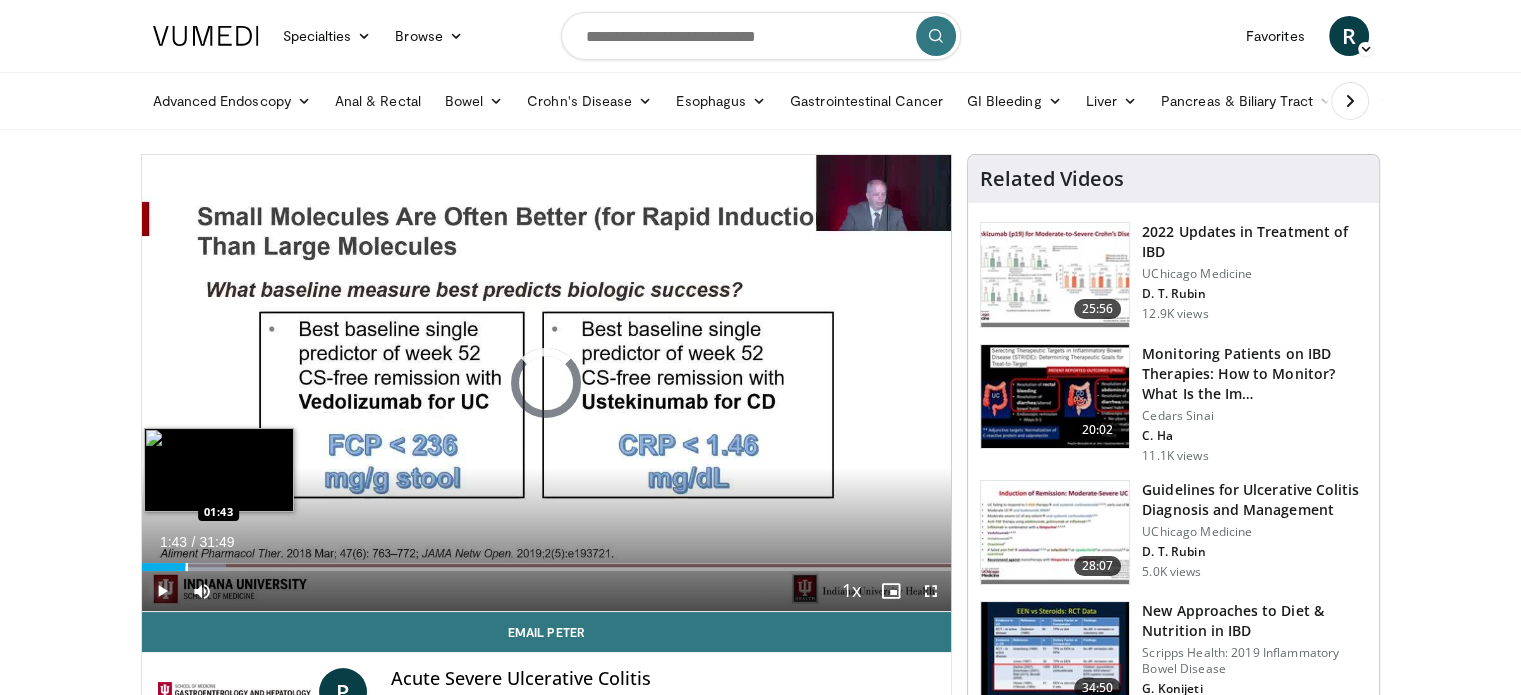 click at bounding box center [187, 567] 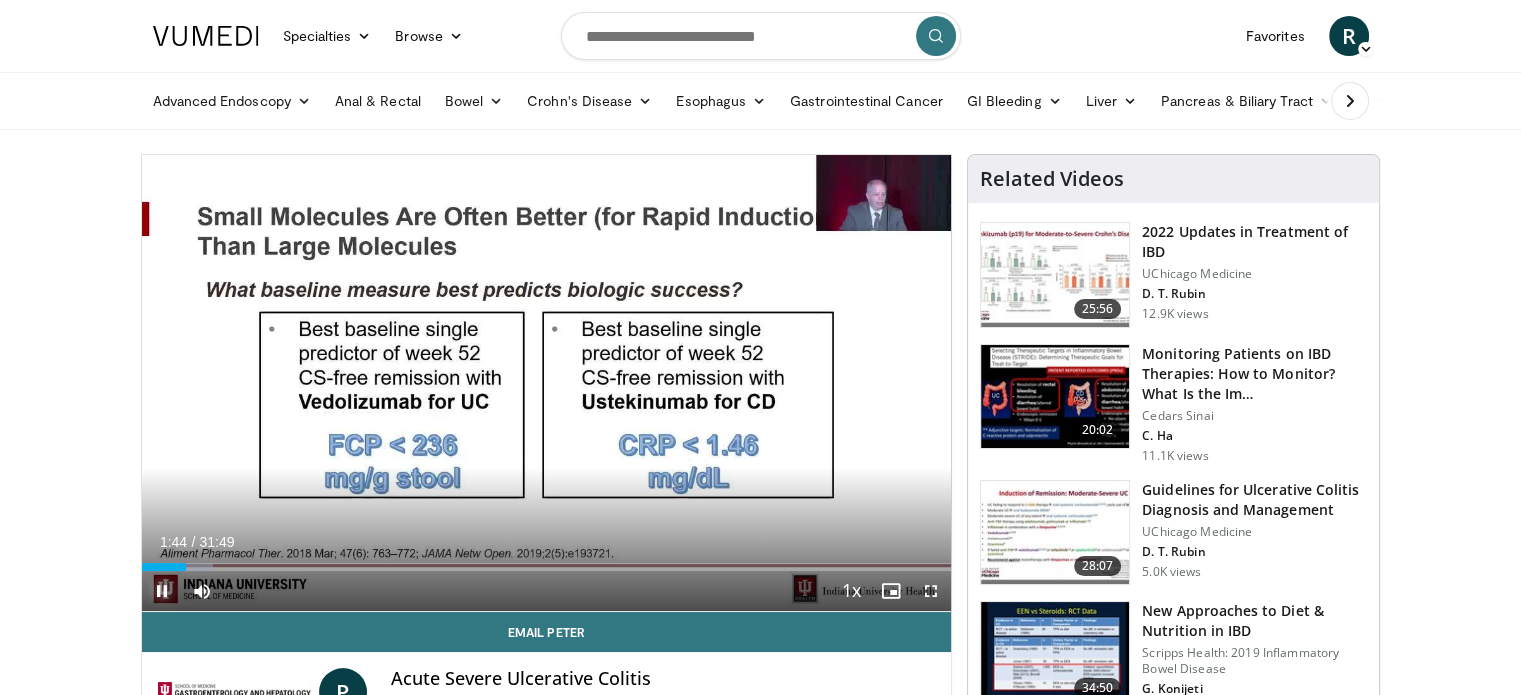 click at bounding box center [162, 591] 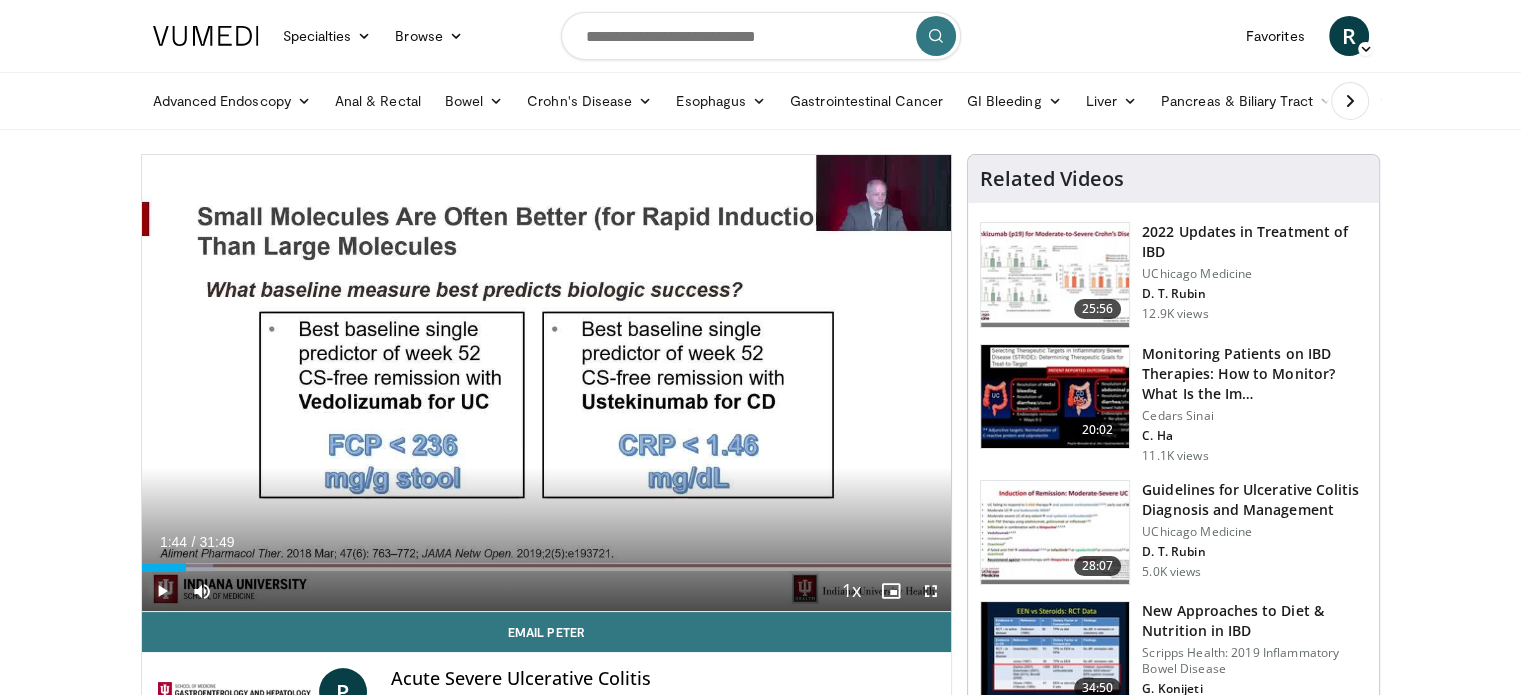 type 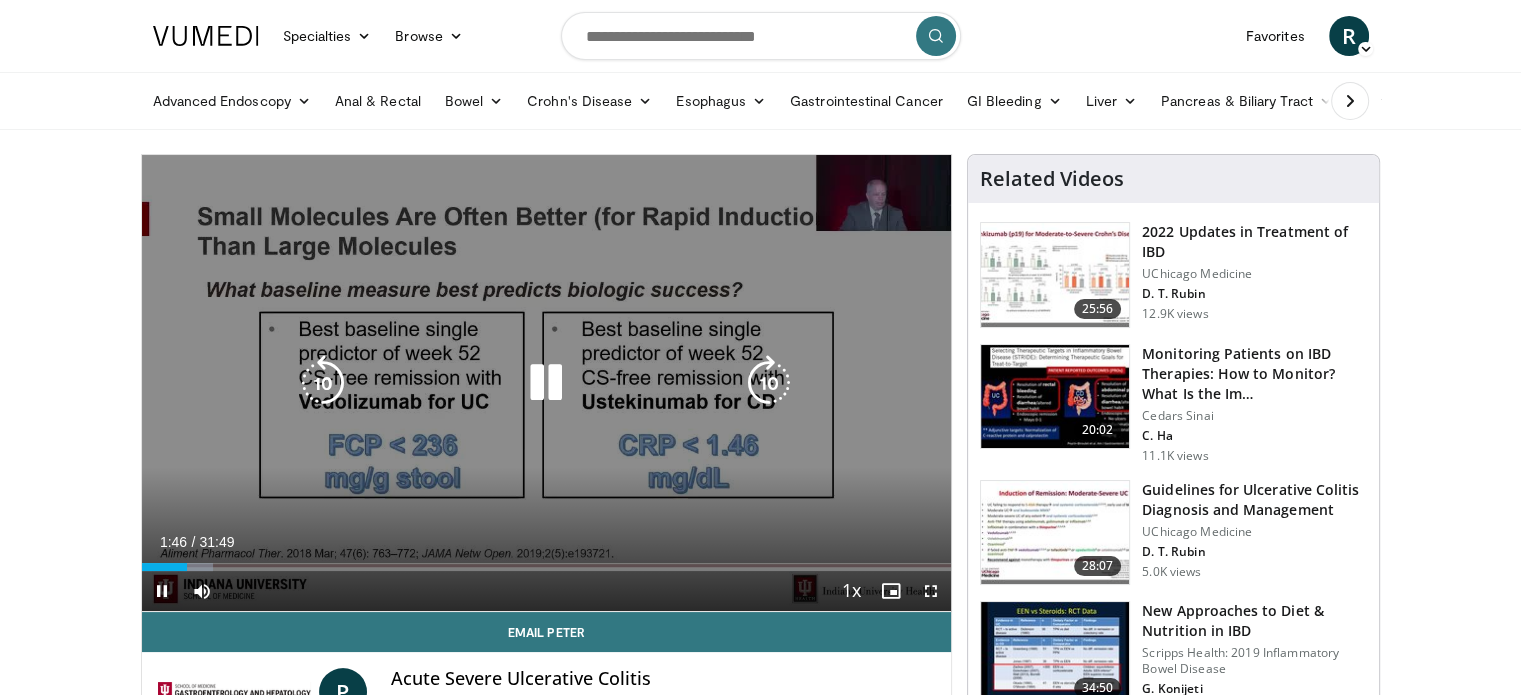 click at bounding box center (769, 383) 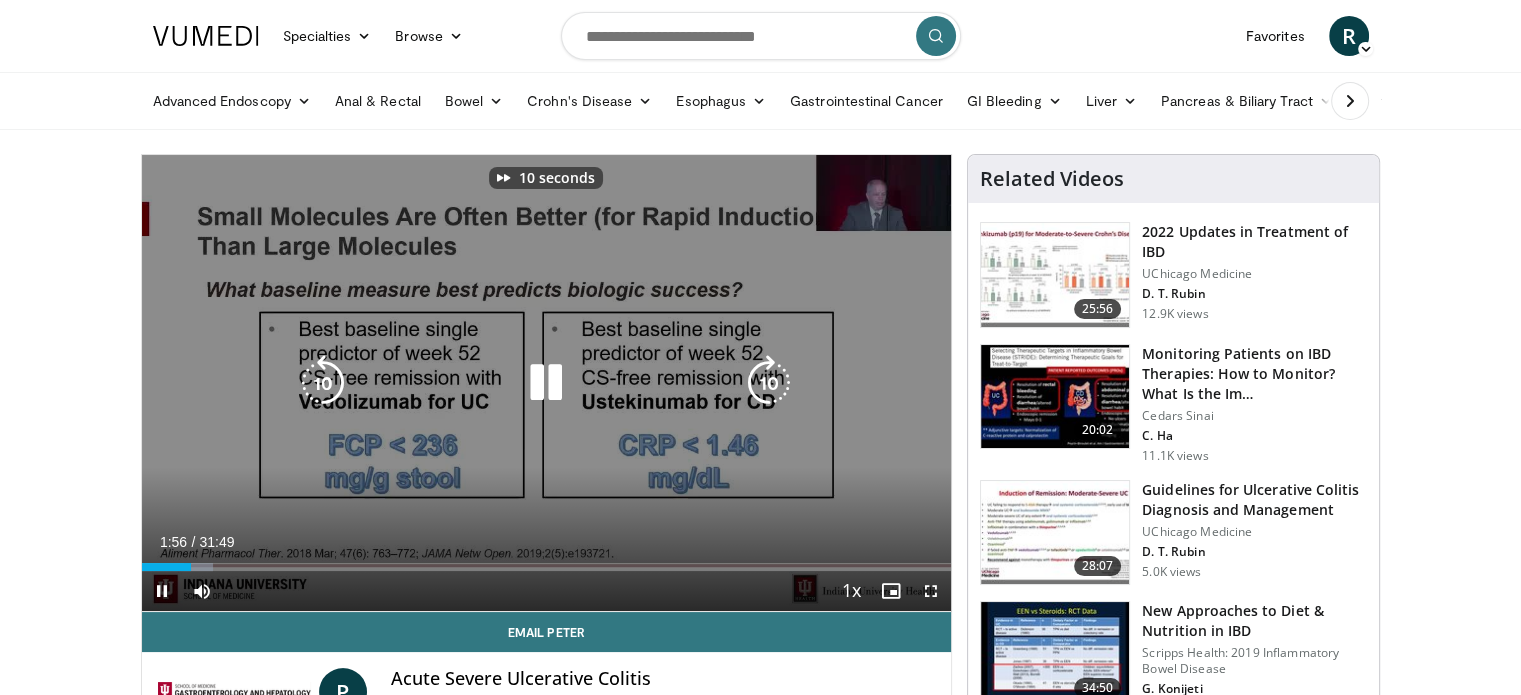 click at bounding box center [769, 383] 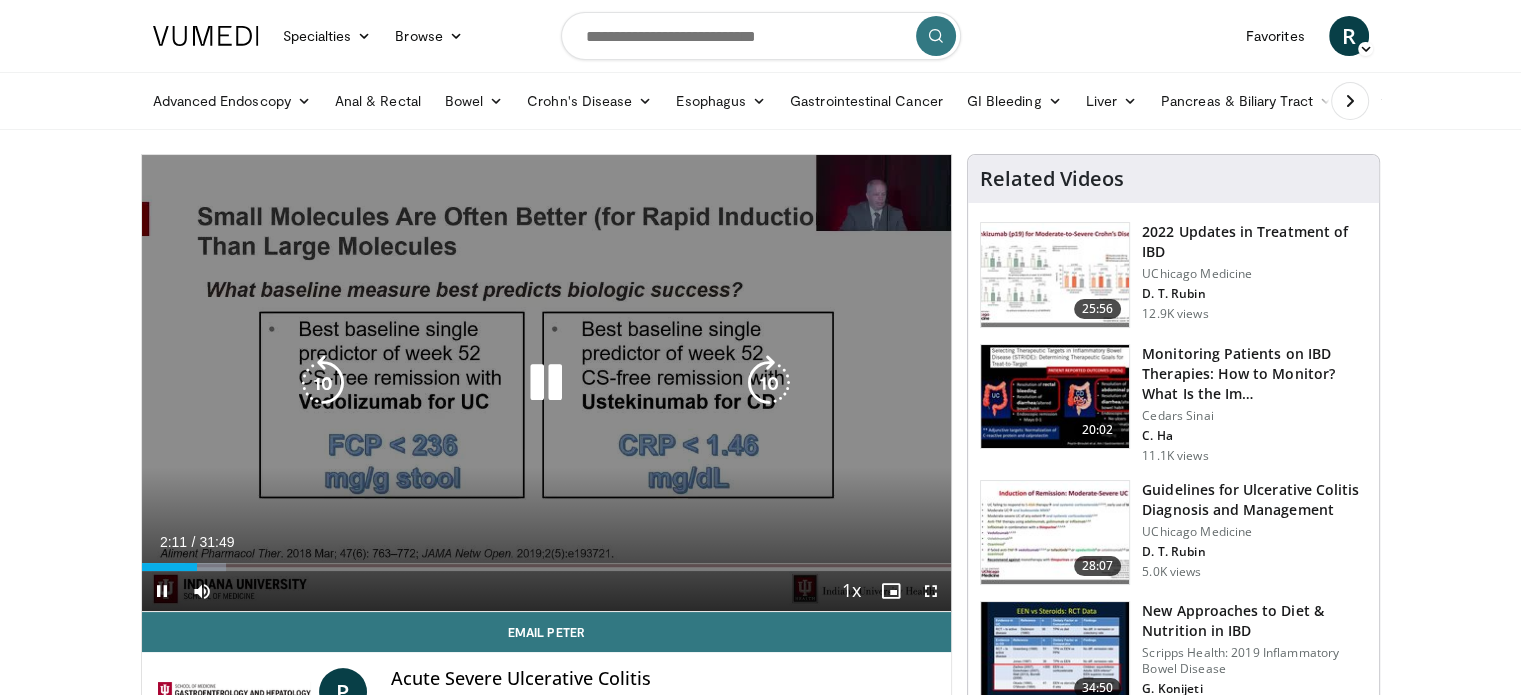click at bounding box center [546, 383] 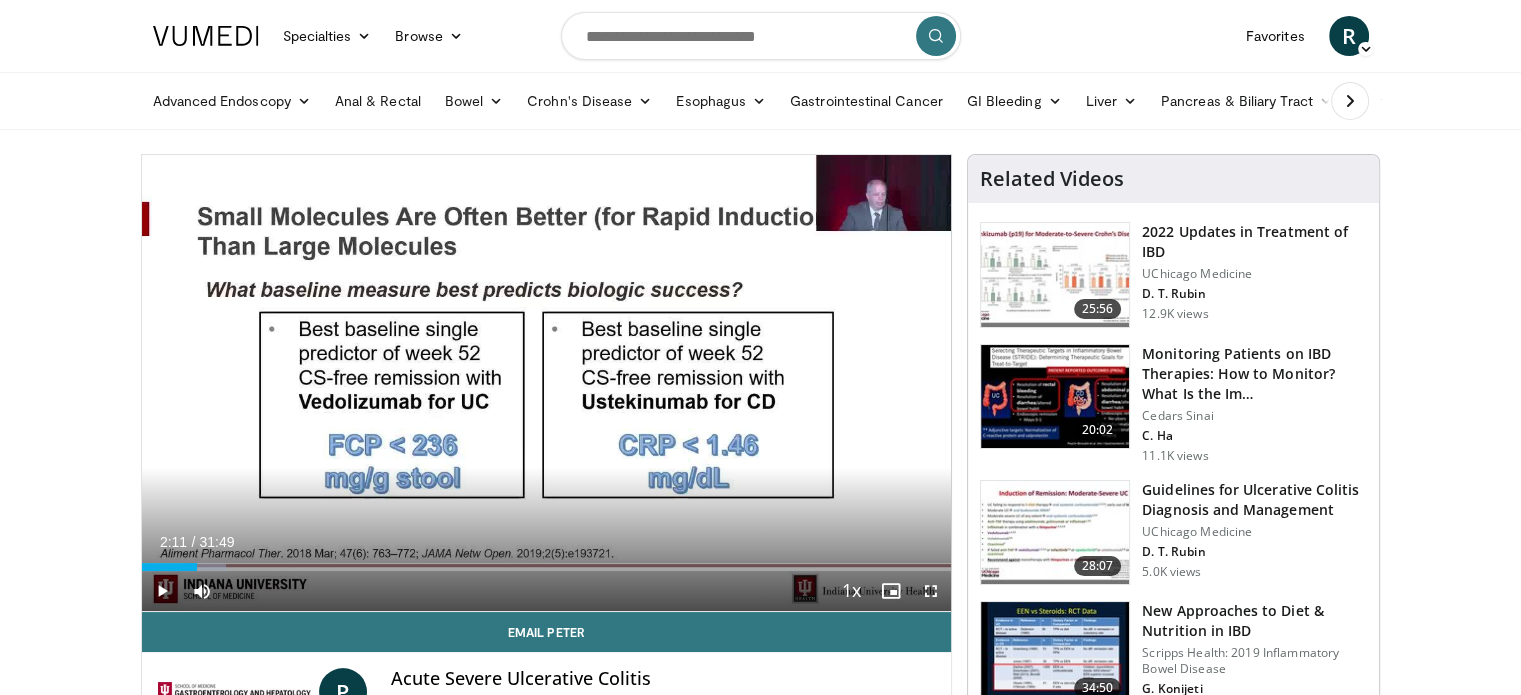 type 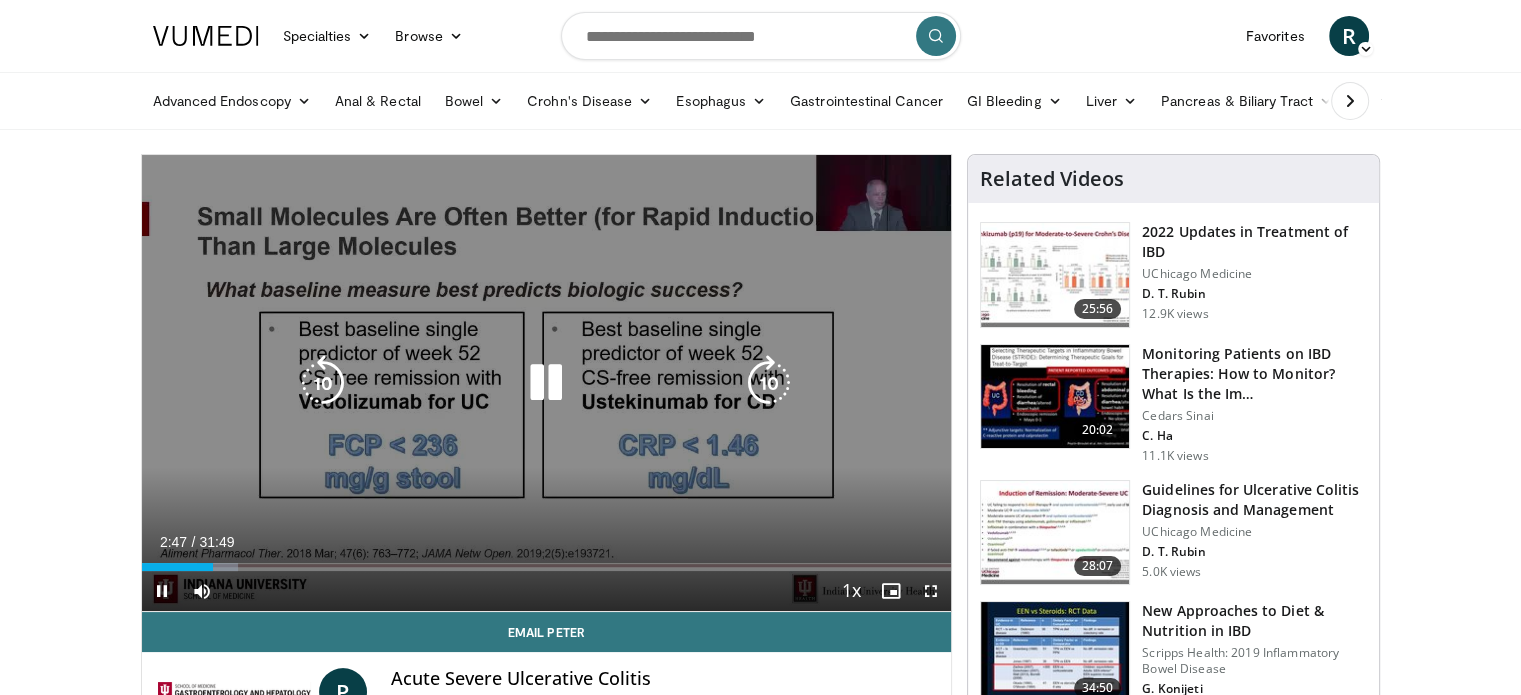 click at bounding box center [769, 383] 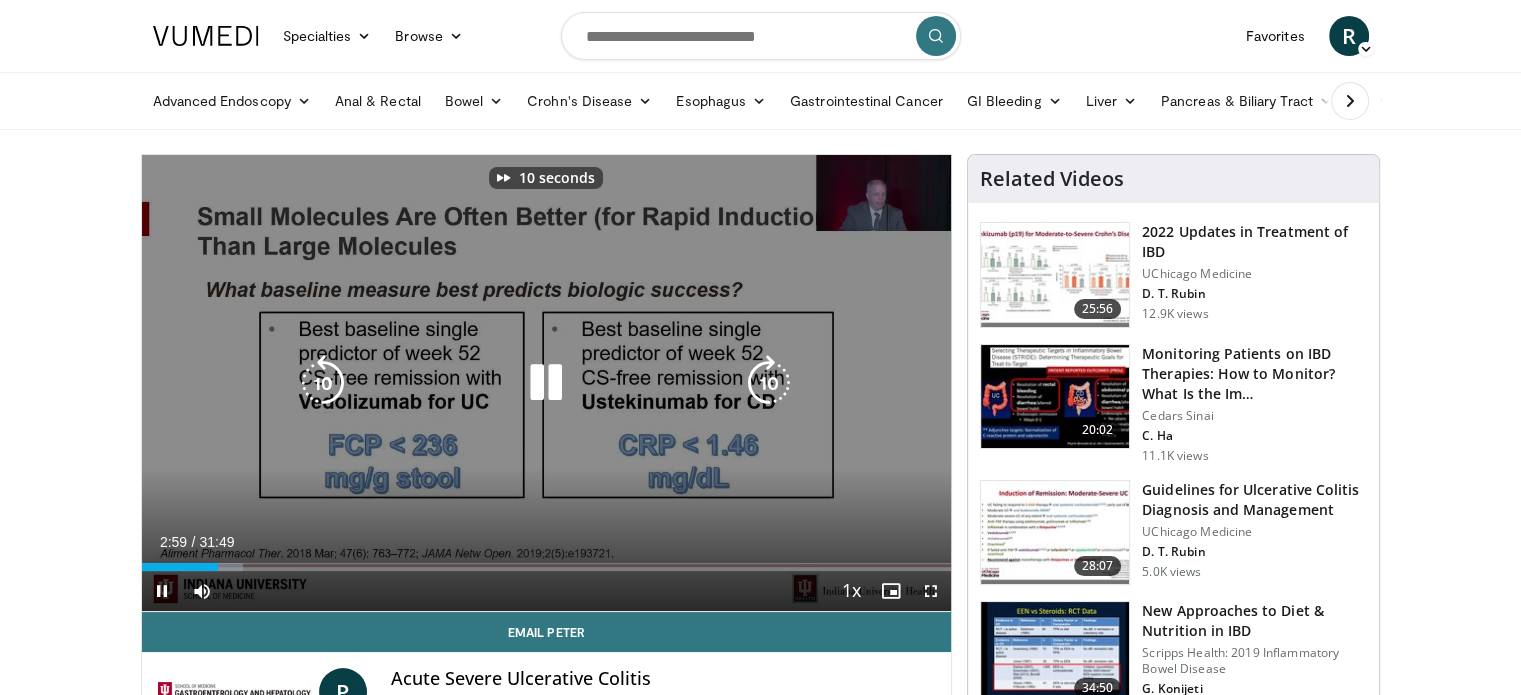 click at bounding box center (769, 383) 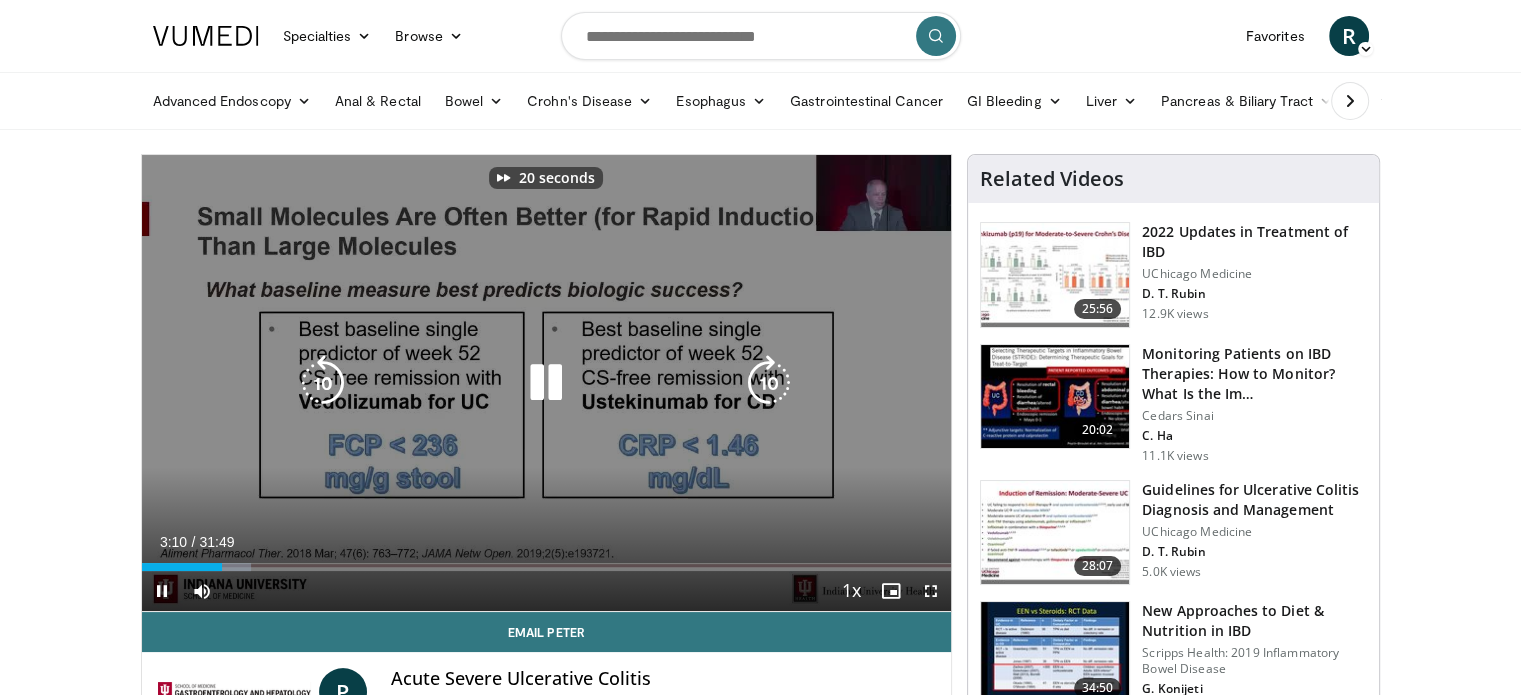 click at bounding box center (769, 383) 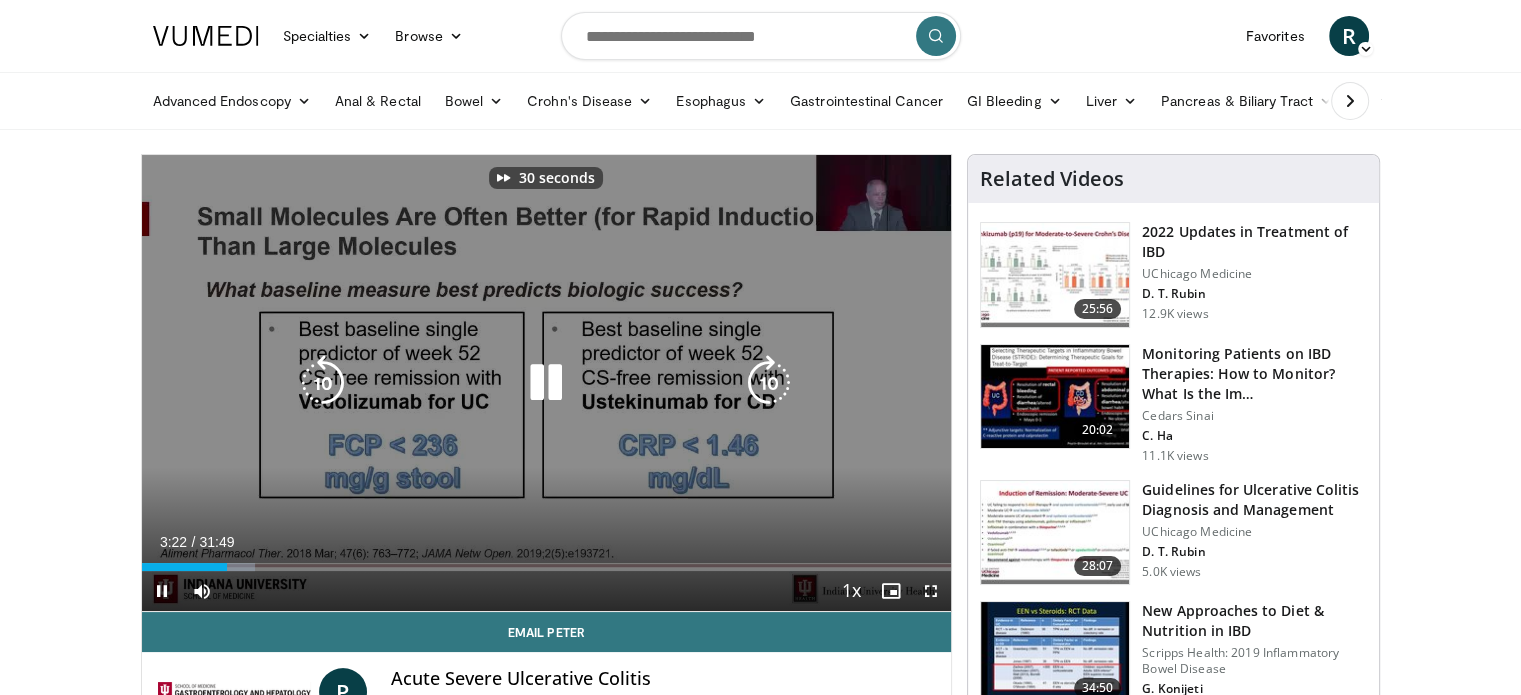 click at bounding box center (769, 383) 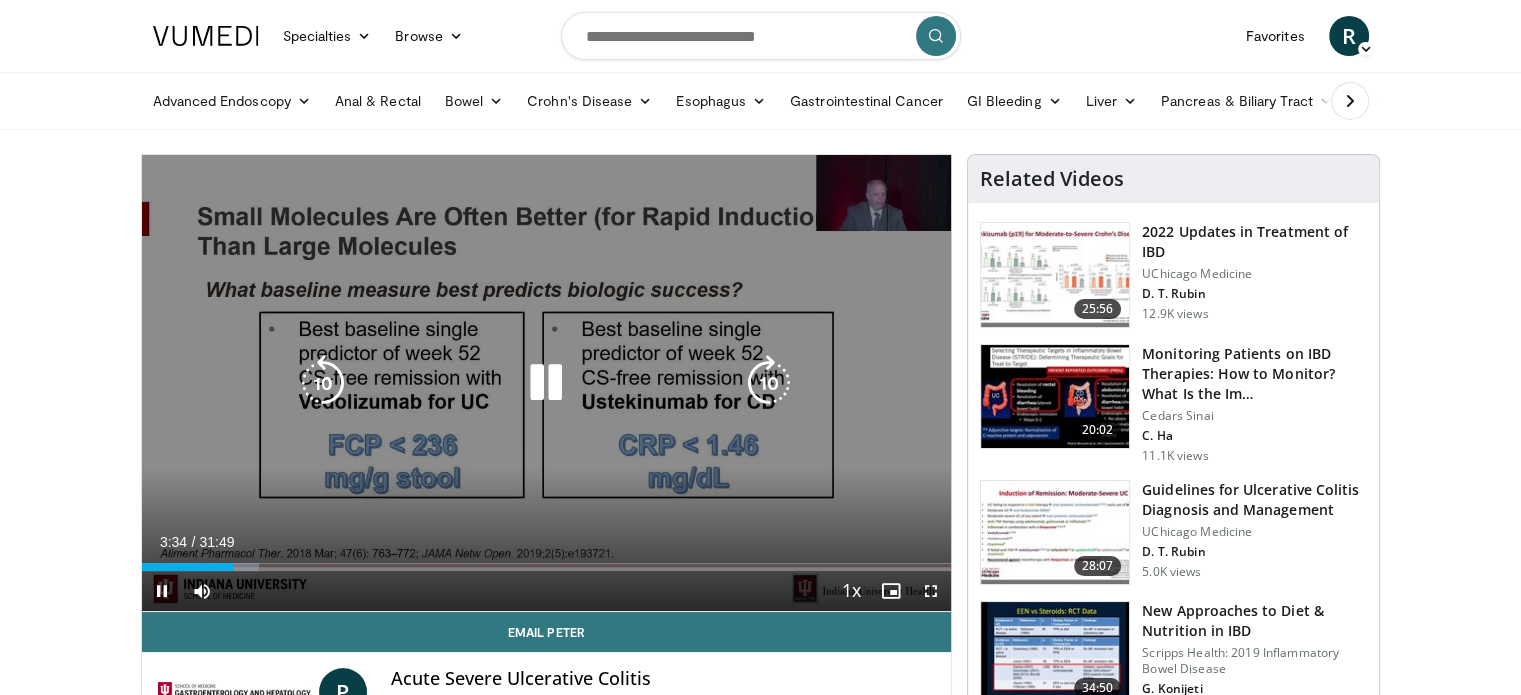 click at bounding box center (769, 383) 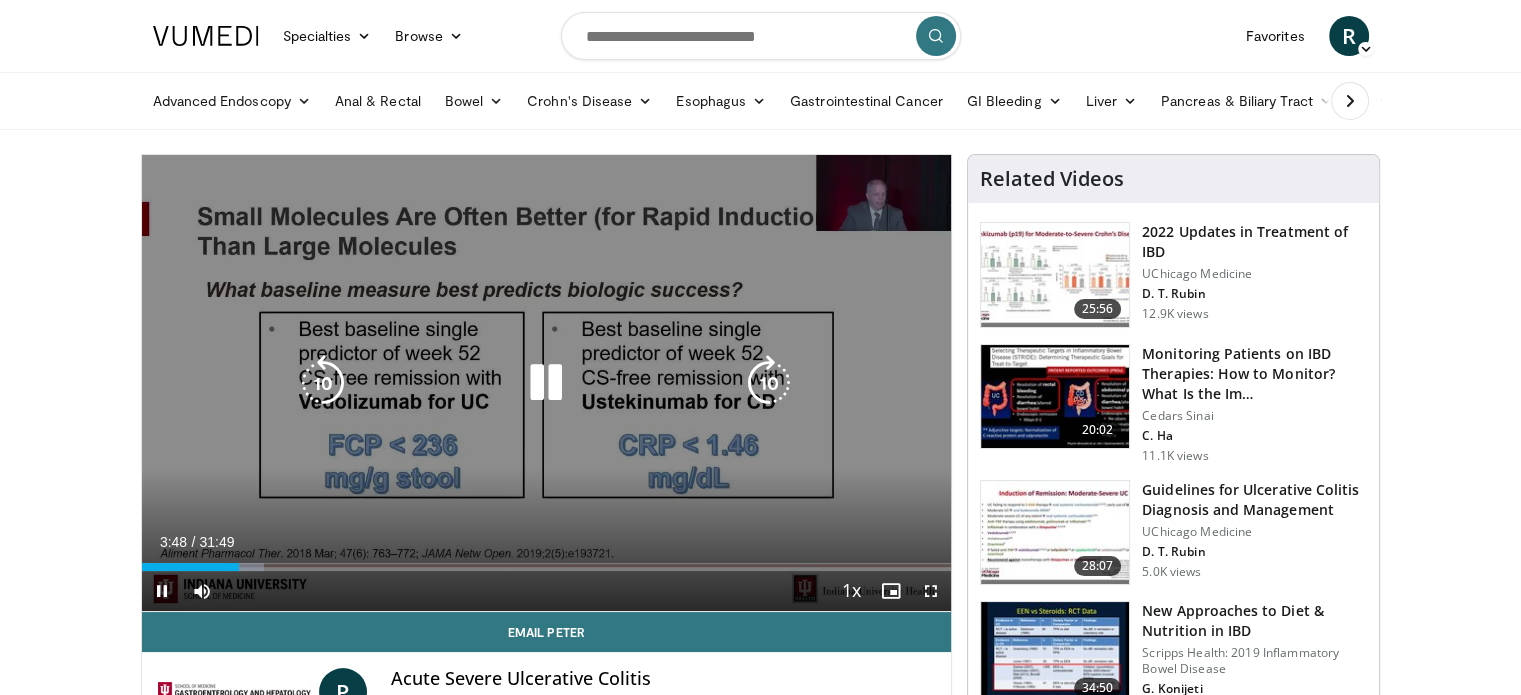 click on "10 seconds
Tap to unmute" at bounding box center [547, 383] 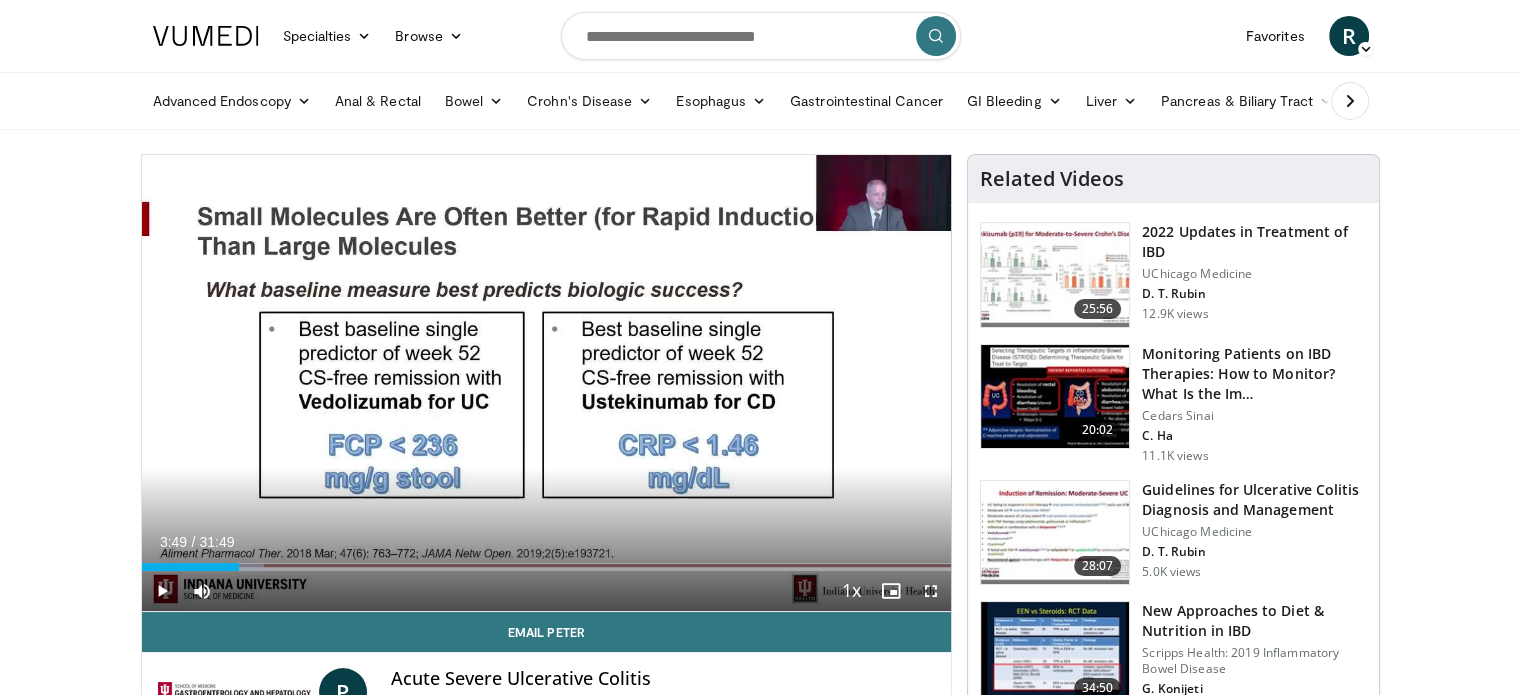 click on "10 seconds
Tap to unmute" at bounding box center [547, 383] 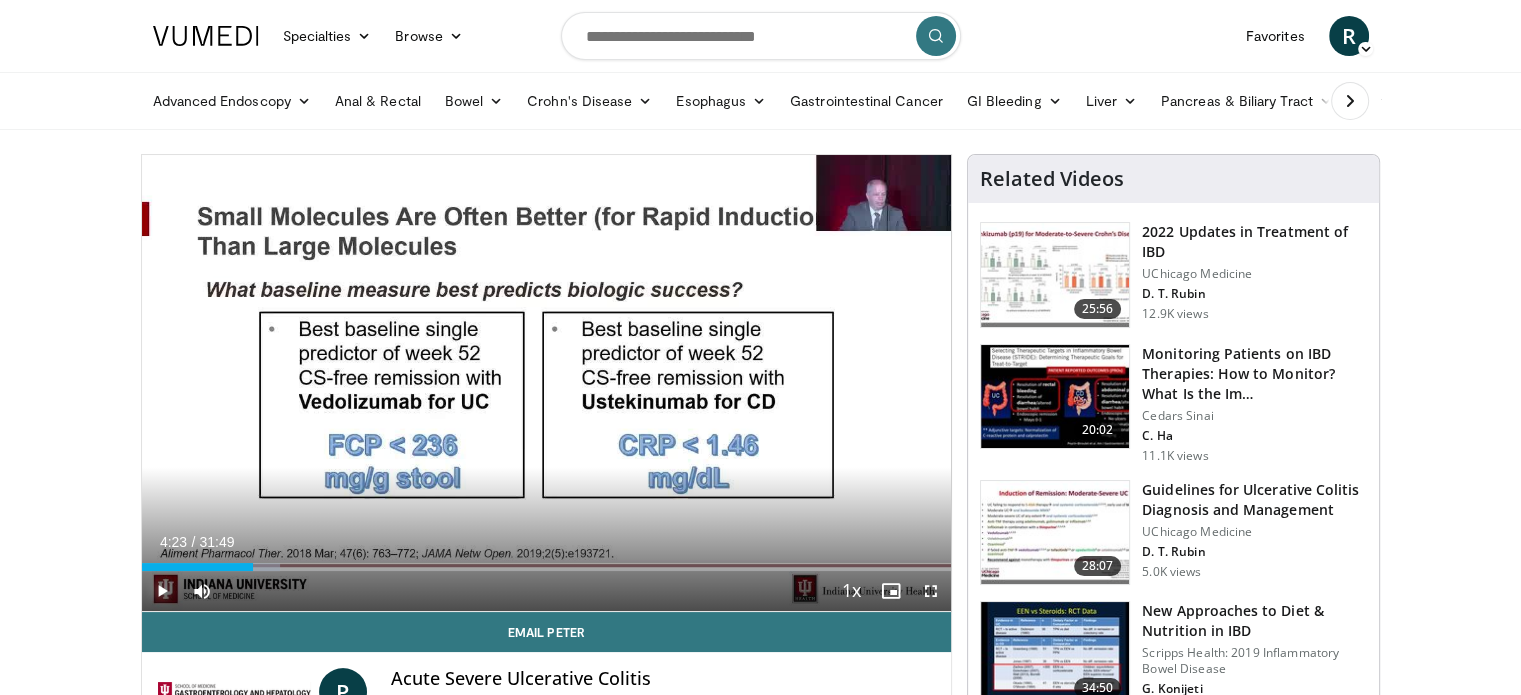 click at bounding box center [162, 591] 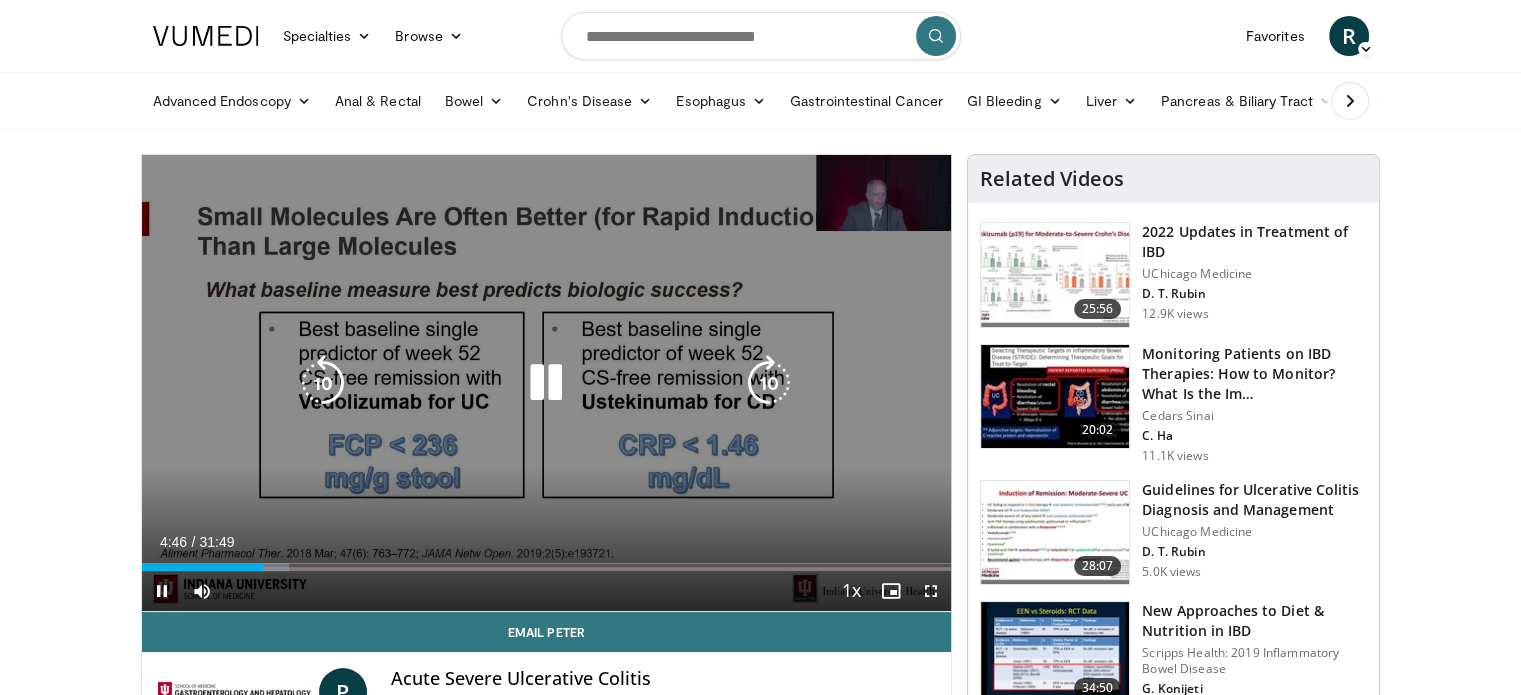 click at bounding box center [323, 383] 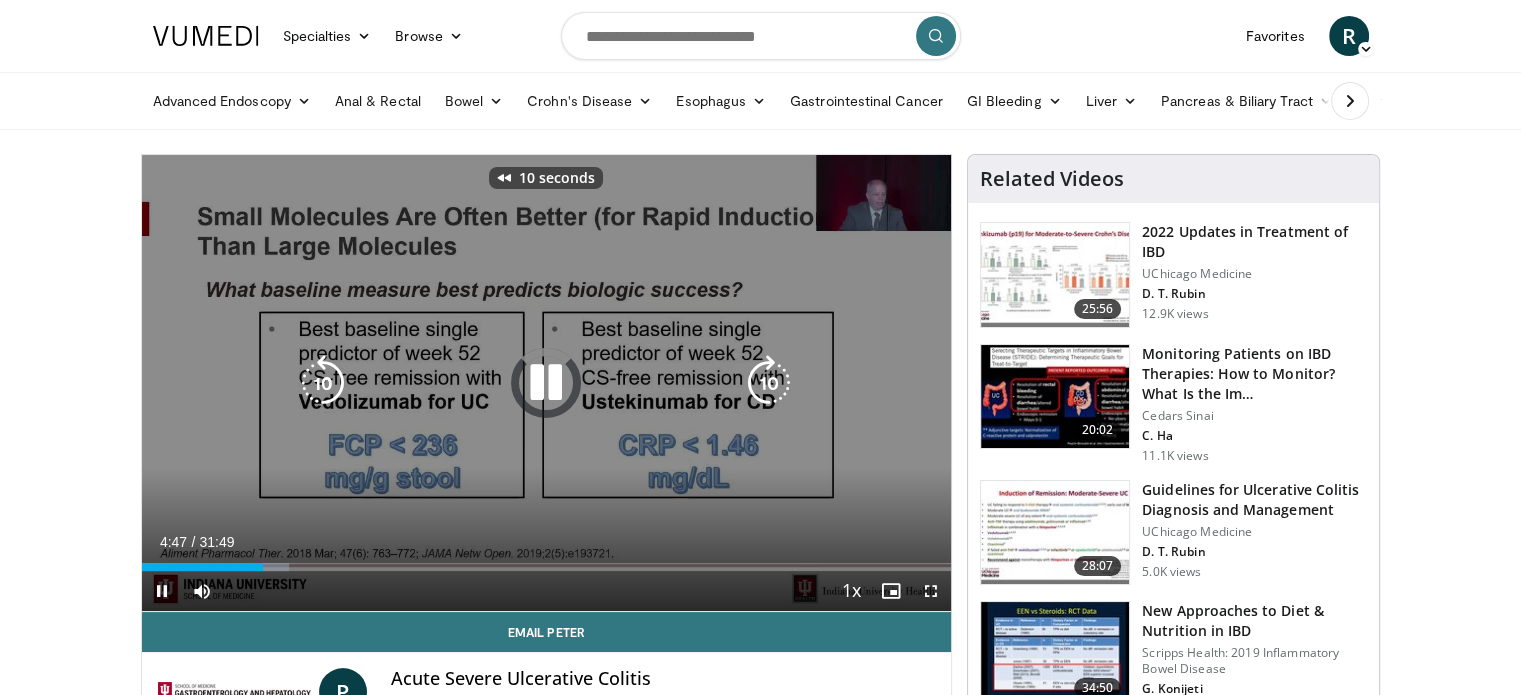 click at bounding box center (323, 383) 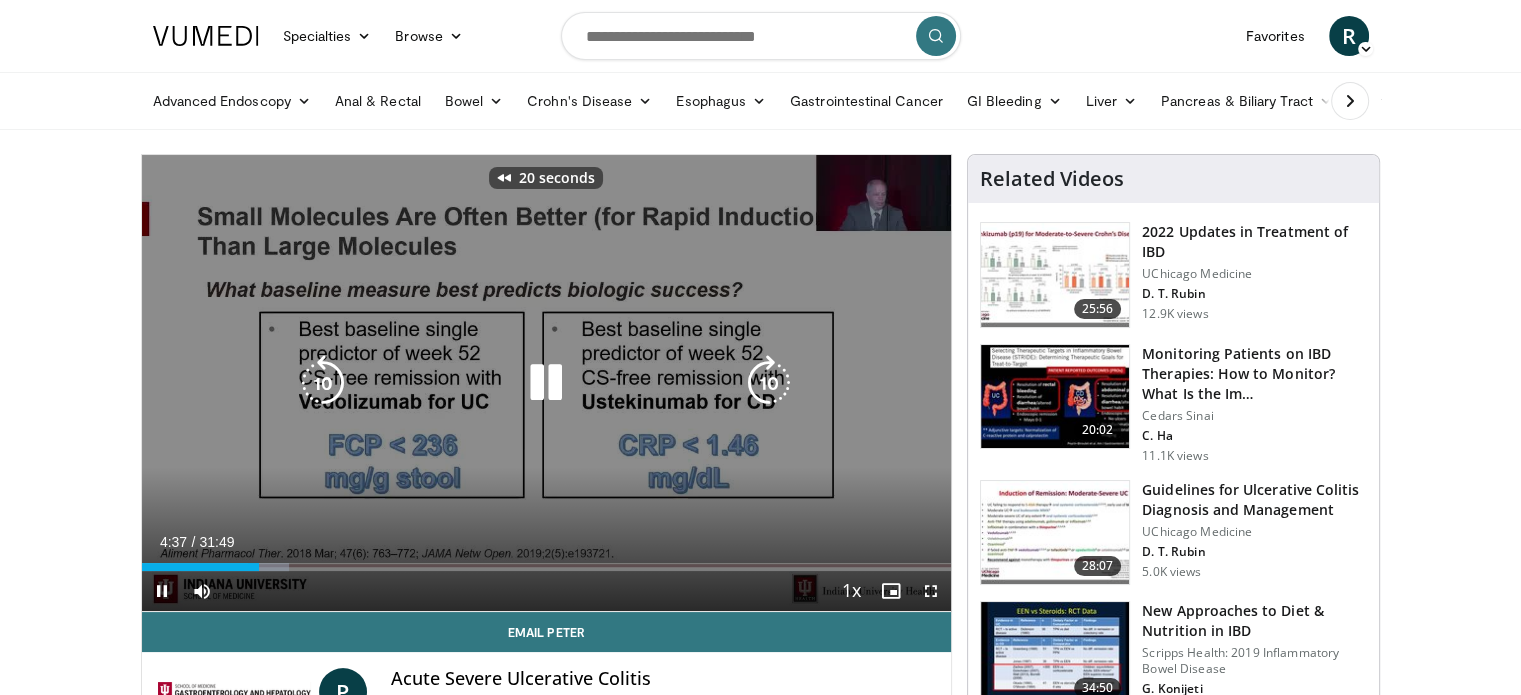 click at bounding box center (323, 383) 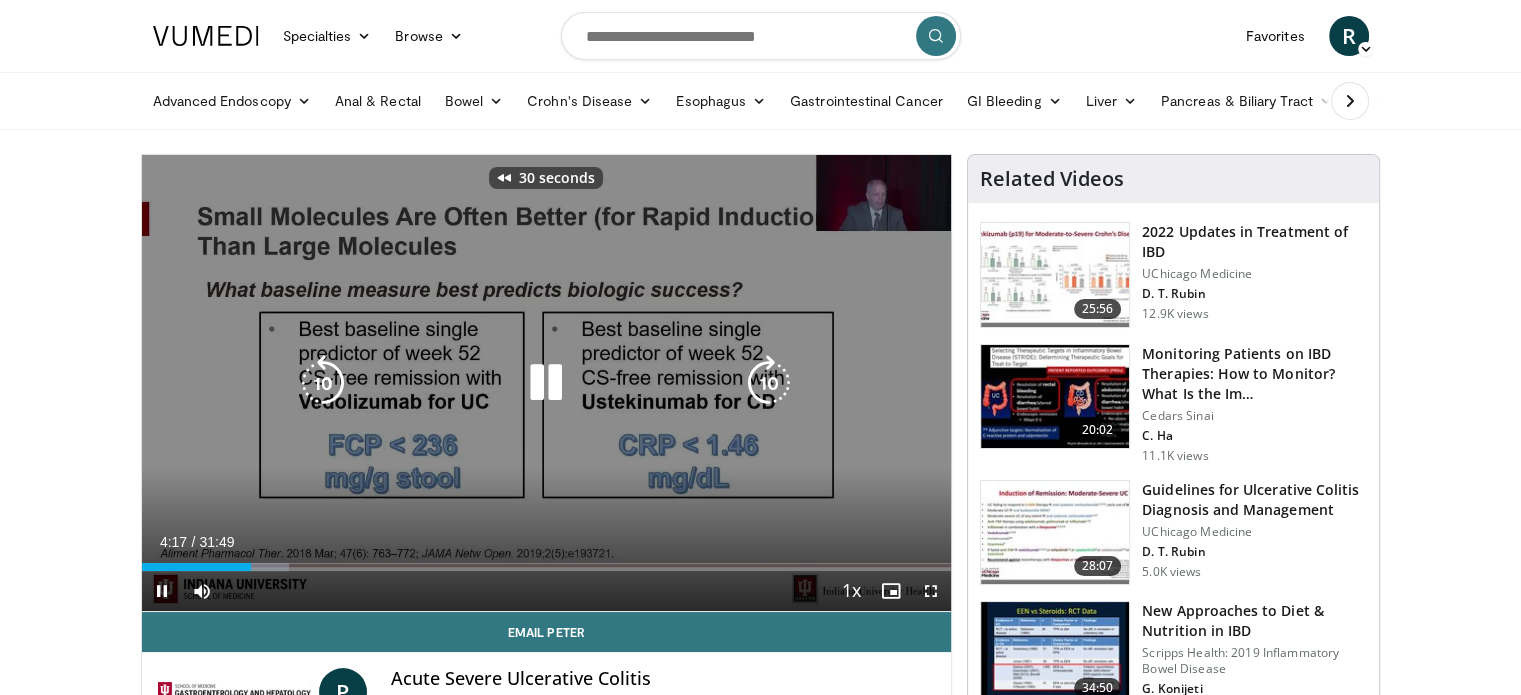 click at bounding box center [323, 383] 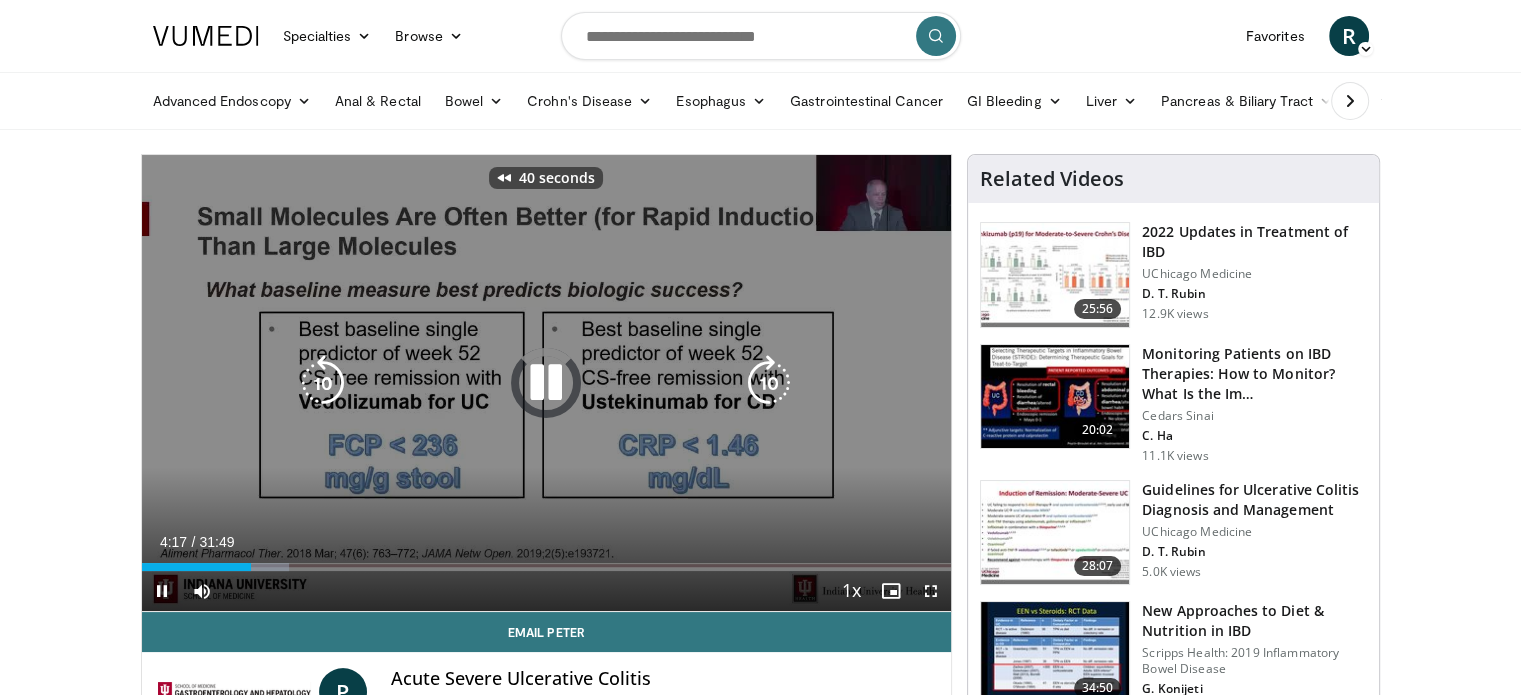 click at bounding box center [323, 383] 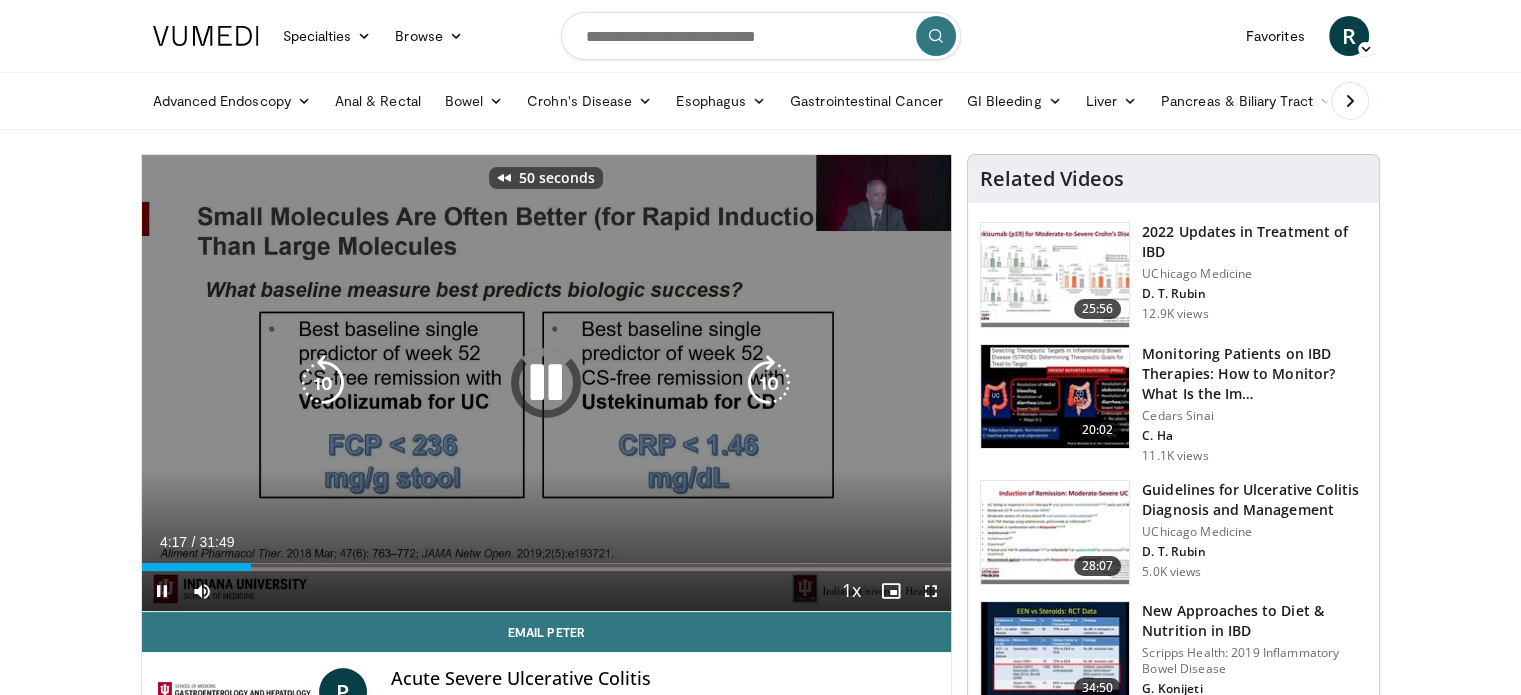 click at bounding box center [323, 383] 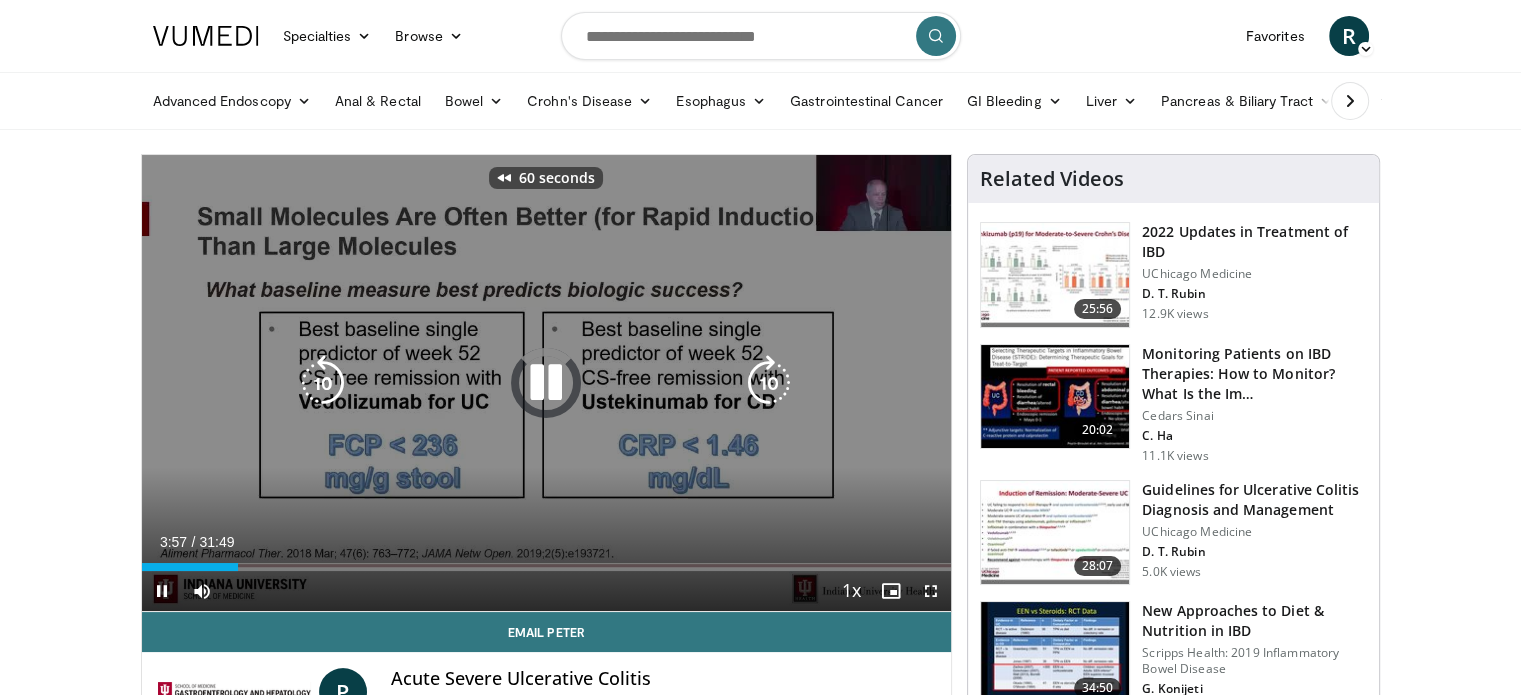 click at bounding box center (323, 383) 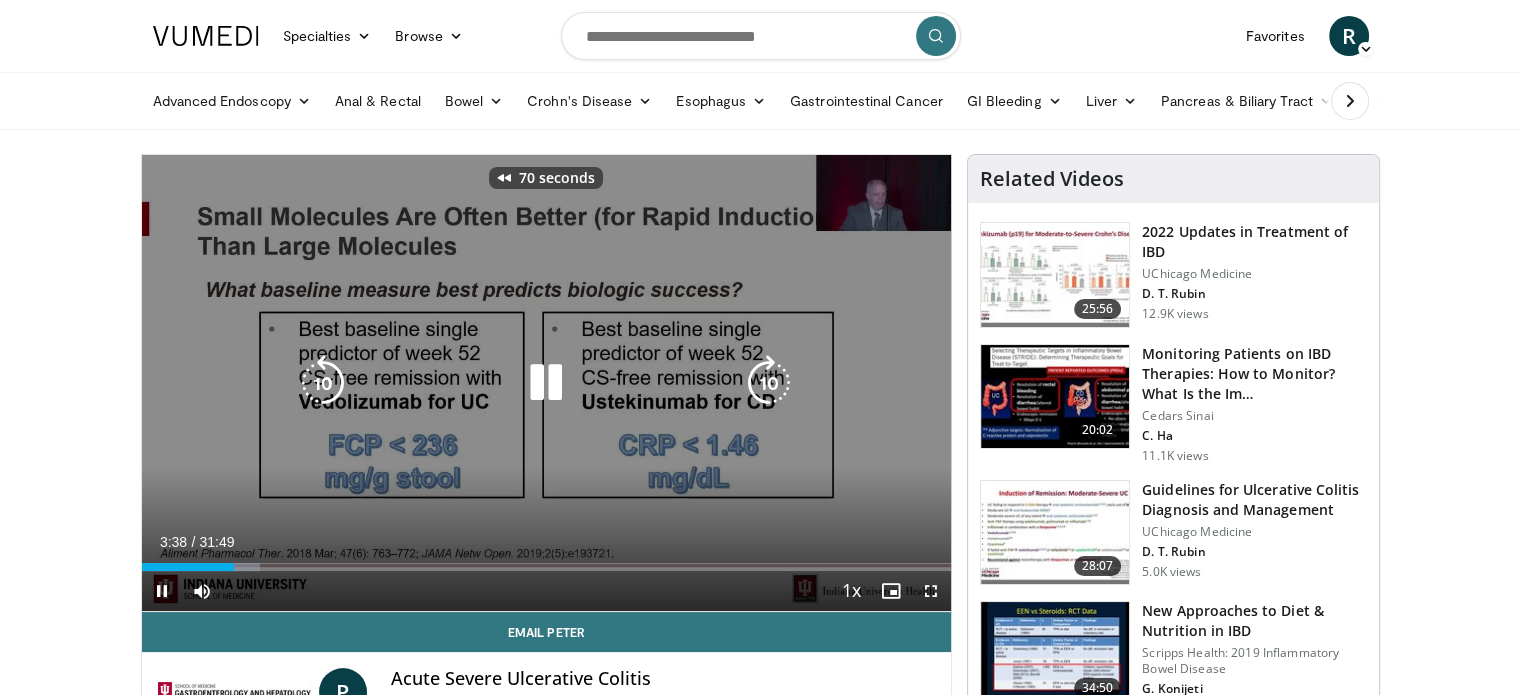 click at bounding box center [769, 383] 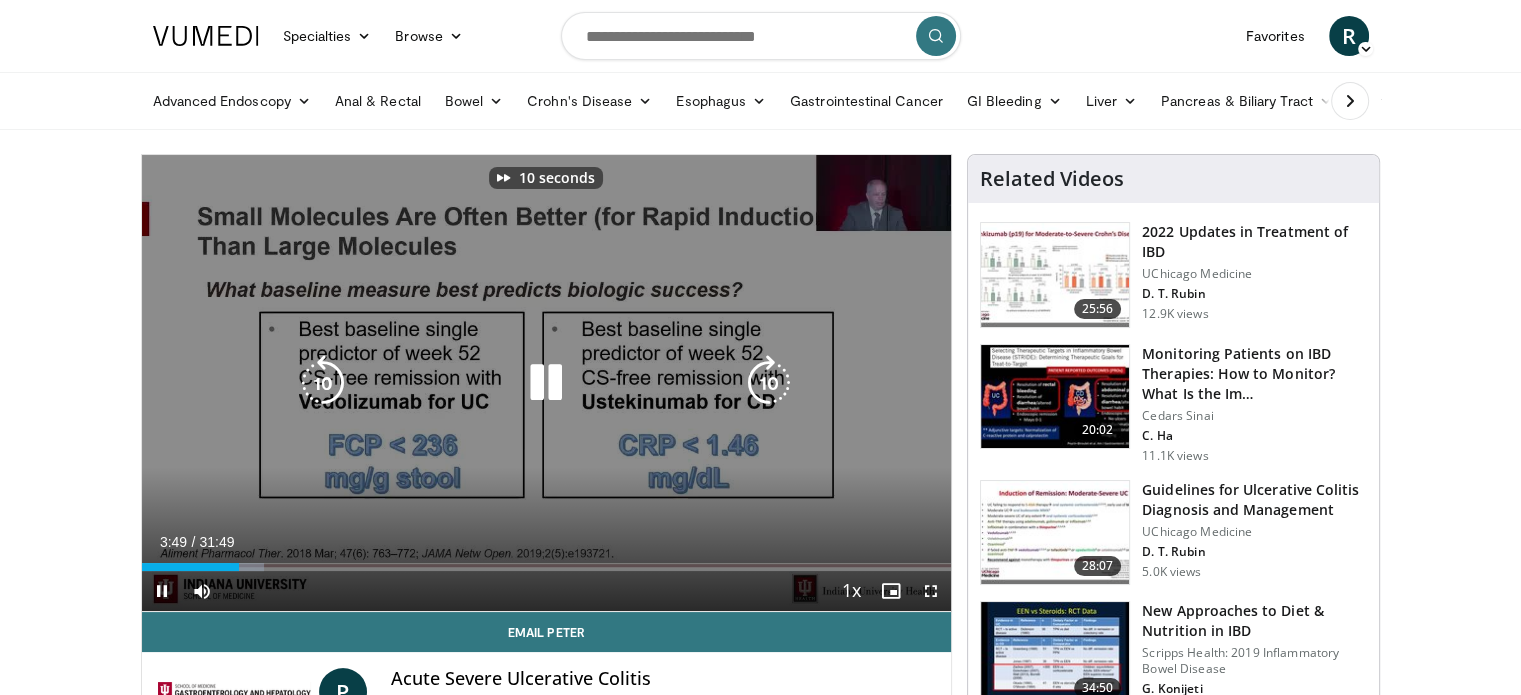 click at bounding box center (769, 383) 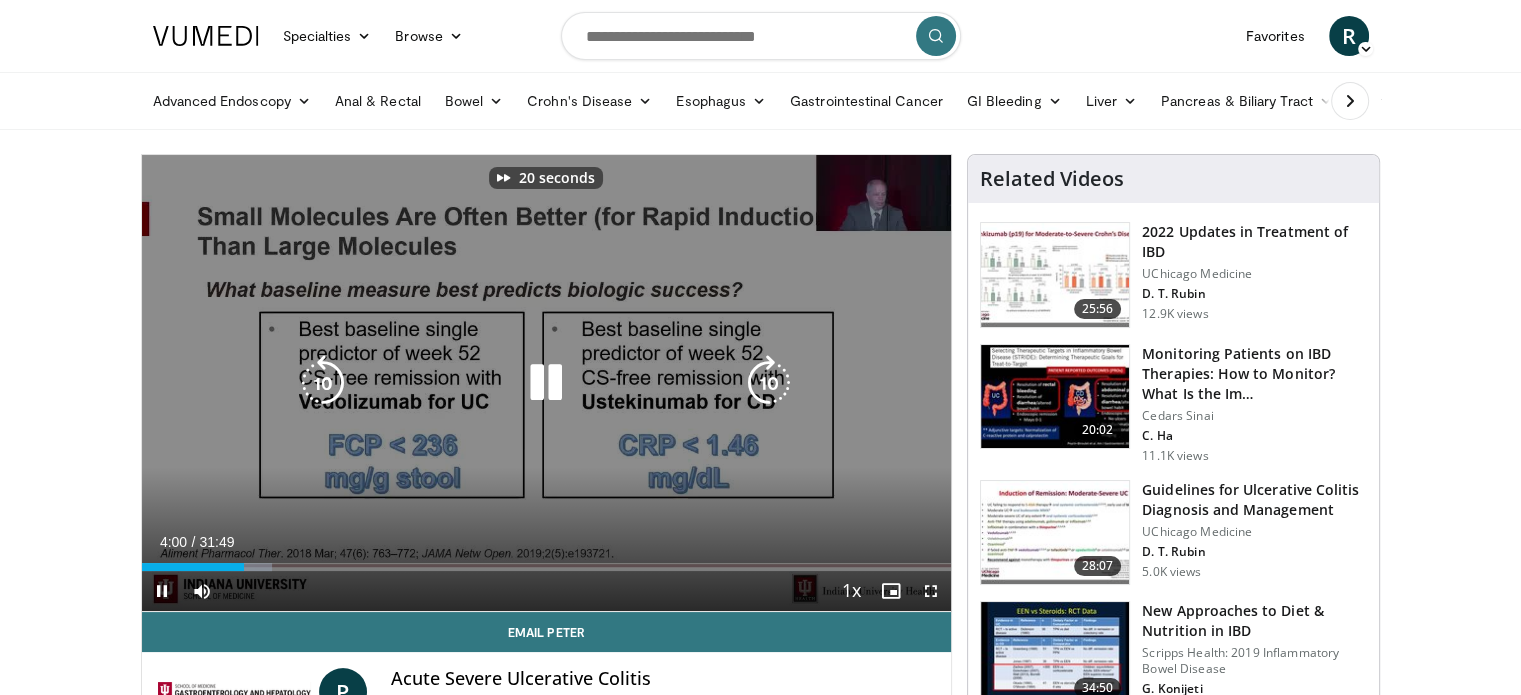 click at bounding box center [769, 383] 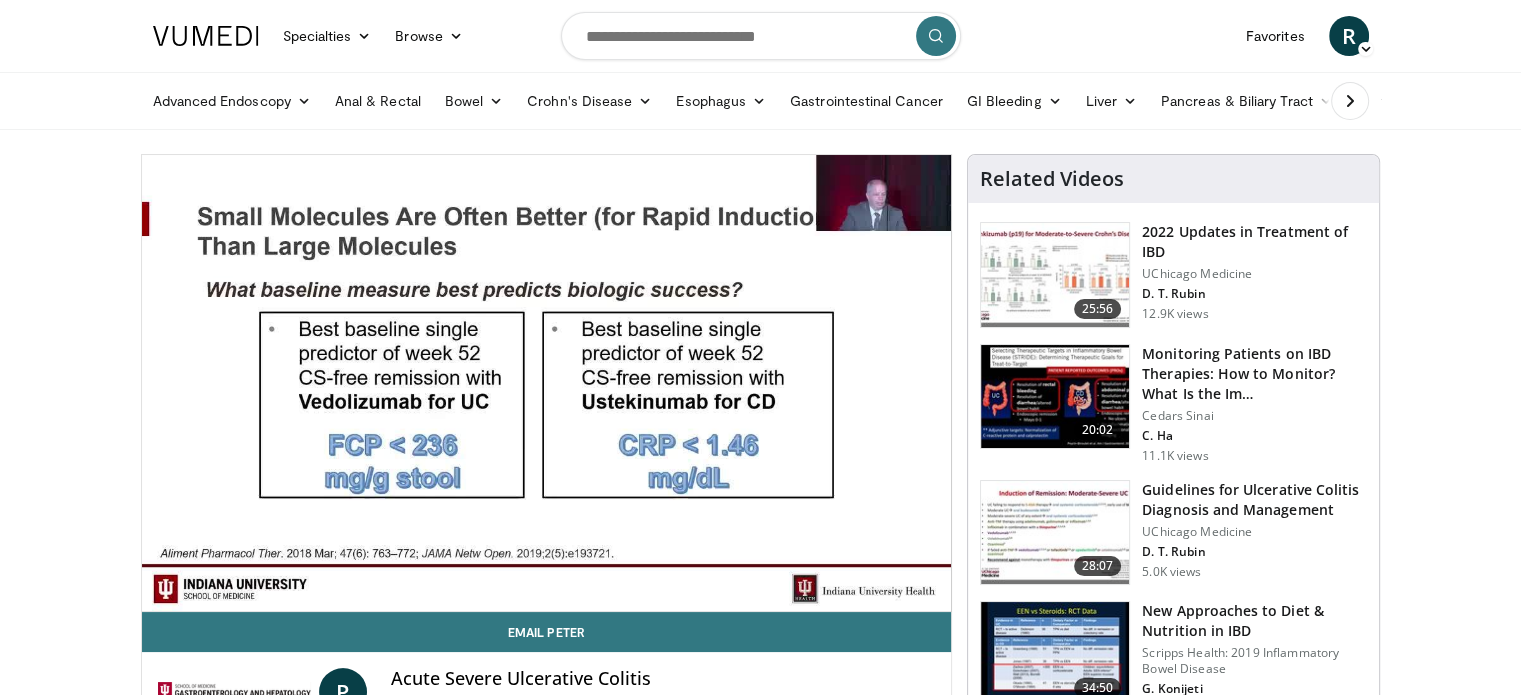 click on "Specialties
Adult & Family Medicine
Allergy, Asthma, Immunology
Anesthesiology
Cardiology
Dental
Dermatology
Endocrinology
Gastroenterology & Hepatology
General Surgery
Hematology & Oncology
Infectious Disease
Nephrology
Neurology
Neurosurgery
Obstetrics & Gynecology
Ophthalmology
Oral Maxillofacial
Orthopaedics
Otolaryngology
Pediatrics
Plastic Surgery
Podiatry
Psychiatry
Pulmonology
Radiation Oncology
Radiology
Rheumatology
Urology" at bounding box center (760, 1536) 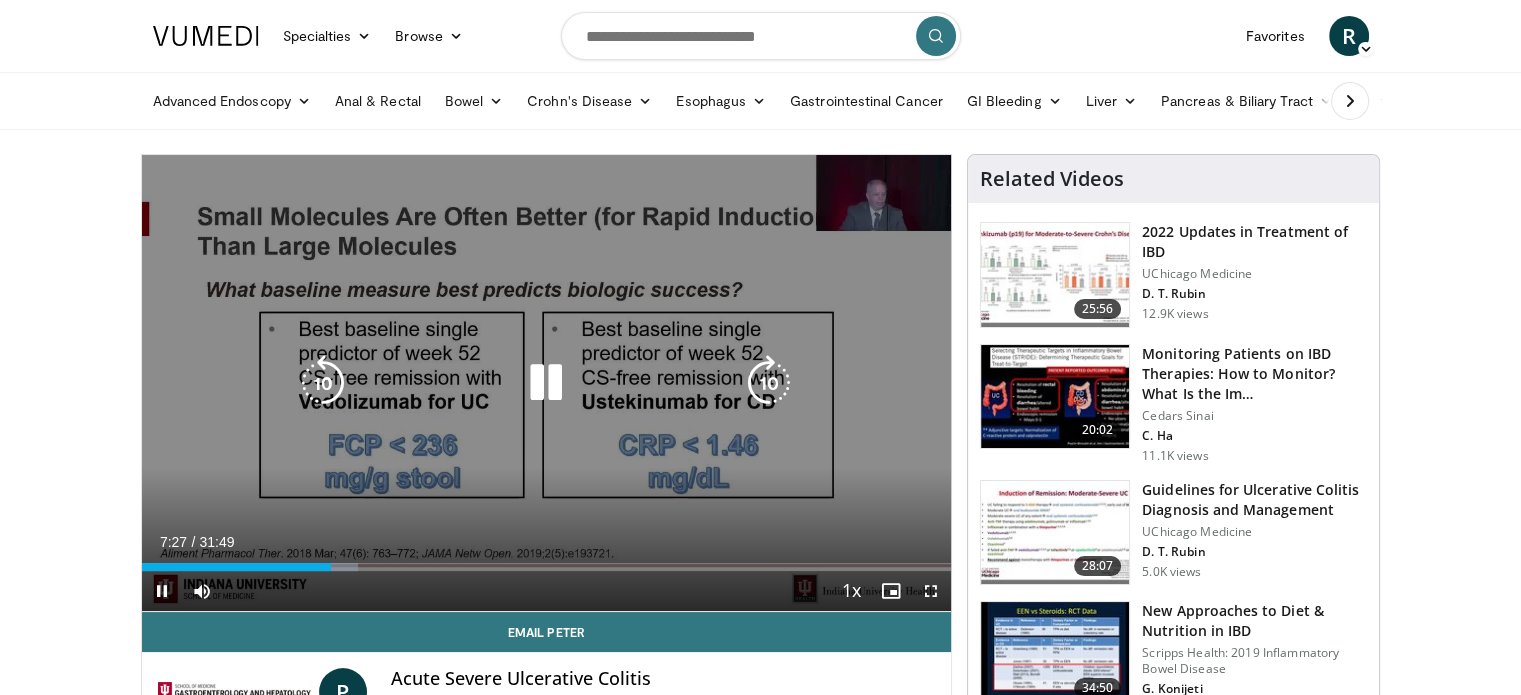 click at bounding box center (546, 383) 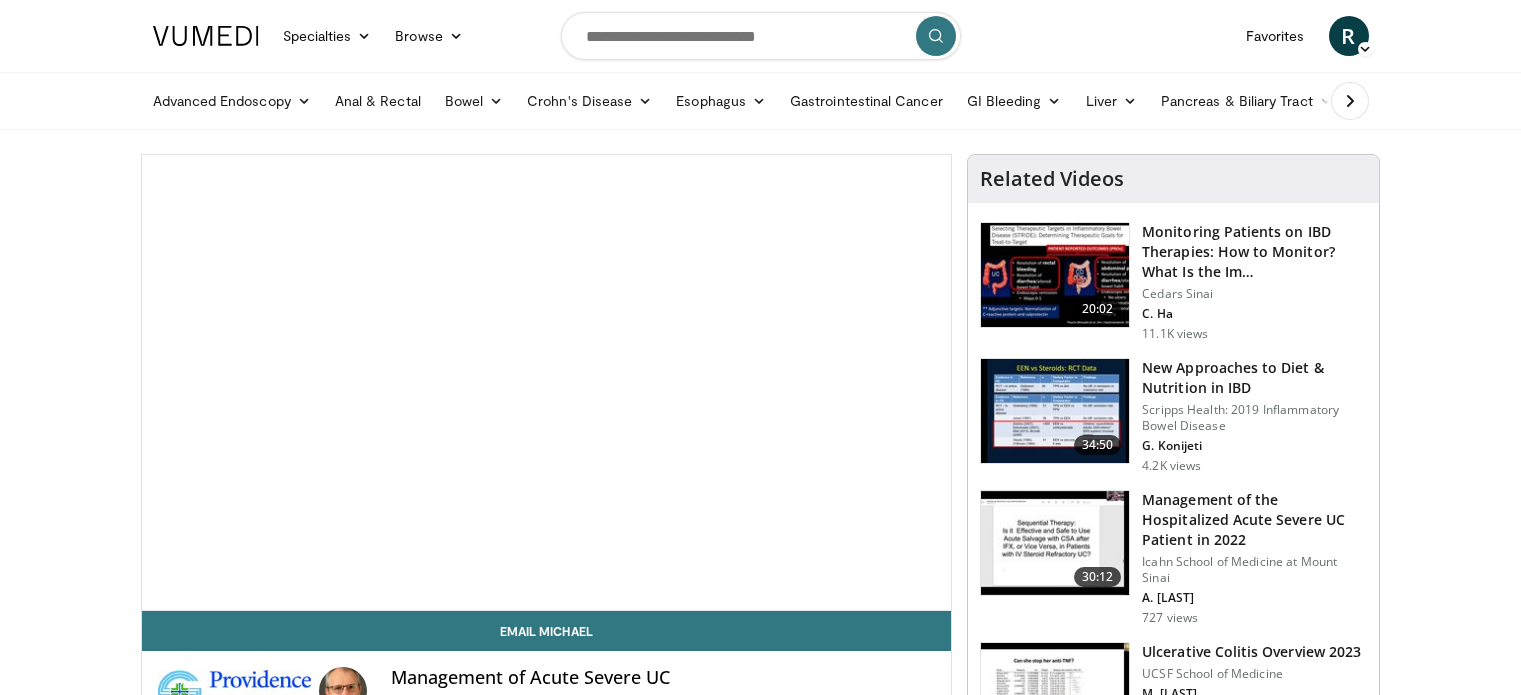 scroll, scrollTop: 0, scrollLeft: 0, axis: both 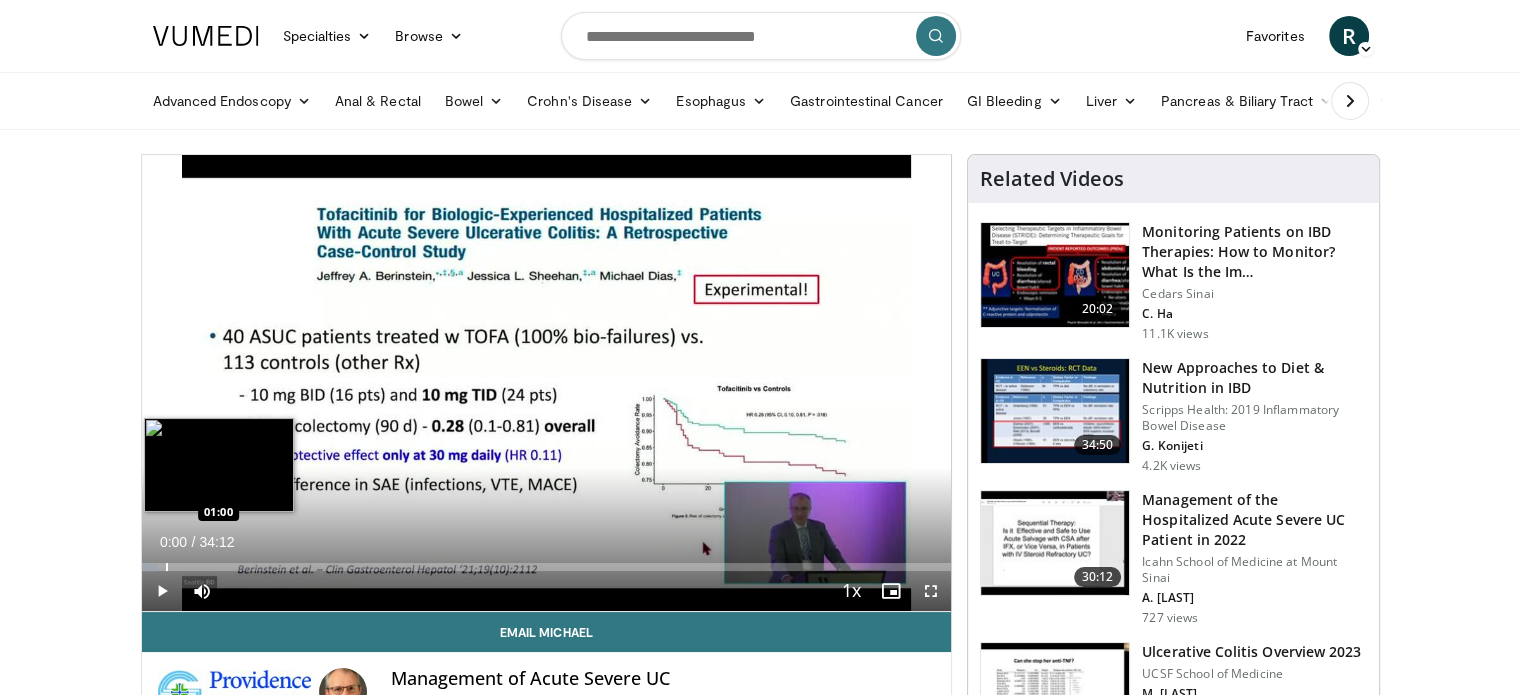 click at bounding box center (167, 567) 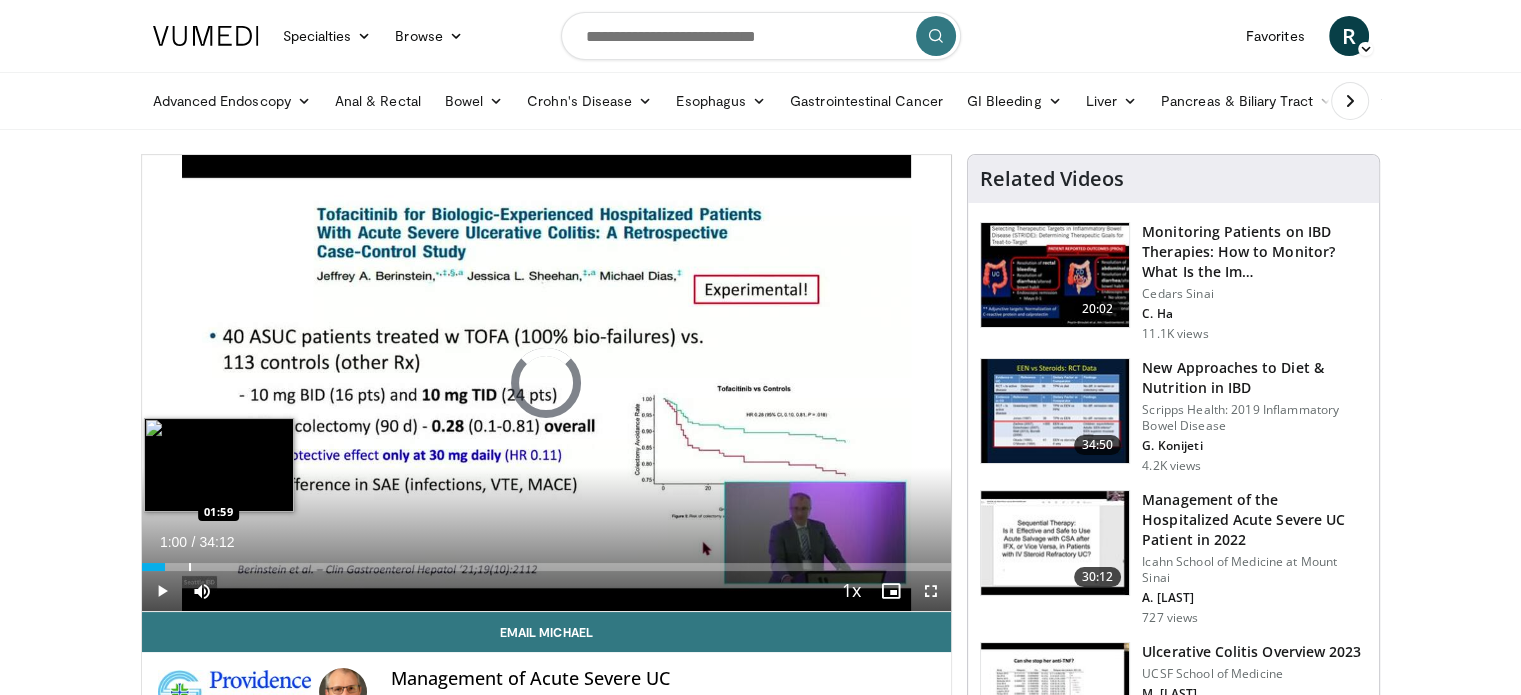 click at bounding box center [190, 567] 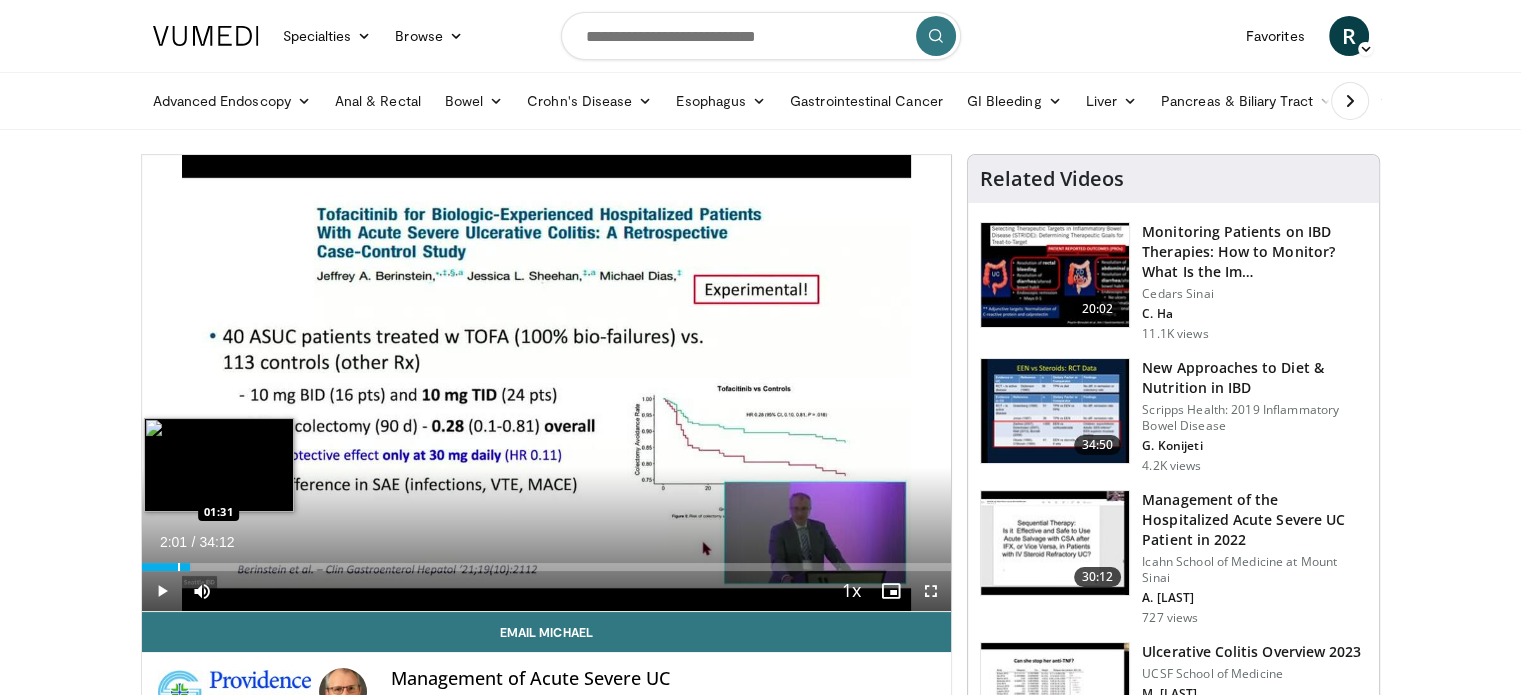 click at bounding box center (179, 567) 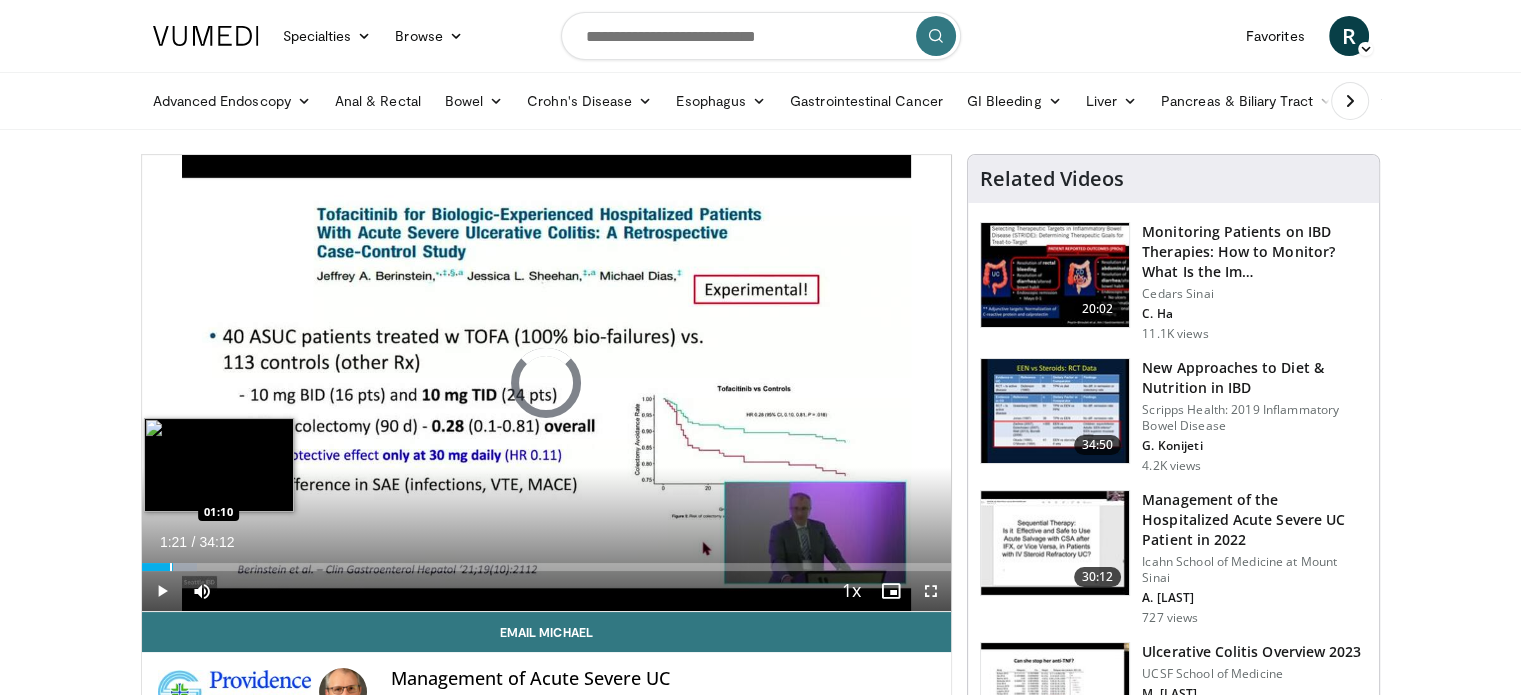 click at bounding box center [171, 567] 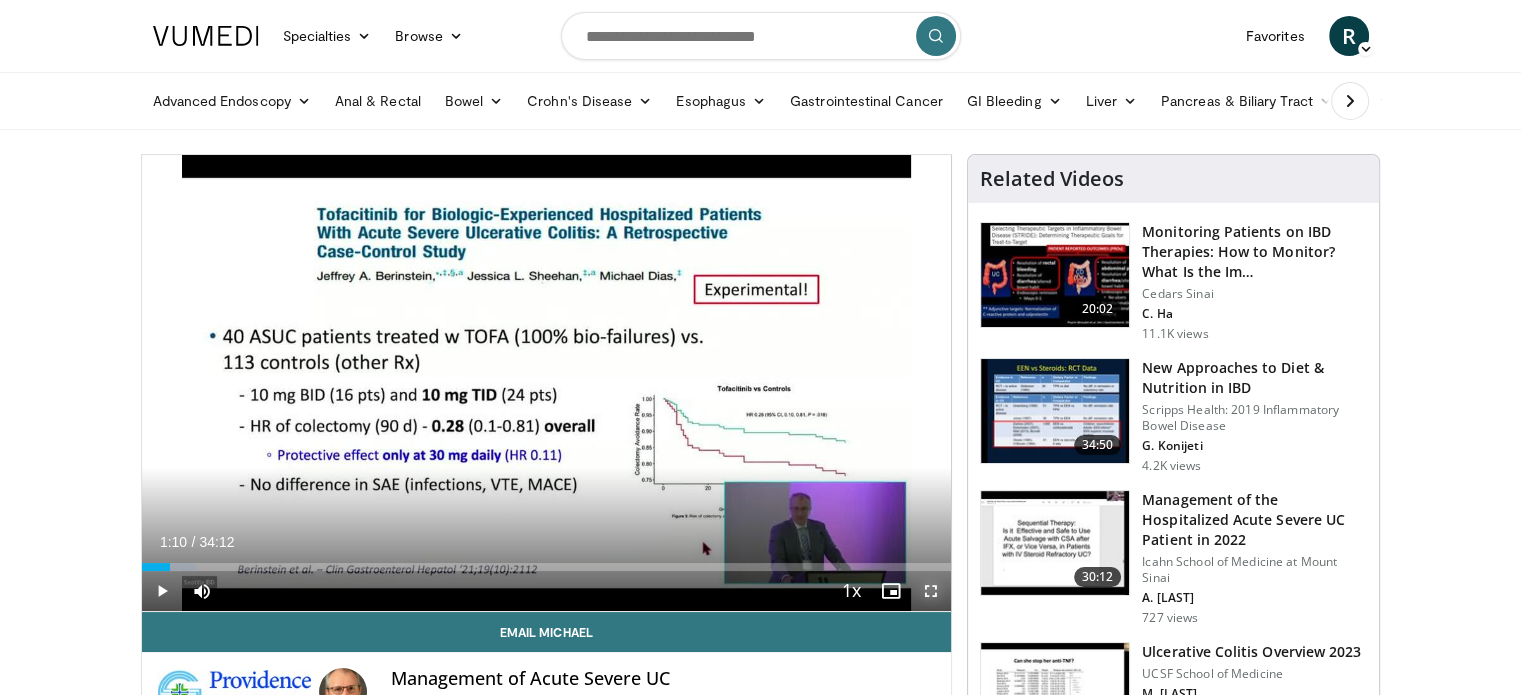 click at bounding box center (931, 591) 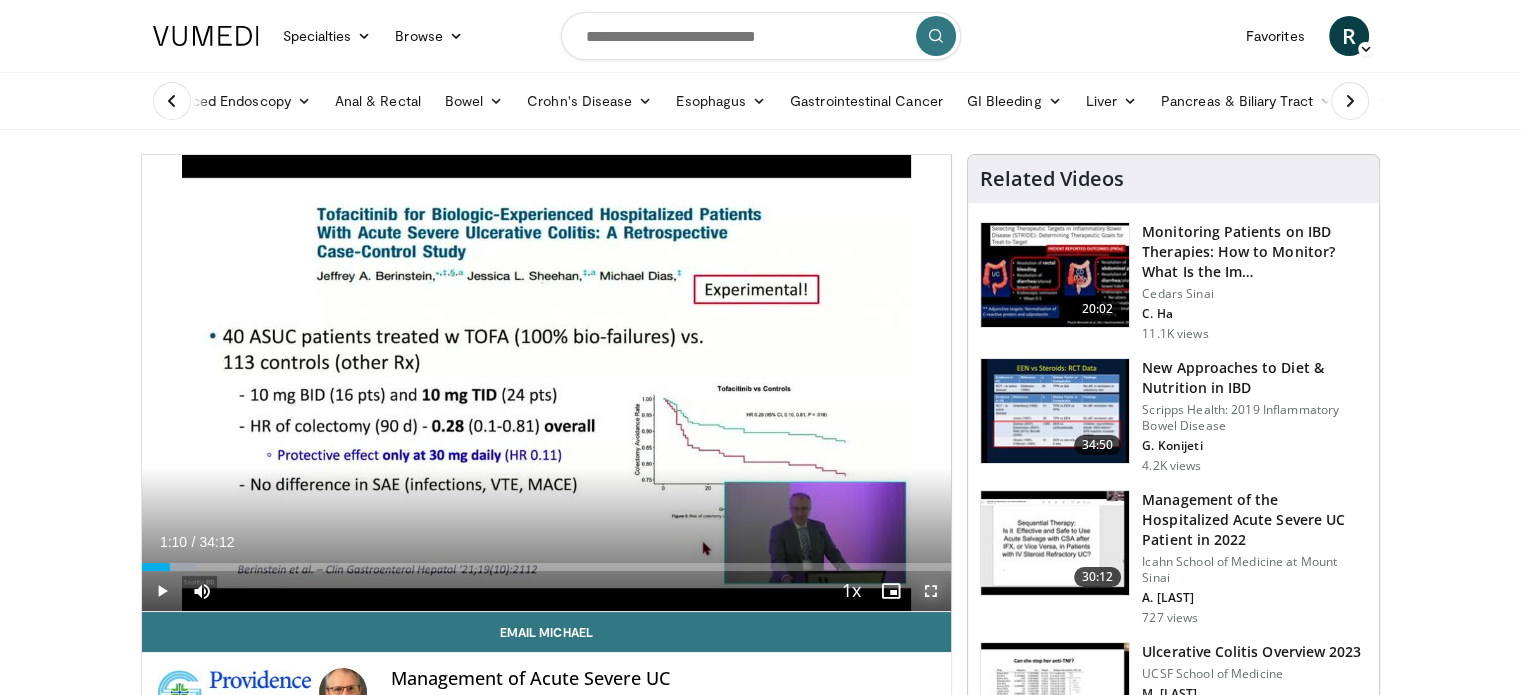 click at bounding box center (931, 591) 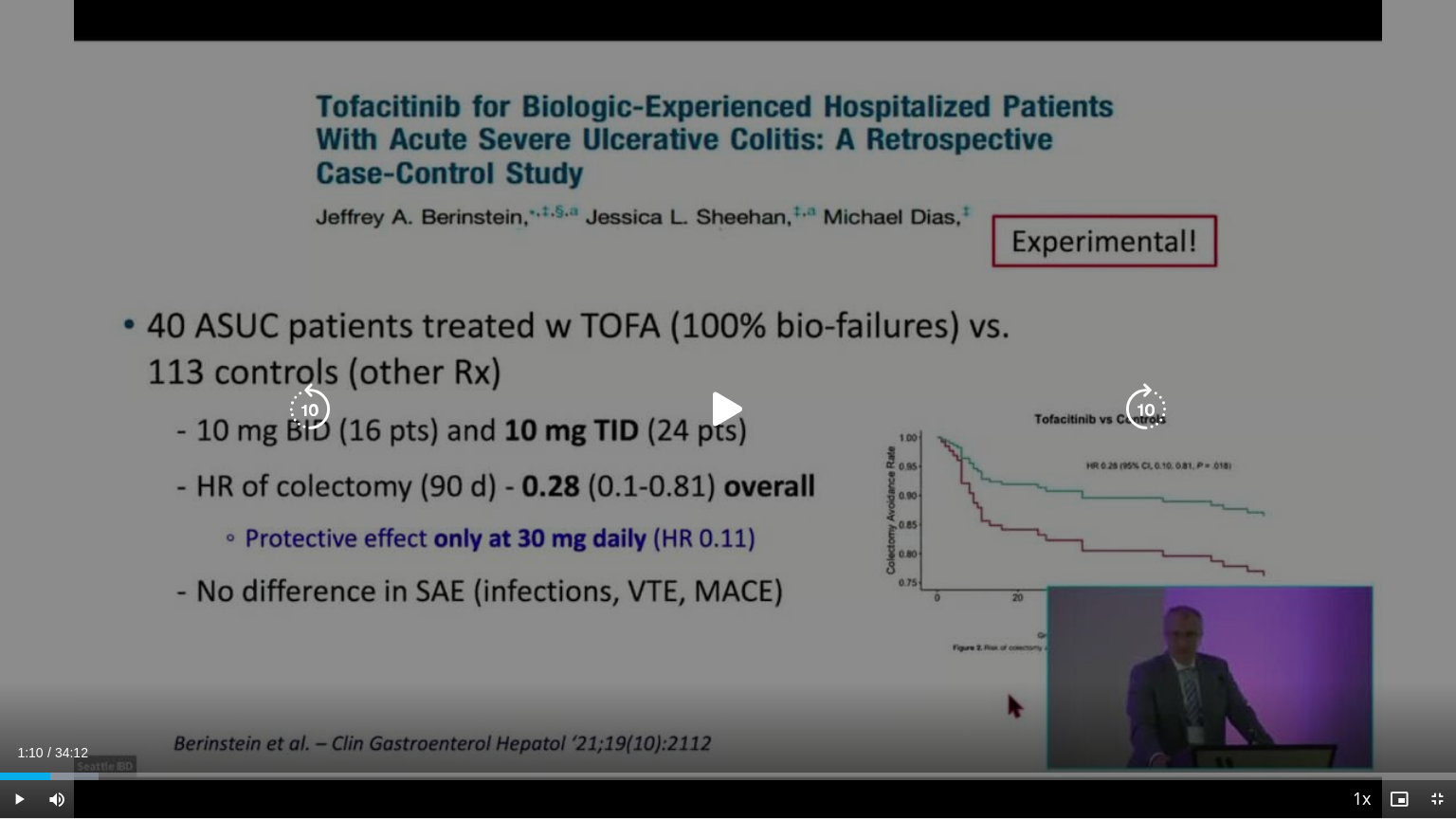 click at bounding box center (728, 410) 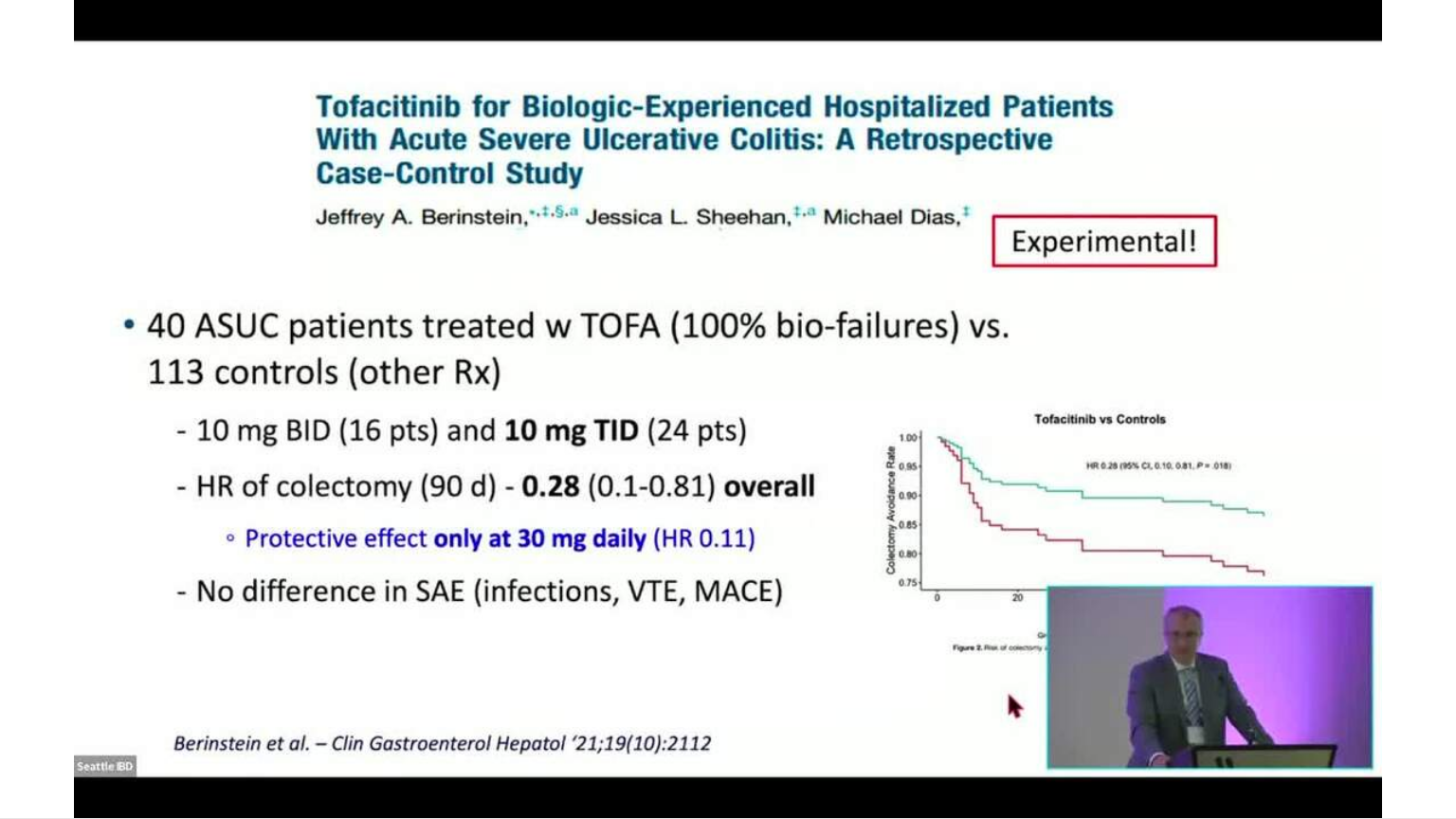 type 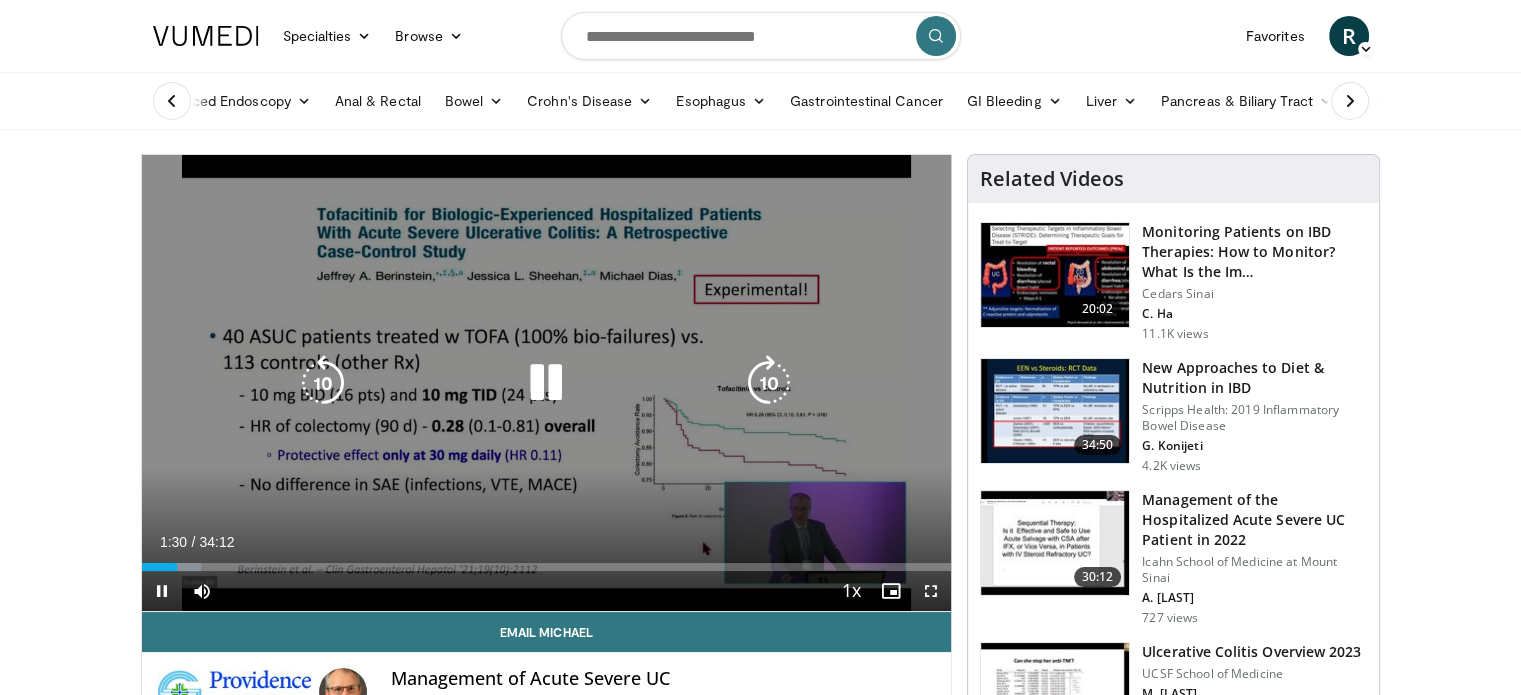 click at bounding box center [546, 383] 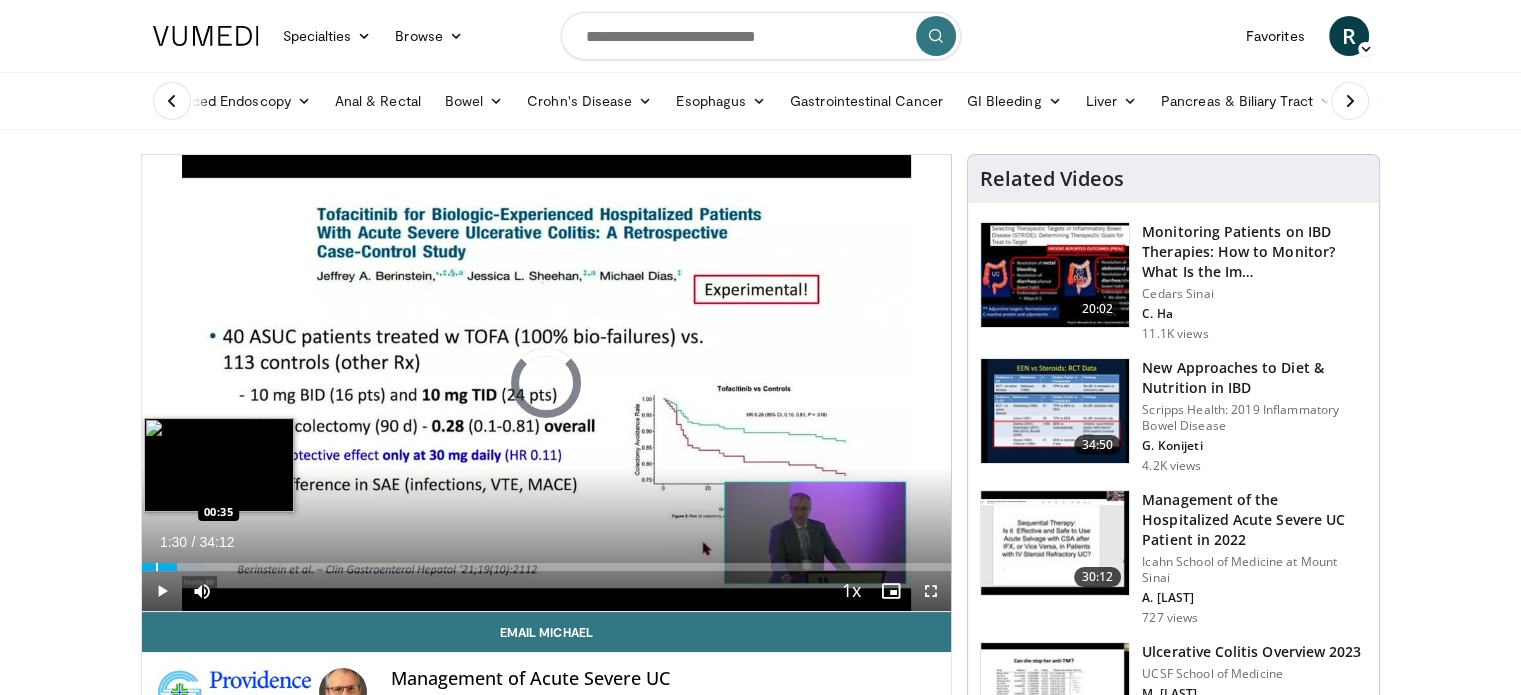 click on "Loaded :  7.73% 01:30 00:35" at bounding box center [547, 561] 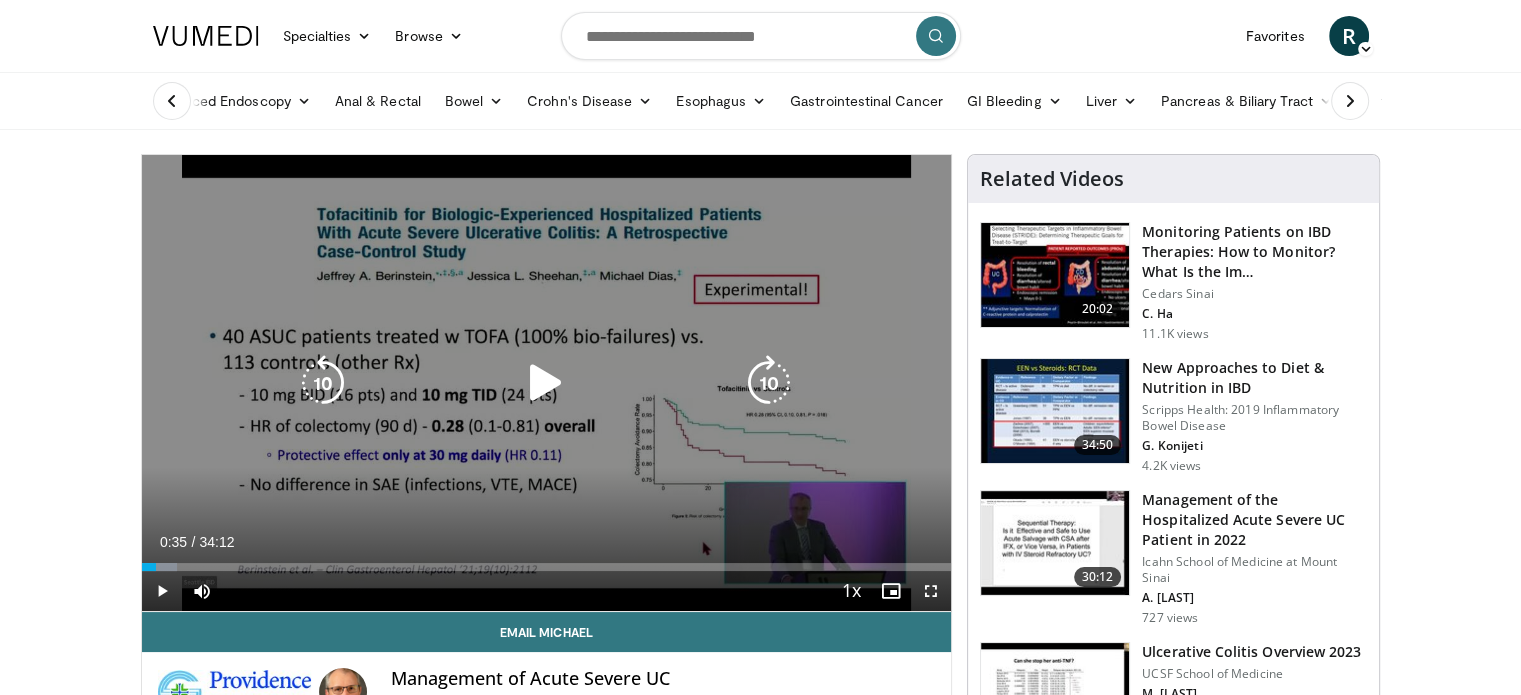 click at bounding box center [546, 383] 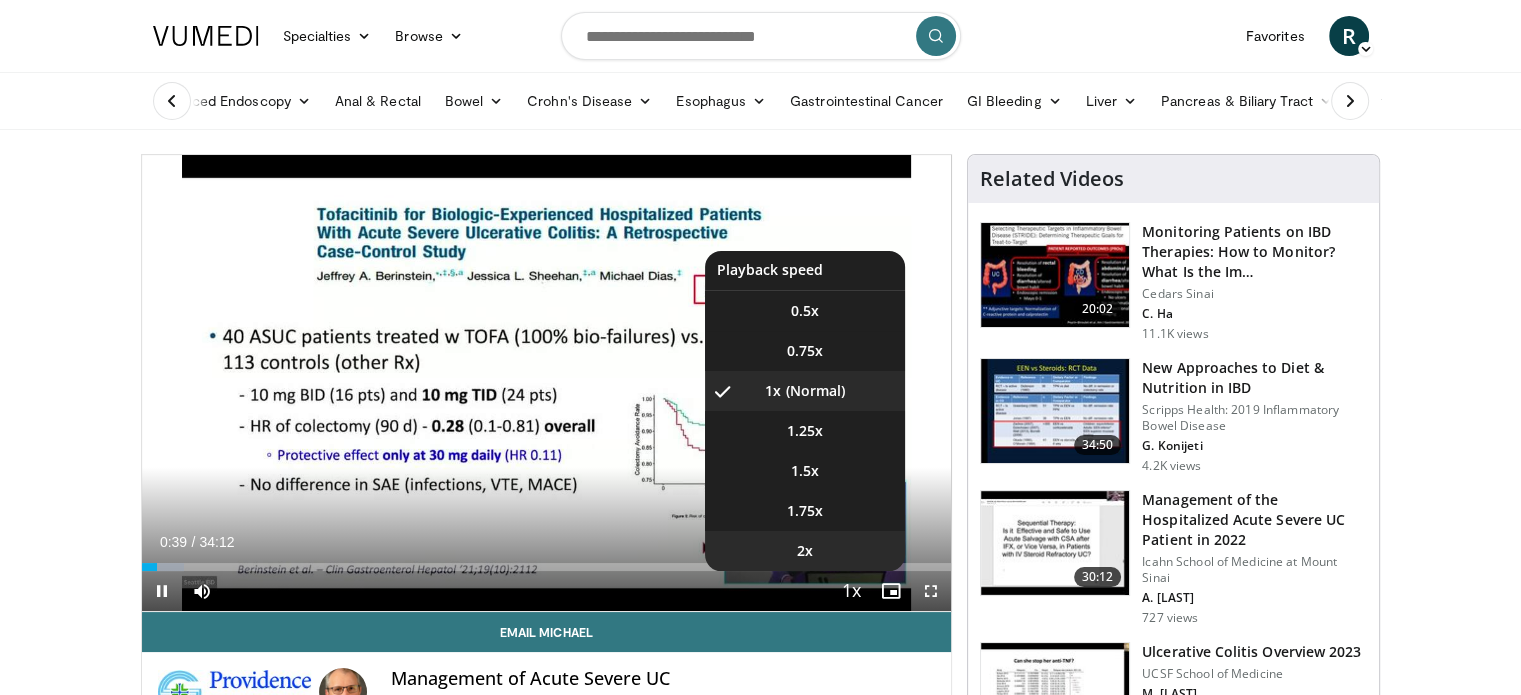 click on "2x" at bounding box center (805, 551) 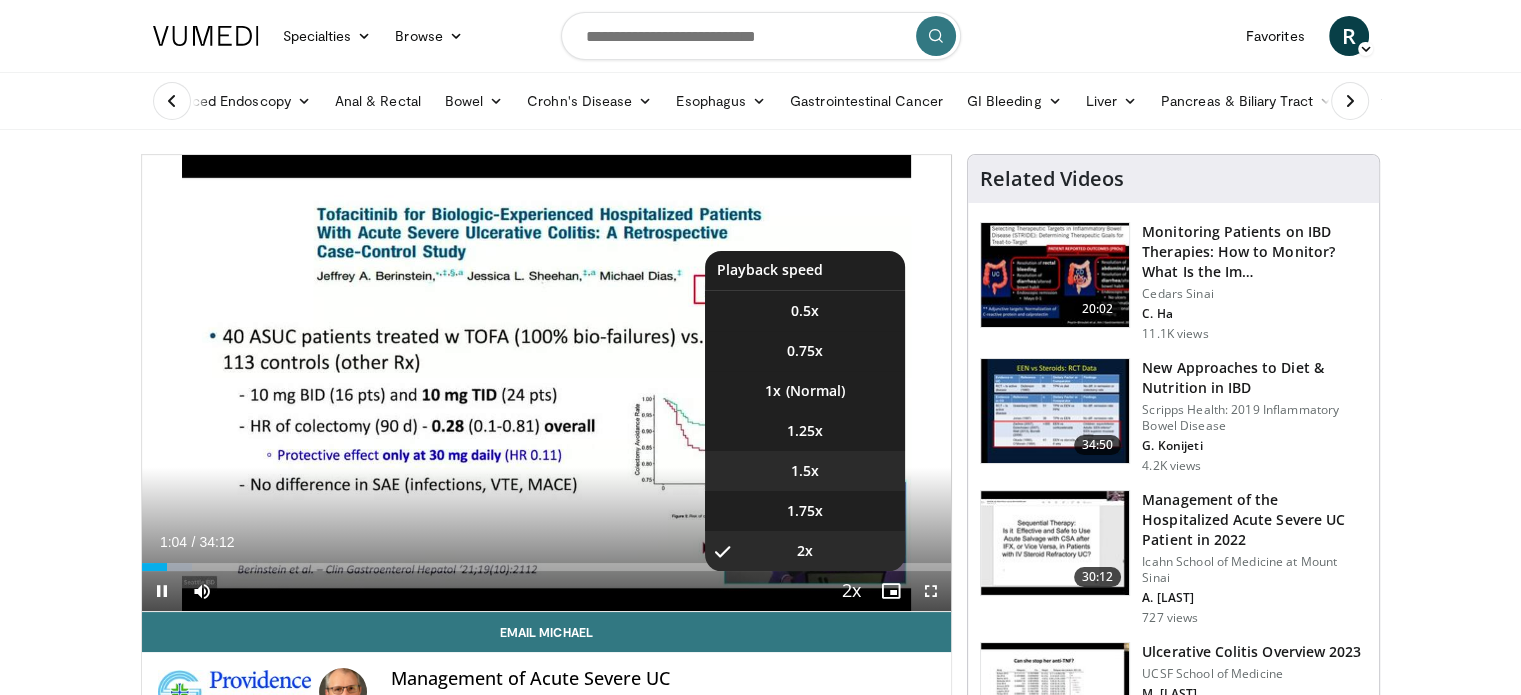 click on "1.5x" at bounding box center (805, 471) 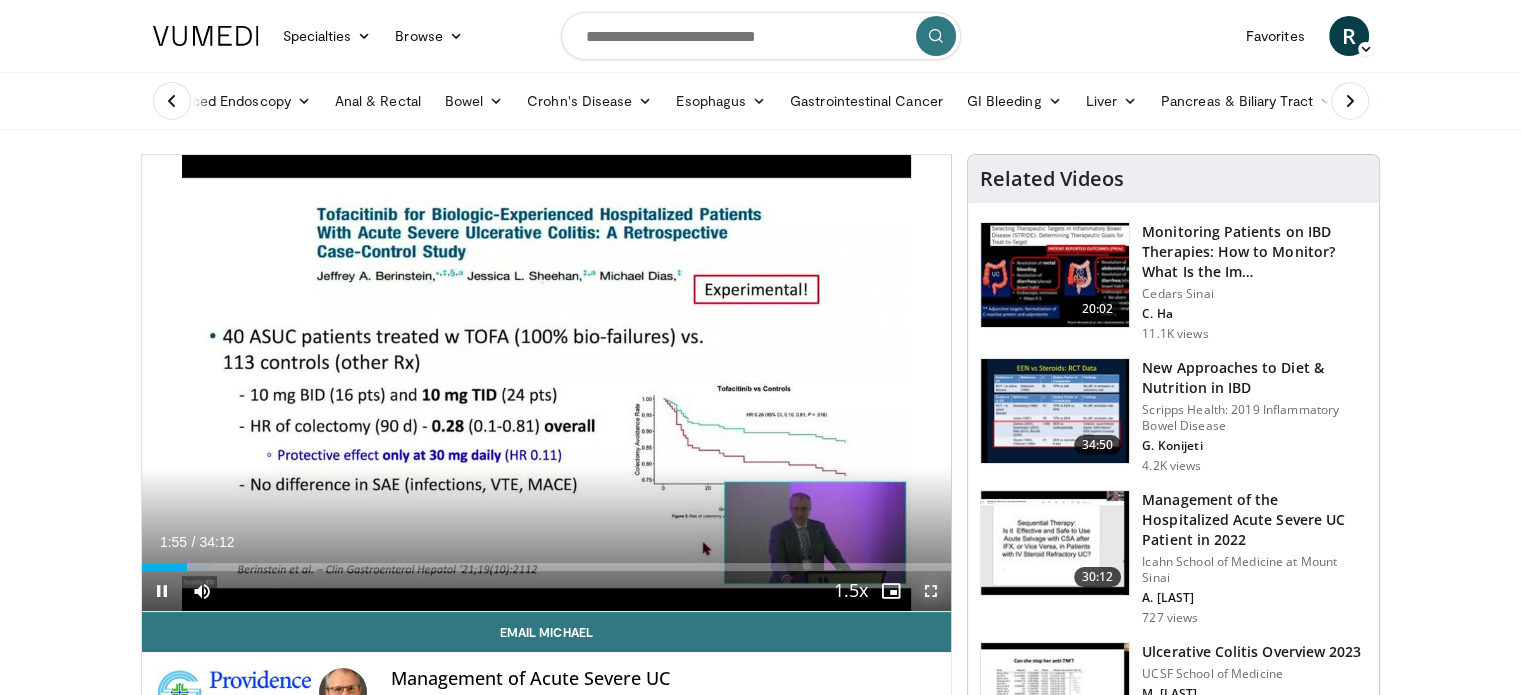 click at bounding box center [931, 591] 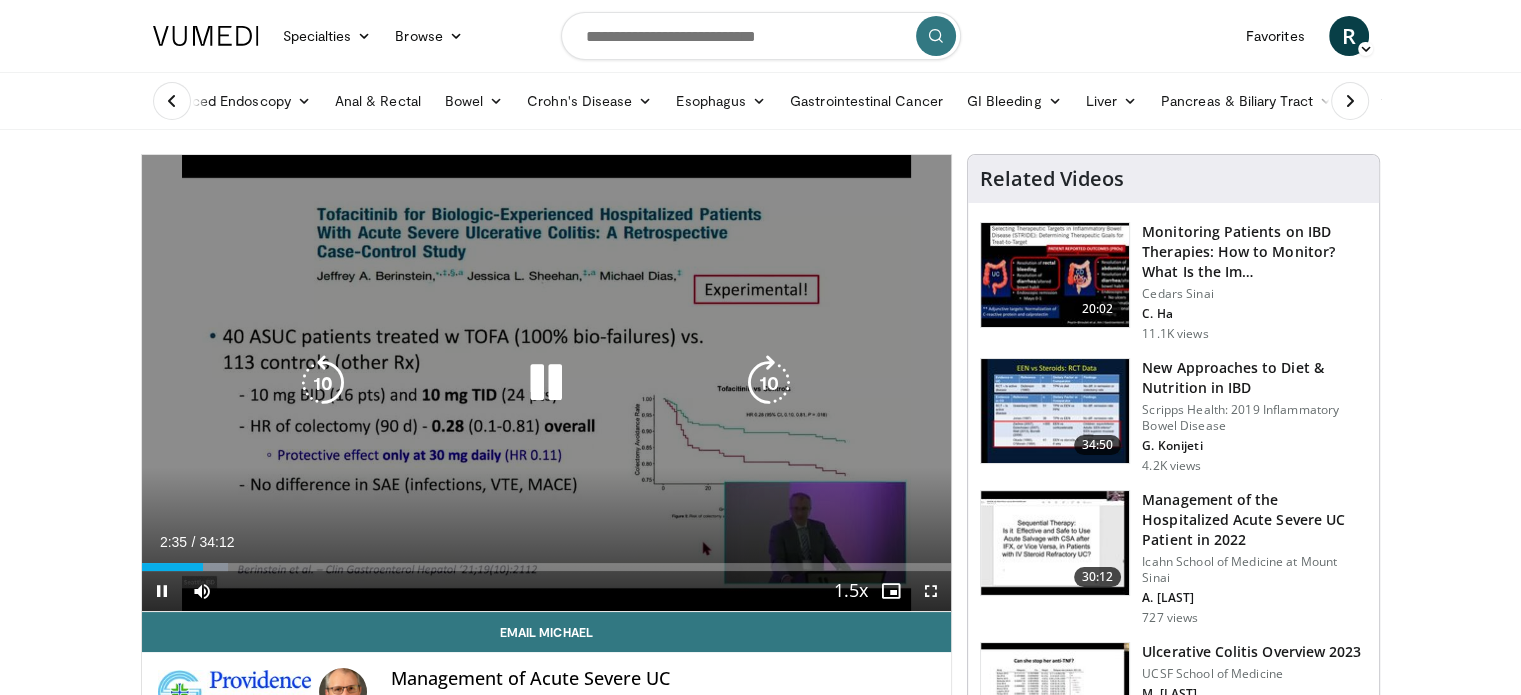 click at bounding box center [546, 383] 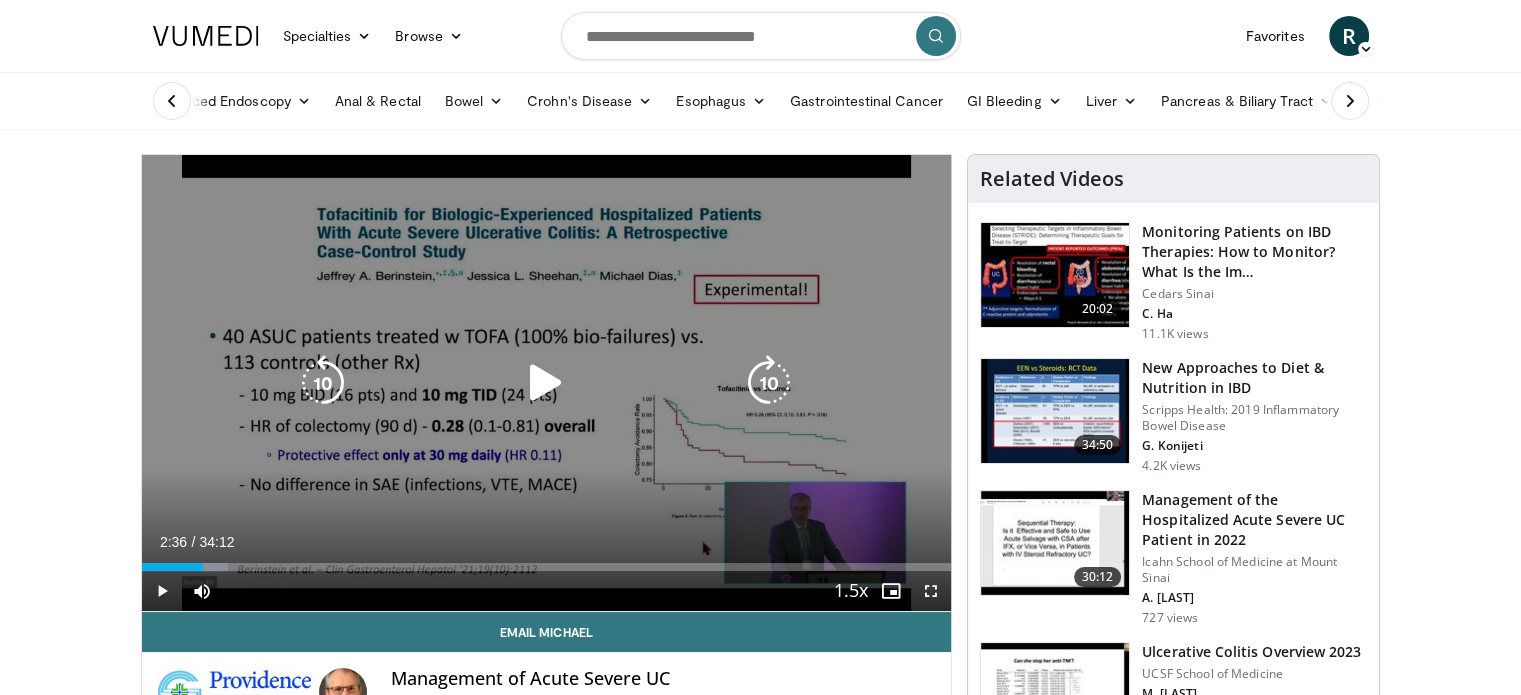 click on "10 seconds
Tap to unmute" at bounding box center [547, 383] 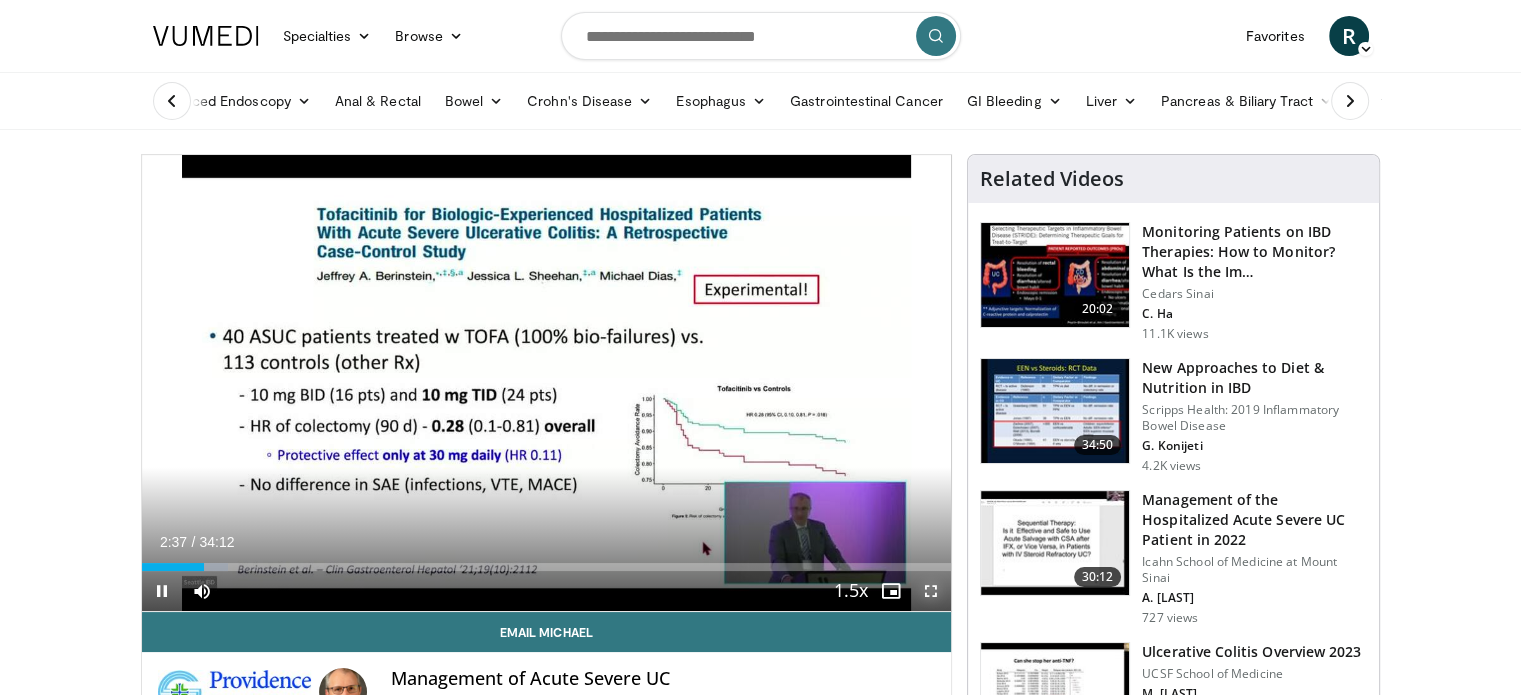 click at bounding box center (931, 591) 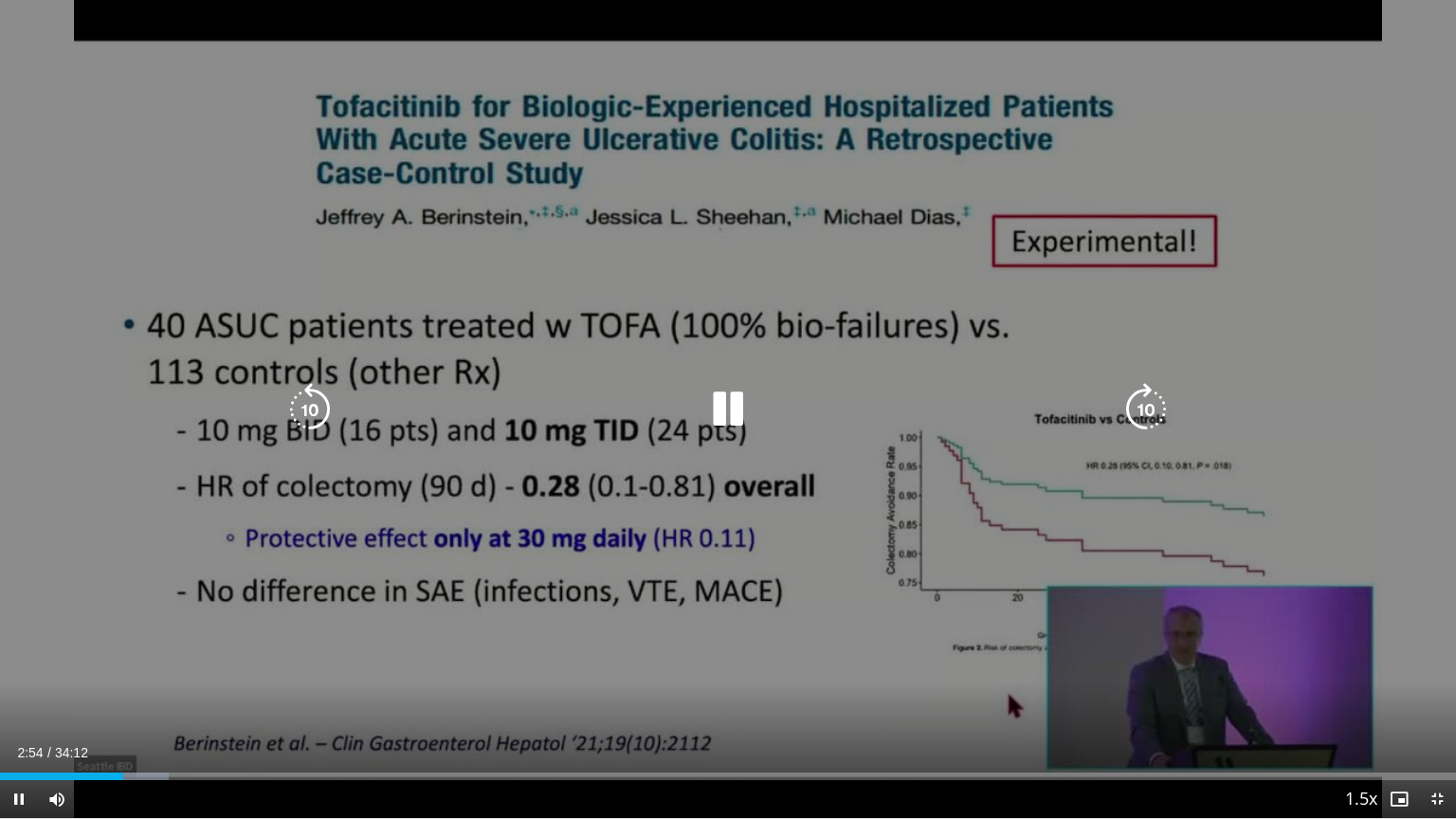 click at bounding box center [728, 410] 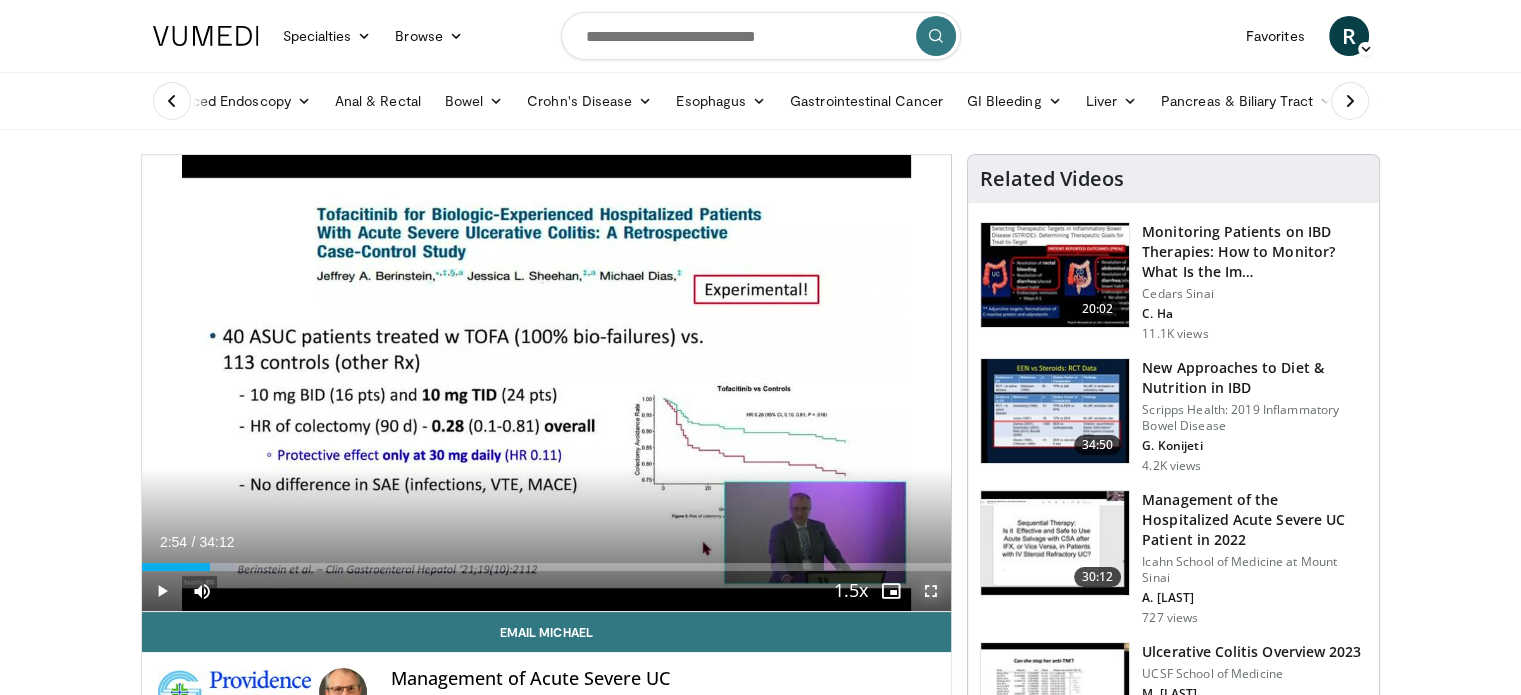 click at bounding box center [931, 591] 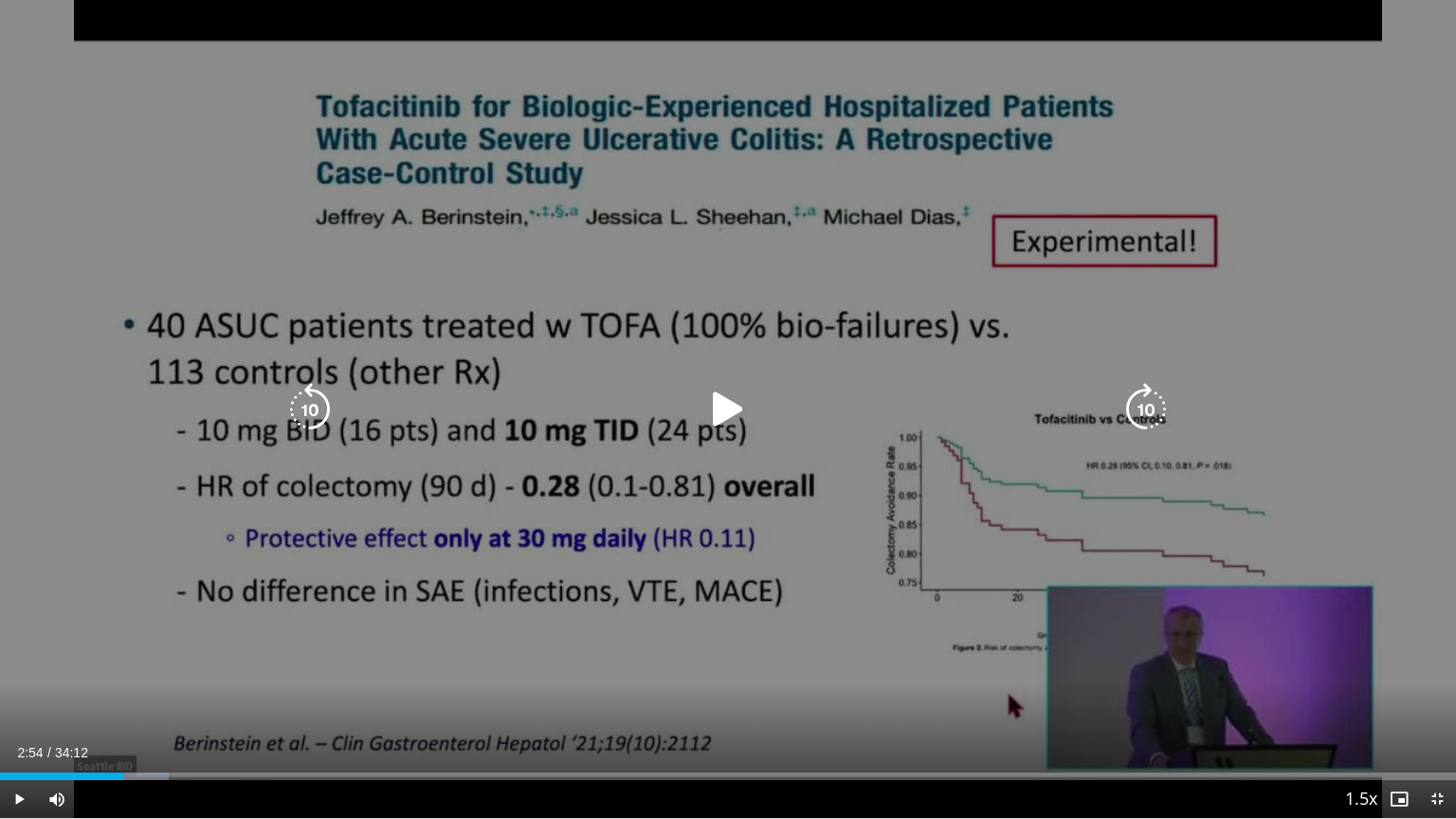 click at bounding box center [728, 410] 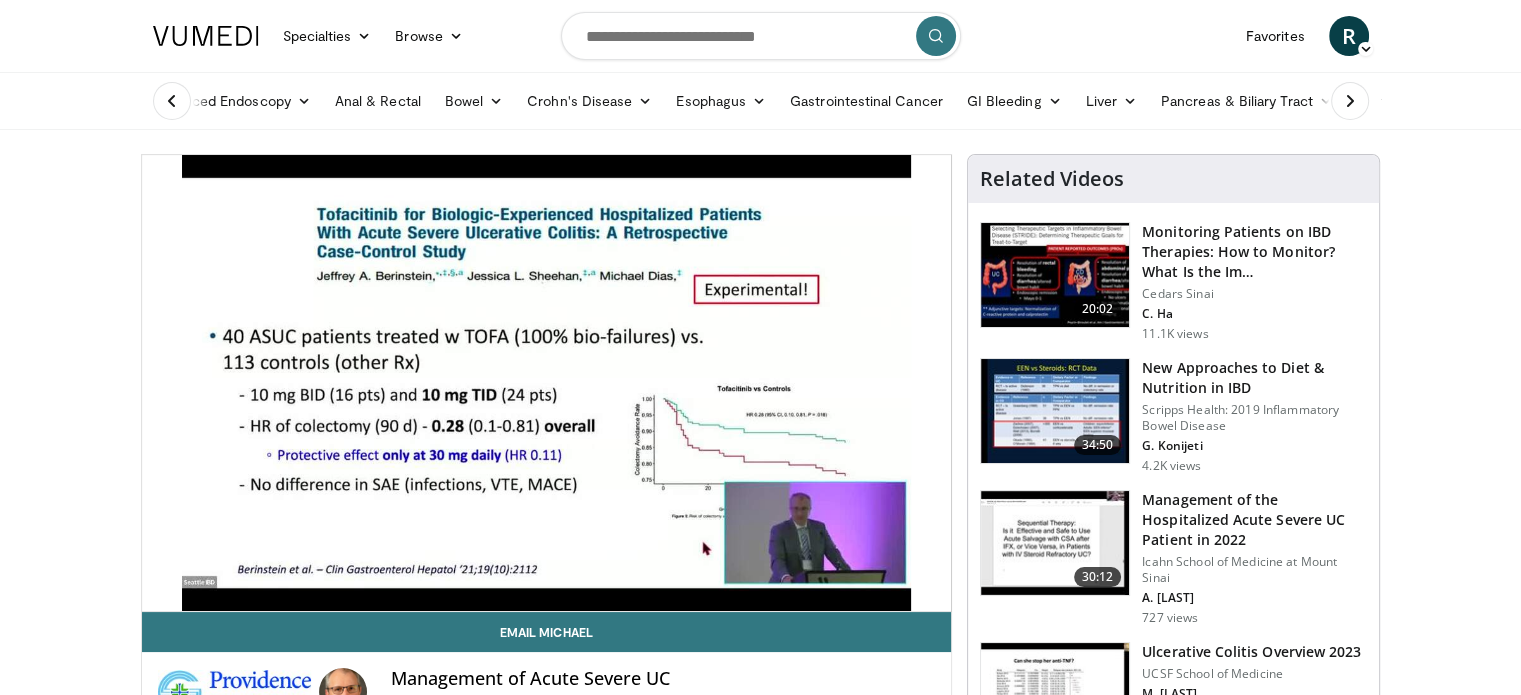 click on "Specialties
Adult & Family Medicine
Allergy, Asthma, Immunology
Anesthesiology
Cardiology
Dental
Dermatology
Endocrinology
Gastroenterology & Hepatology
General Surgery
Hematology & Oncology
Infectious Disease
Nephrology
Neurology
Neurosurgery
Obstetrics & Gynecology
Ophthalmology
Oral Maxillofacial
Orthopaedics
Otolaryngology
Pediatrics
Plastic Surgery
Podiatry
Psychiatry
Pulmonology
Radiation Oncology
Radiology
Rheumatology
Urology" at bounding box center [760, 1536] 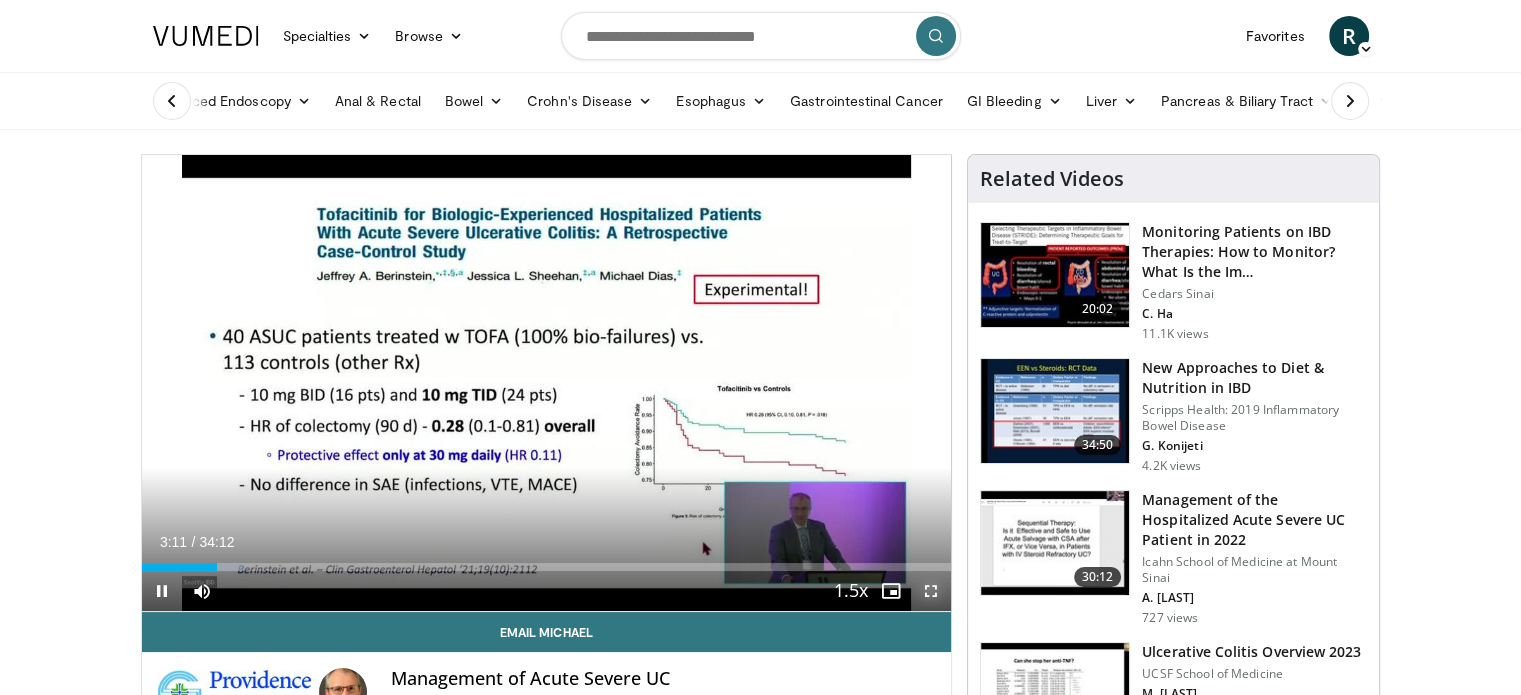 click at bounding box center (931, 591) 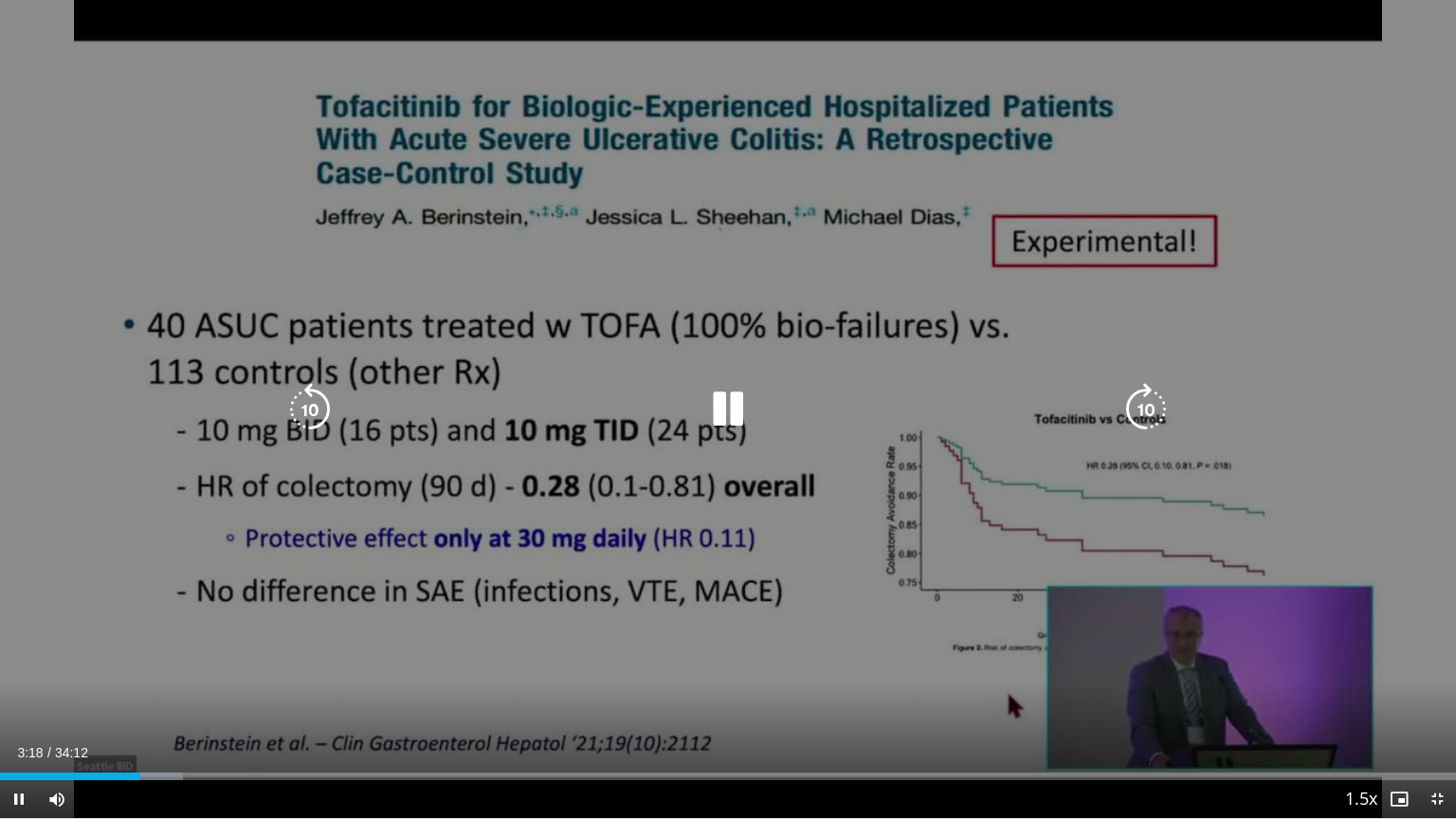 click at bounding box center (310, 410) 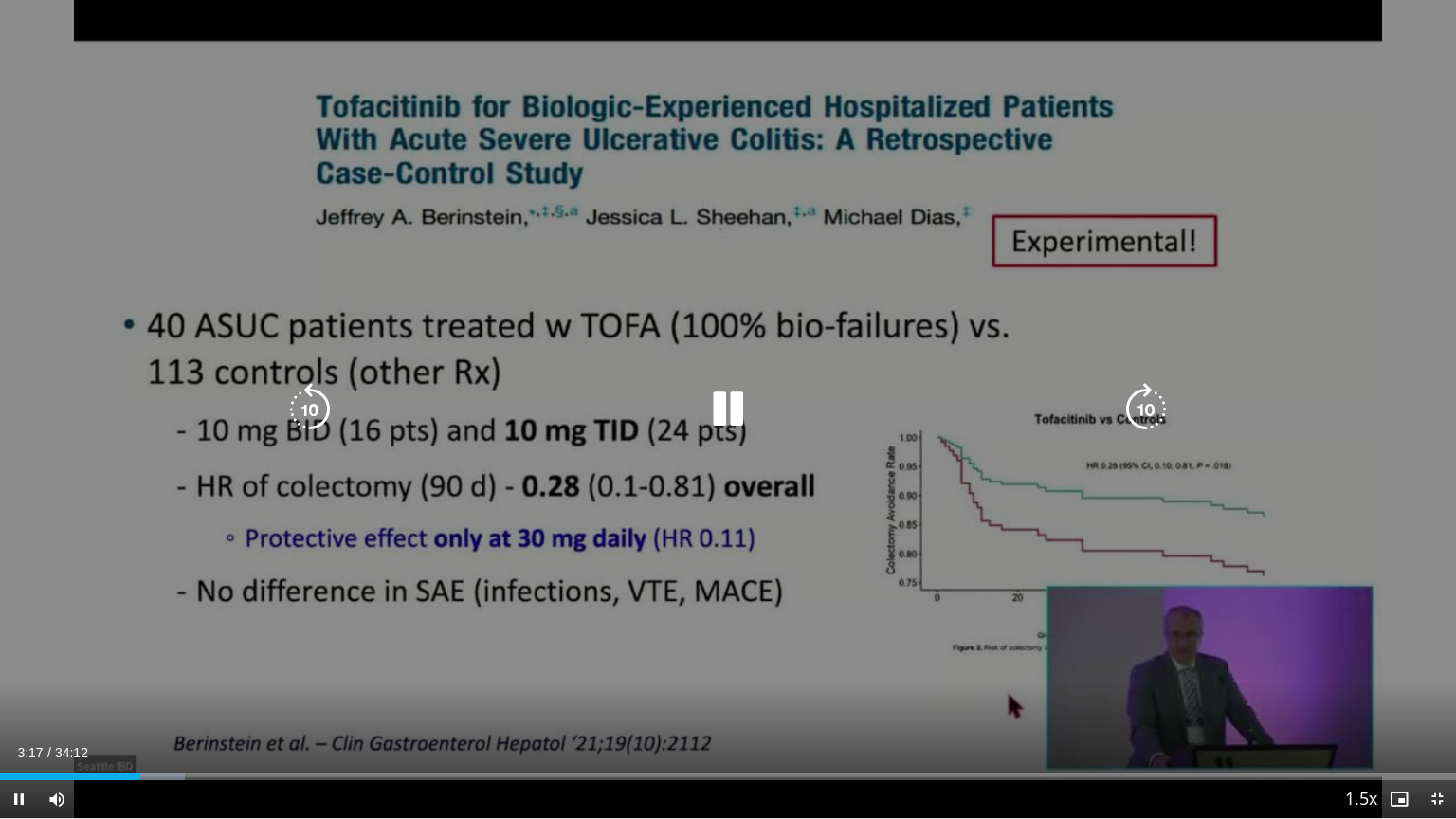 click at bounding box center [310, 410] 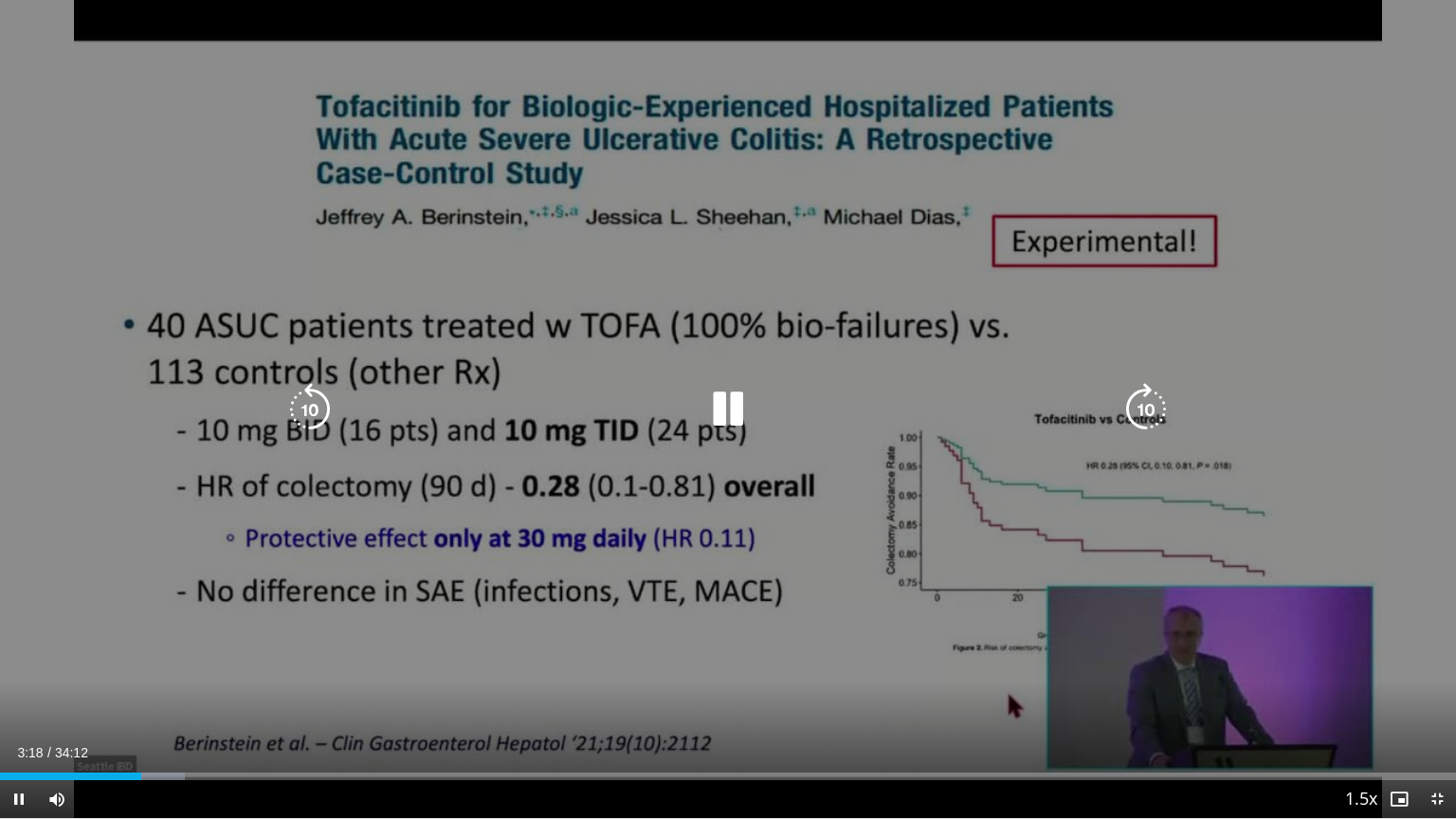 click at bounding box center (310, 410) 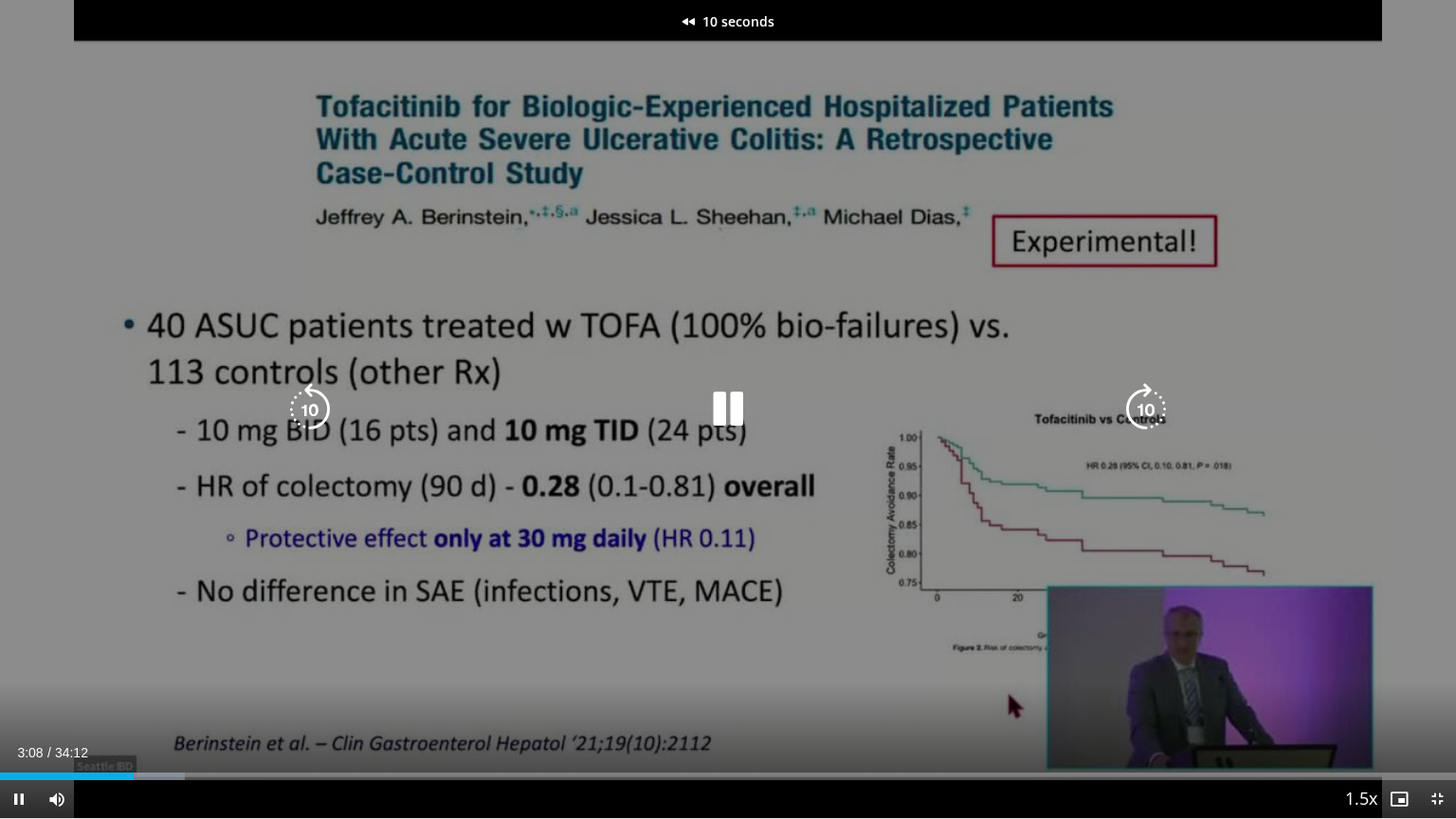 click at bounding box center (310, 410) 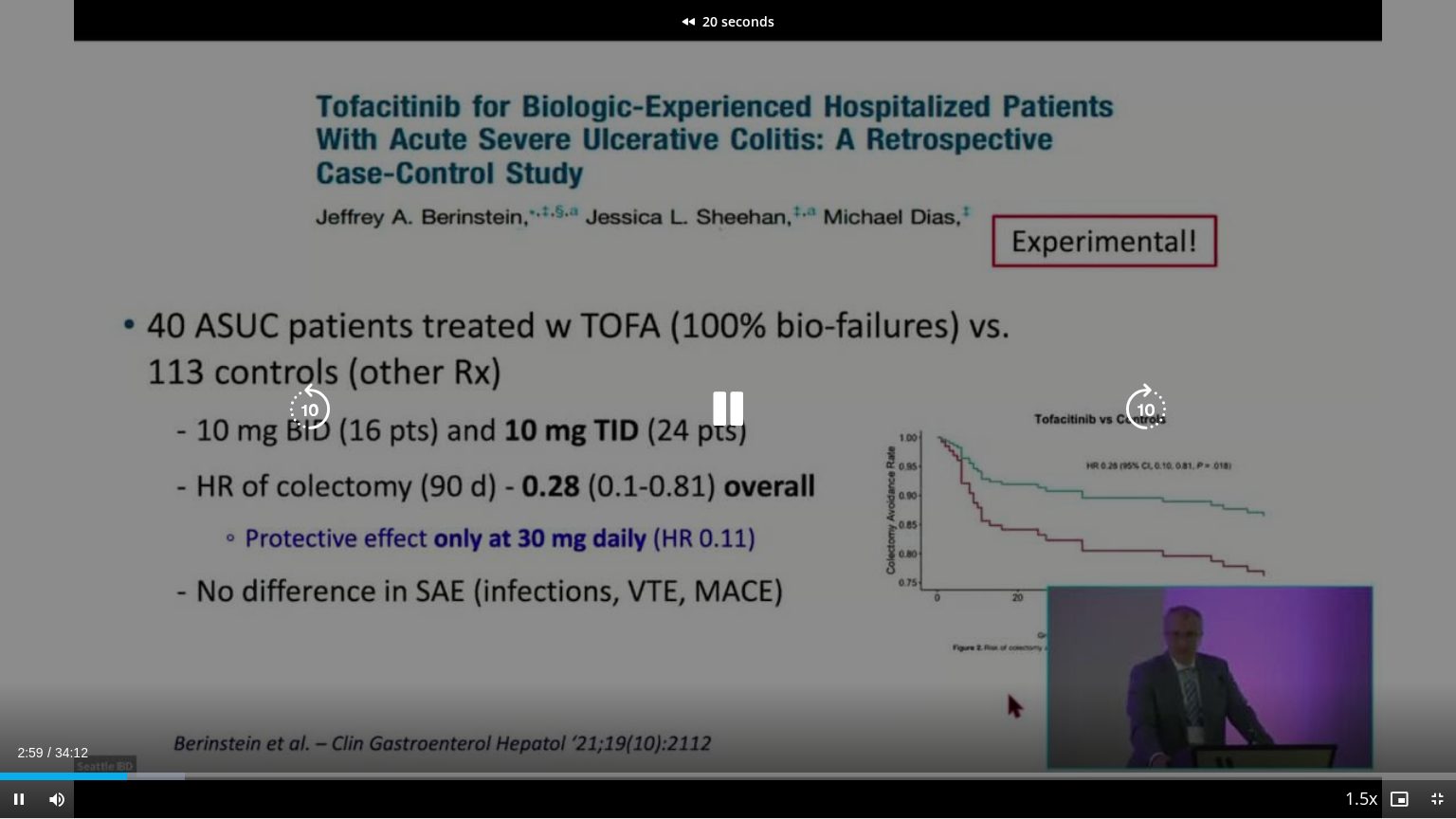 click at bounding box center (310, 410) 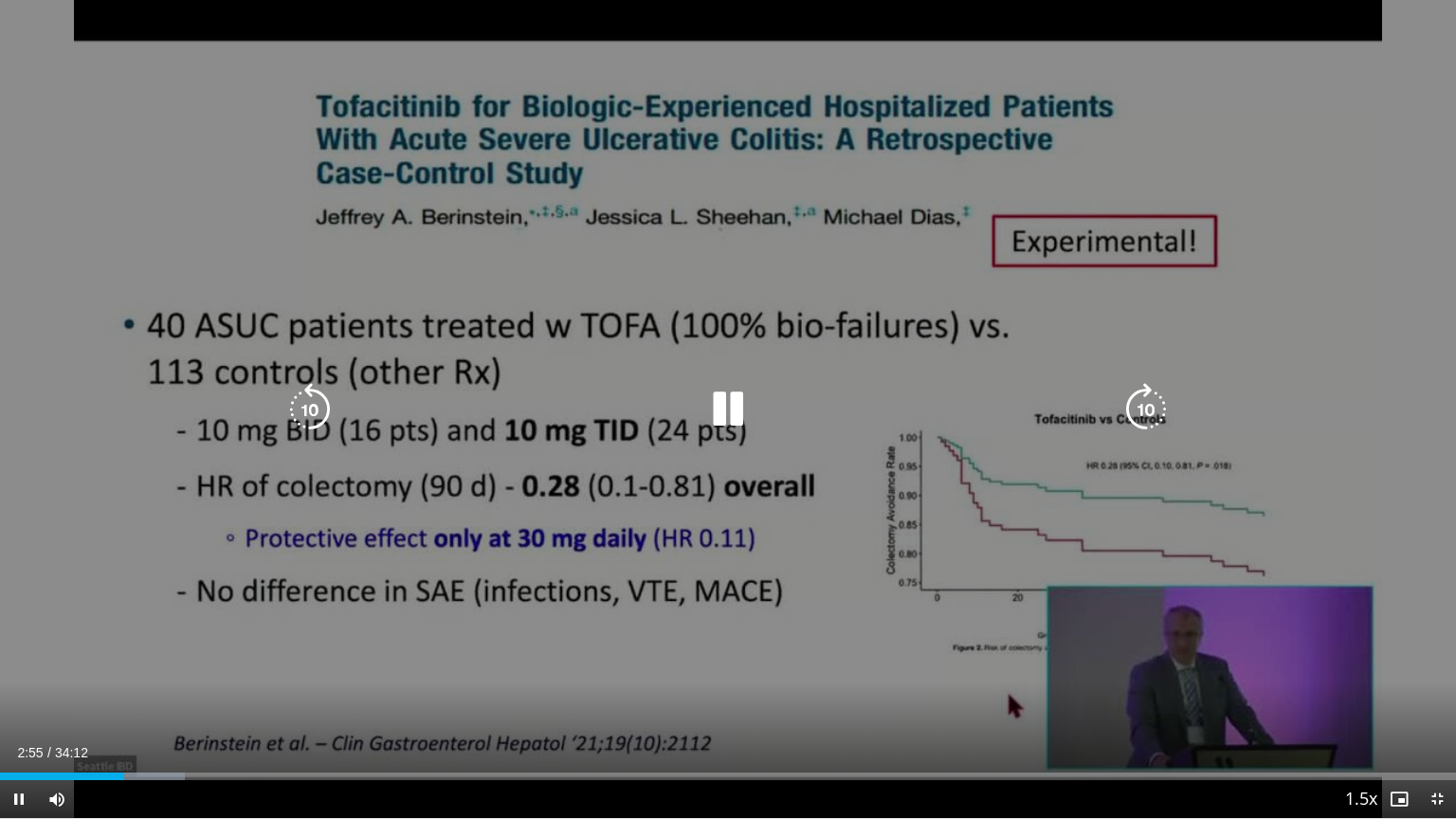 type 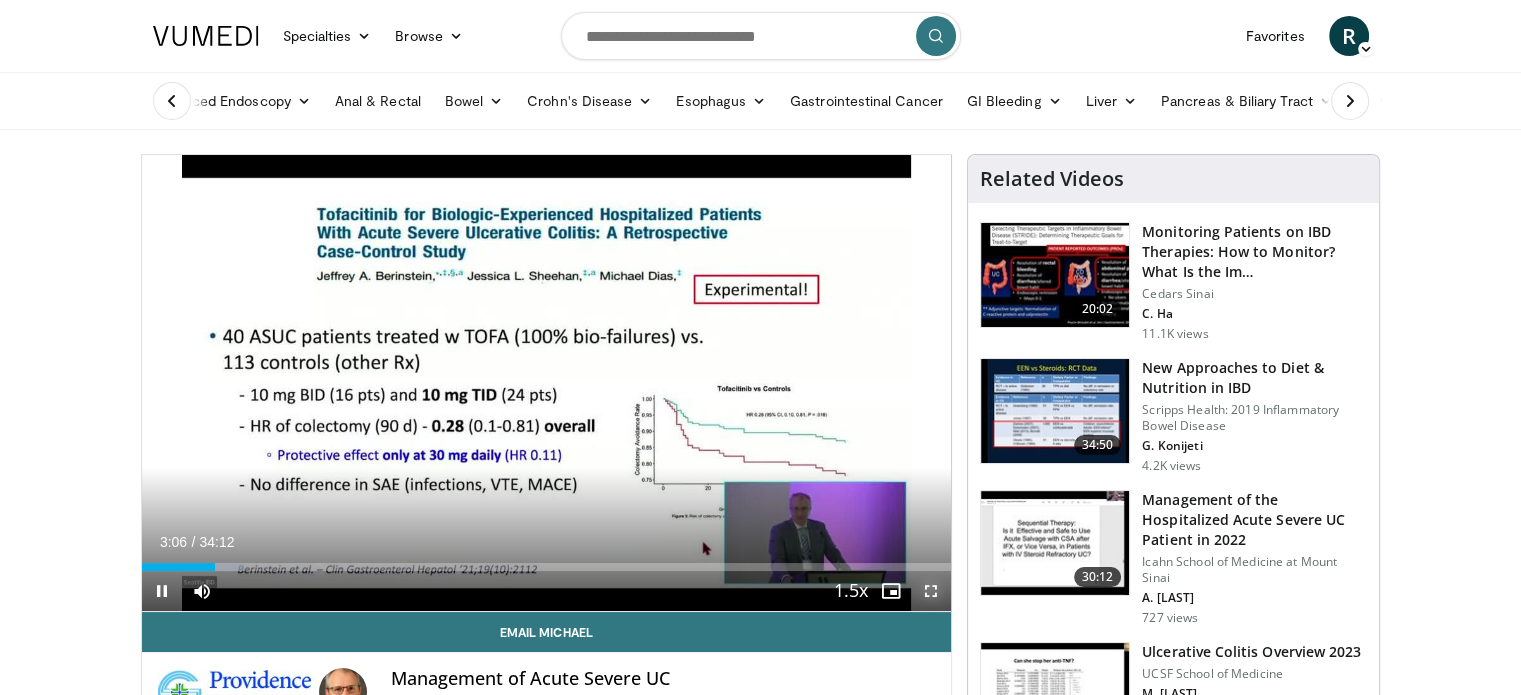 click at bounding box center (931, 591) 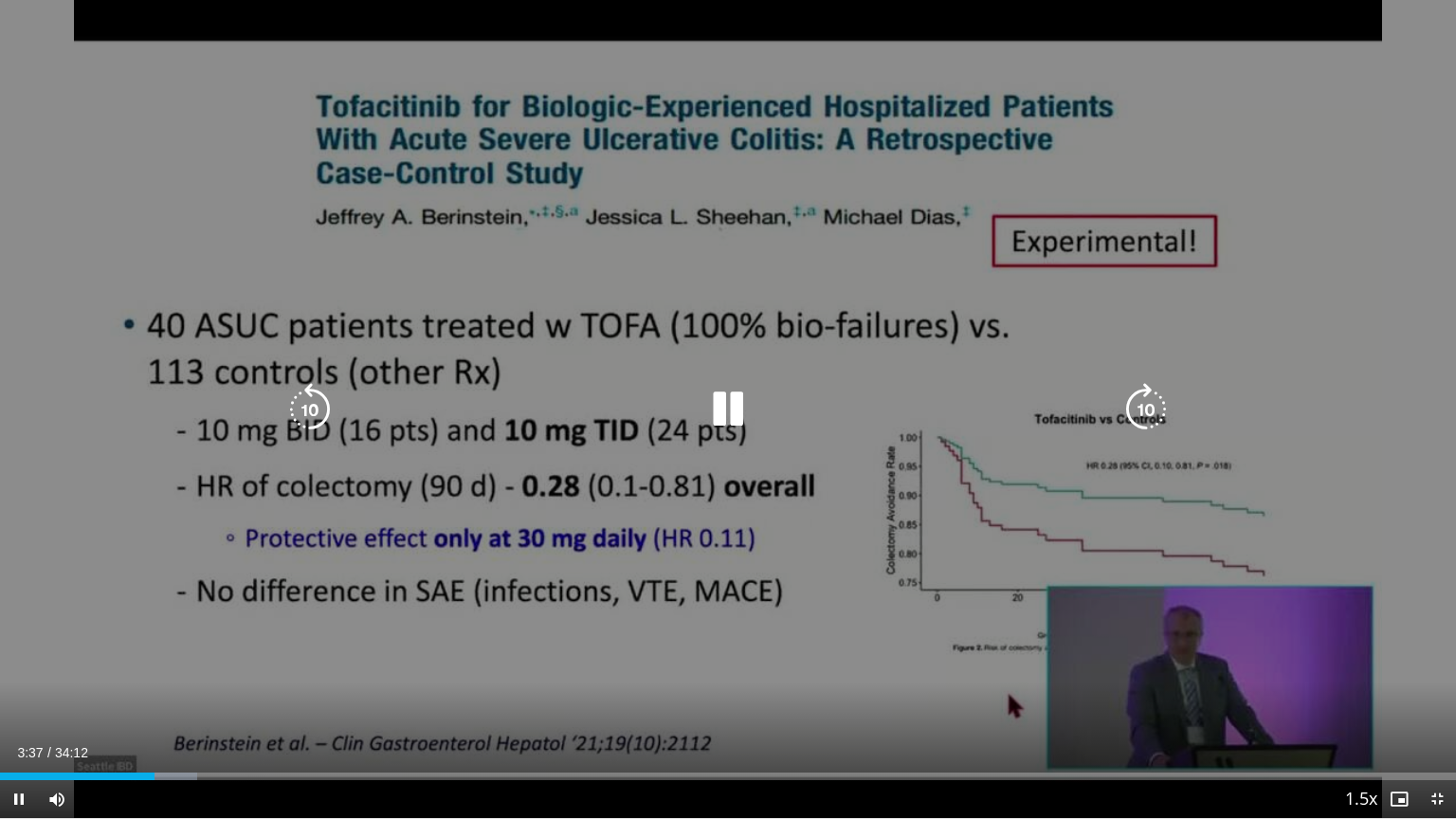 click at bounding box center (728, 410) 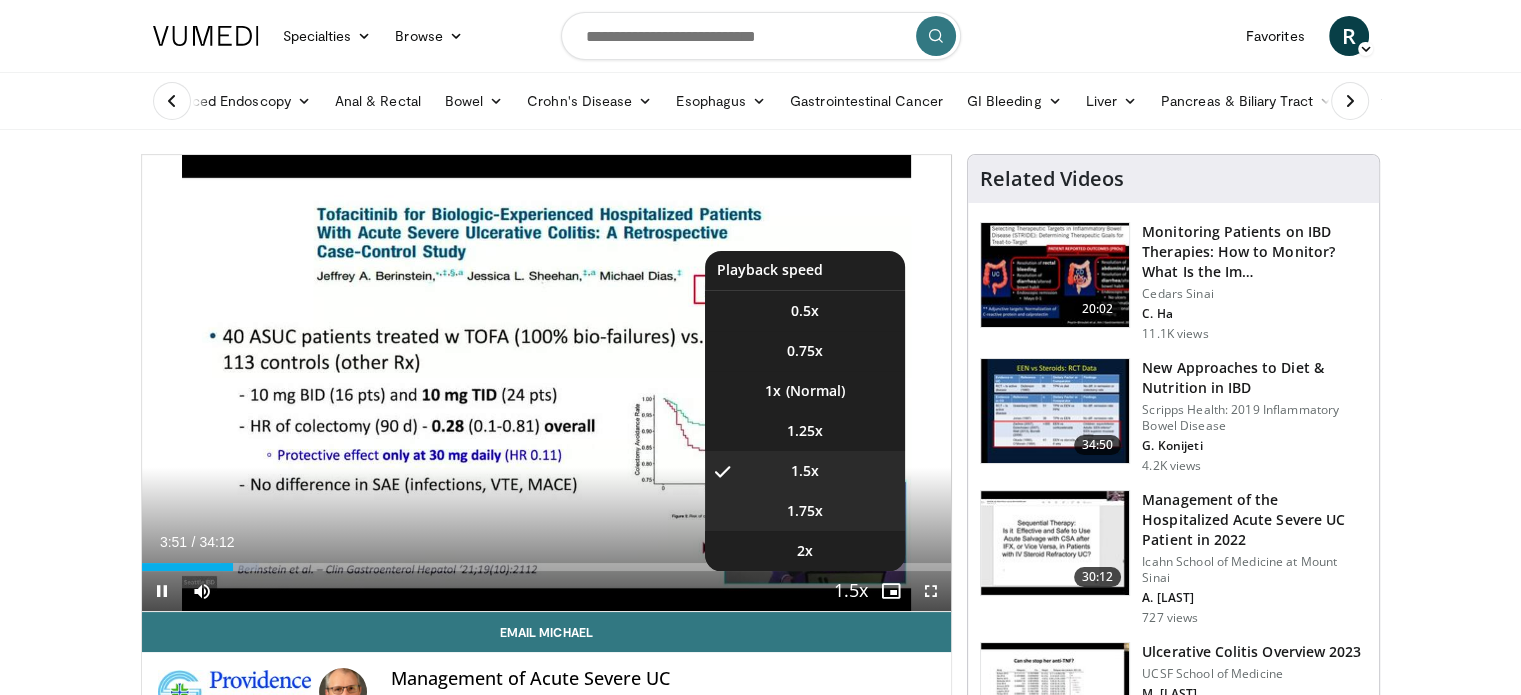 click on "1.75x" at bounding box center (805, 511) 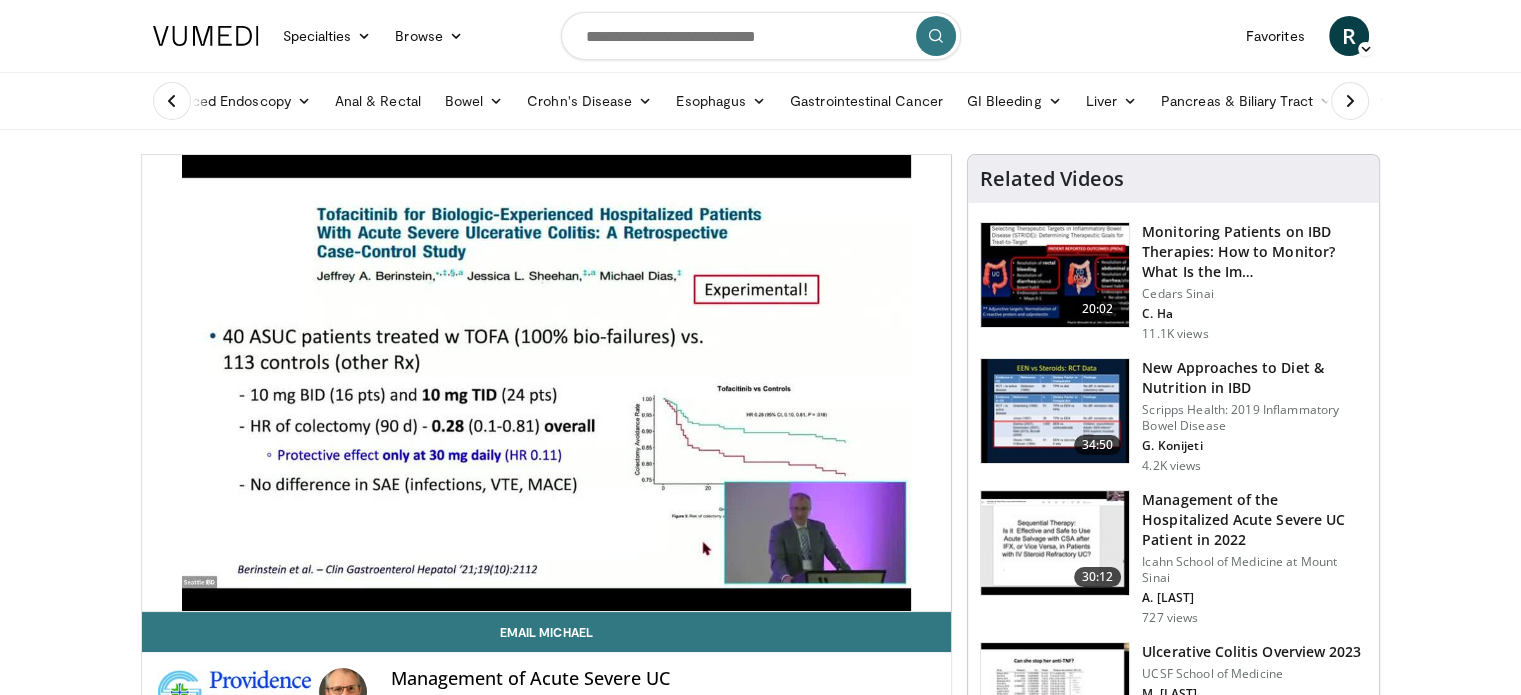 click on "30 seconds
Tap to unmute" at bounding box center (547, 383) 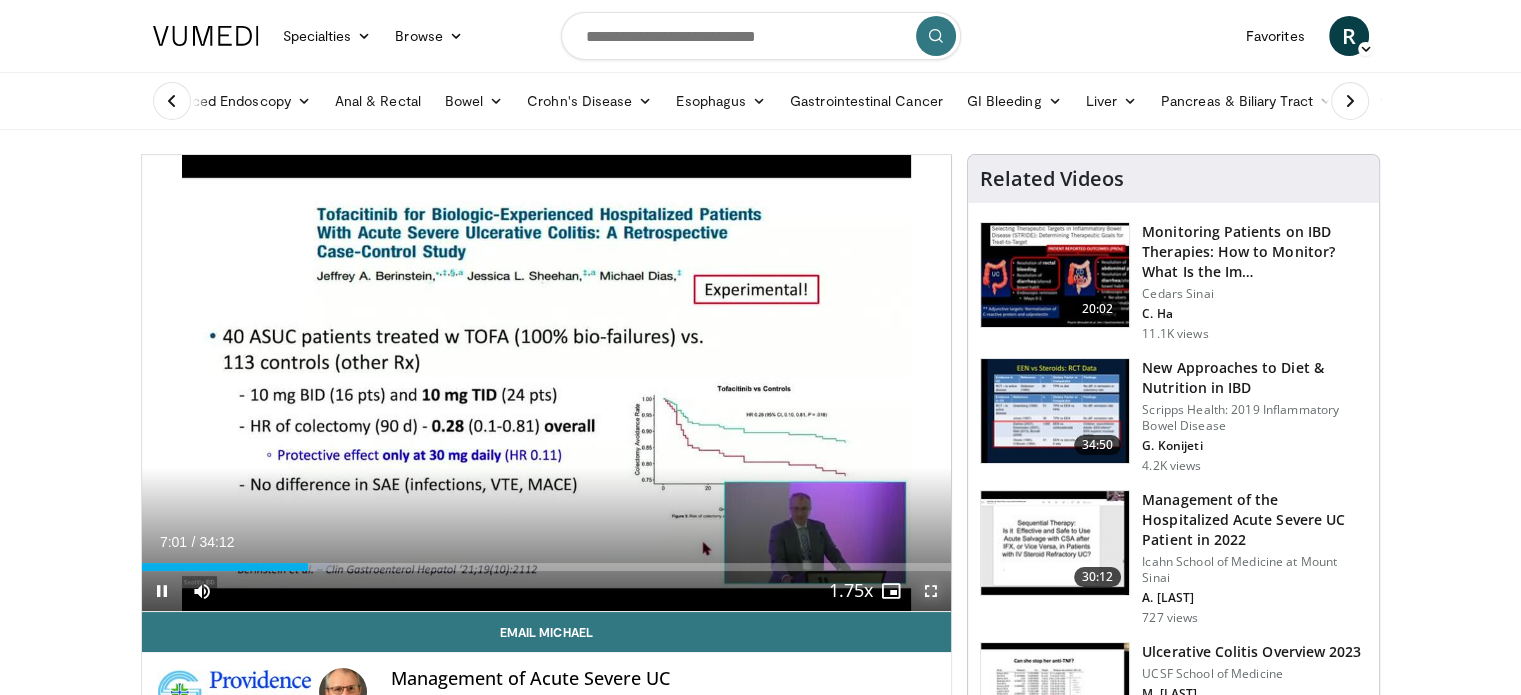 click at bounding box center [931, 591] 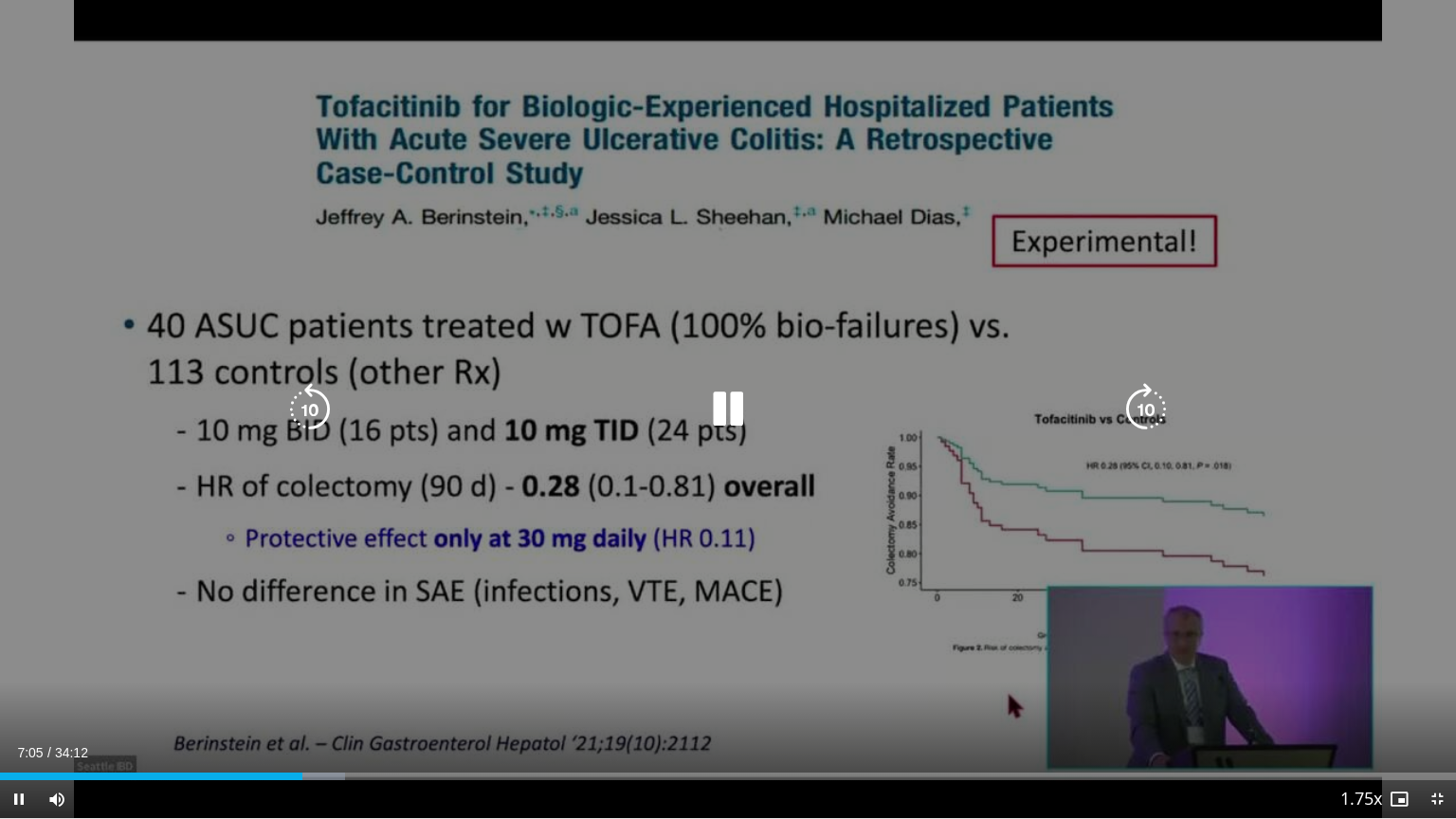 drag, startPoint x: 1075, startPoint y: 628, endPoint x: 1080, endPoint y: 410, distance: 218.05733 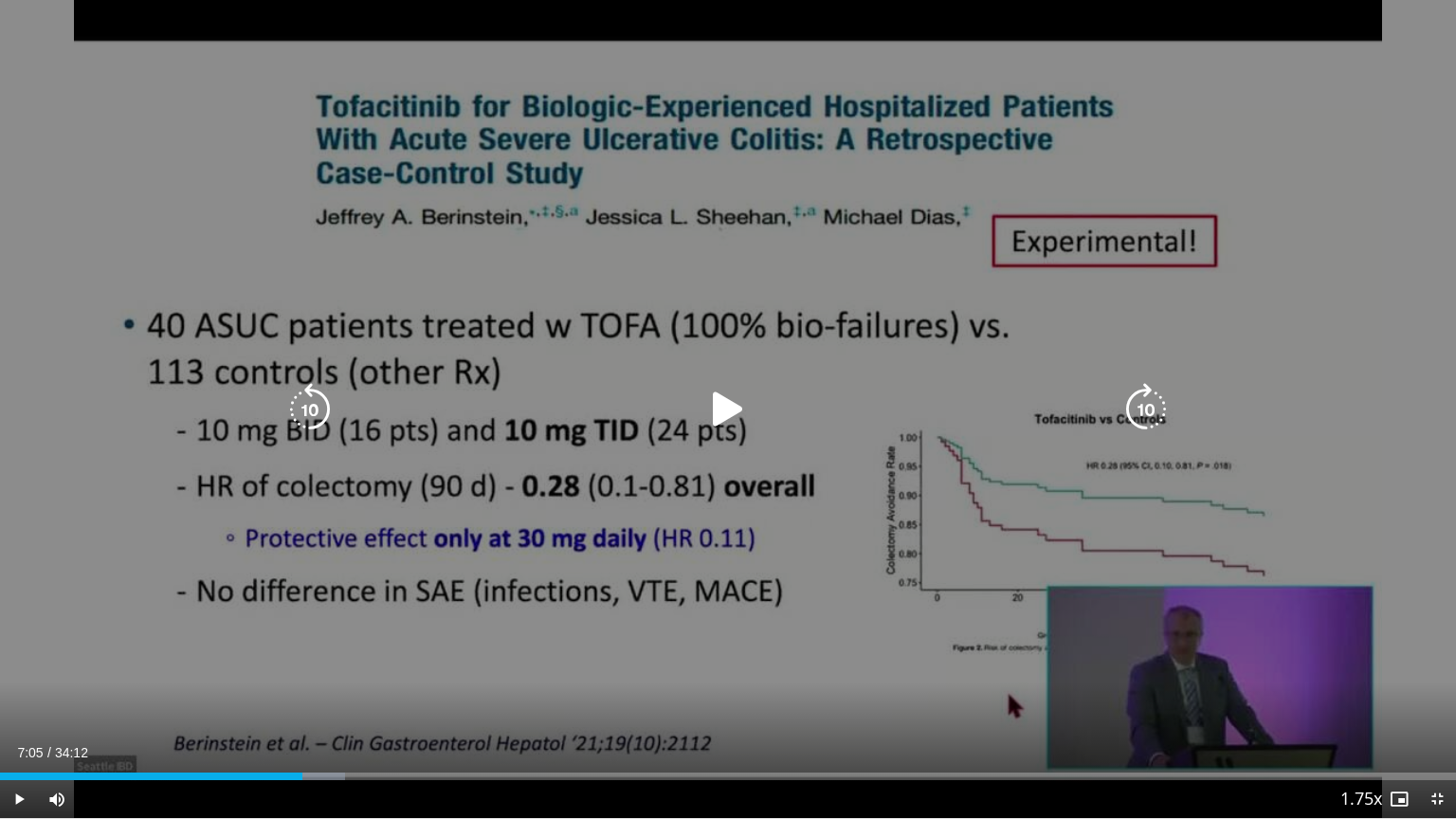 drag, startPoint x: 1129, startPoint y: 633, endPoint x: 1127, endPoint y: 463, distance: 170.01176 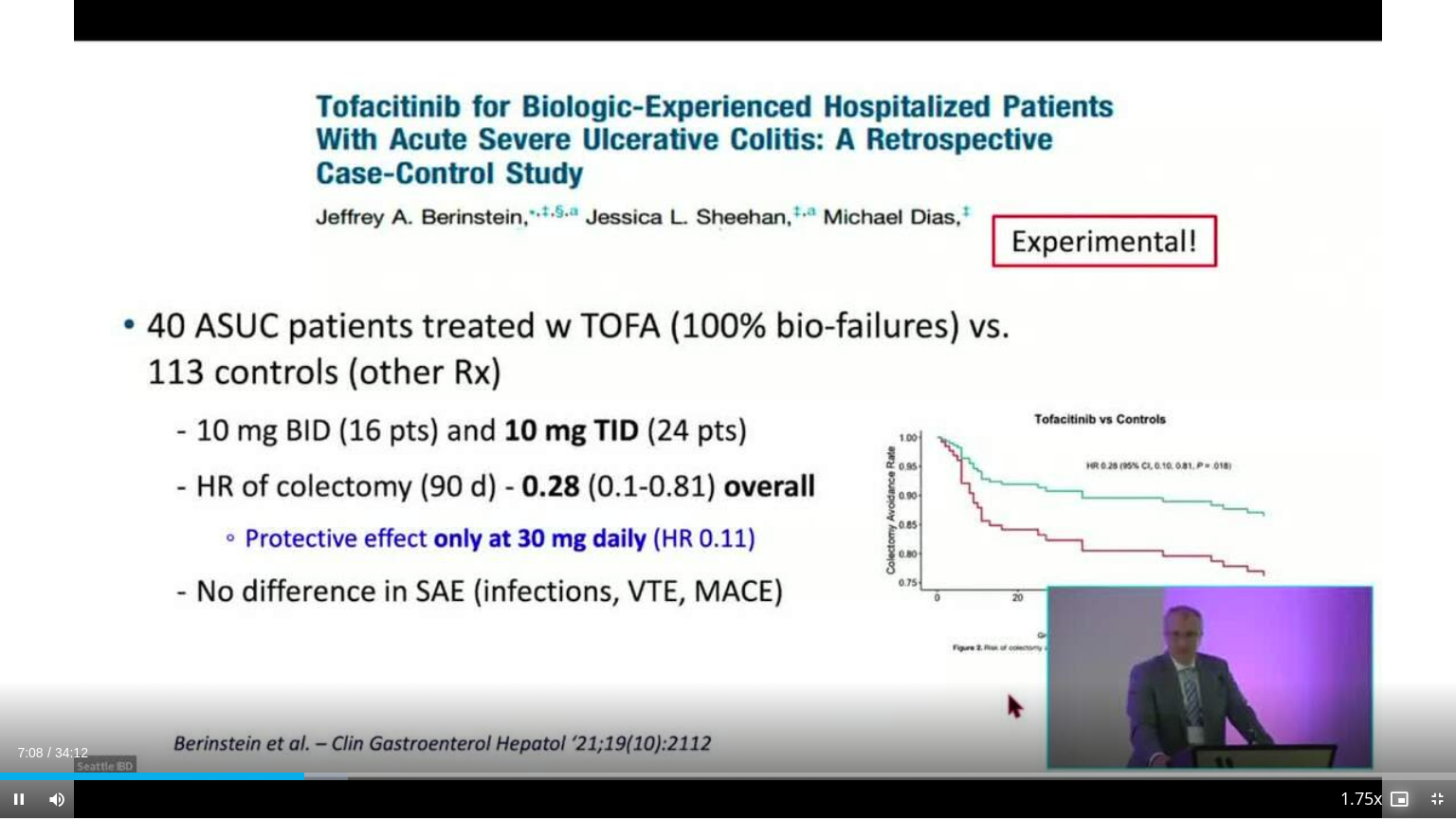 click at bounding box center (1399, 799) 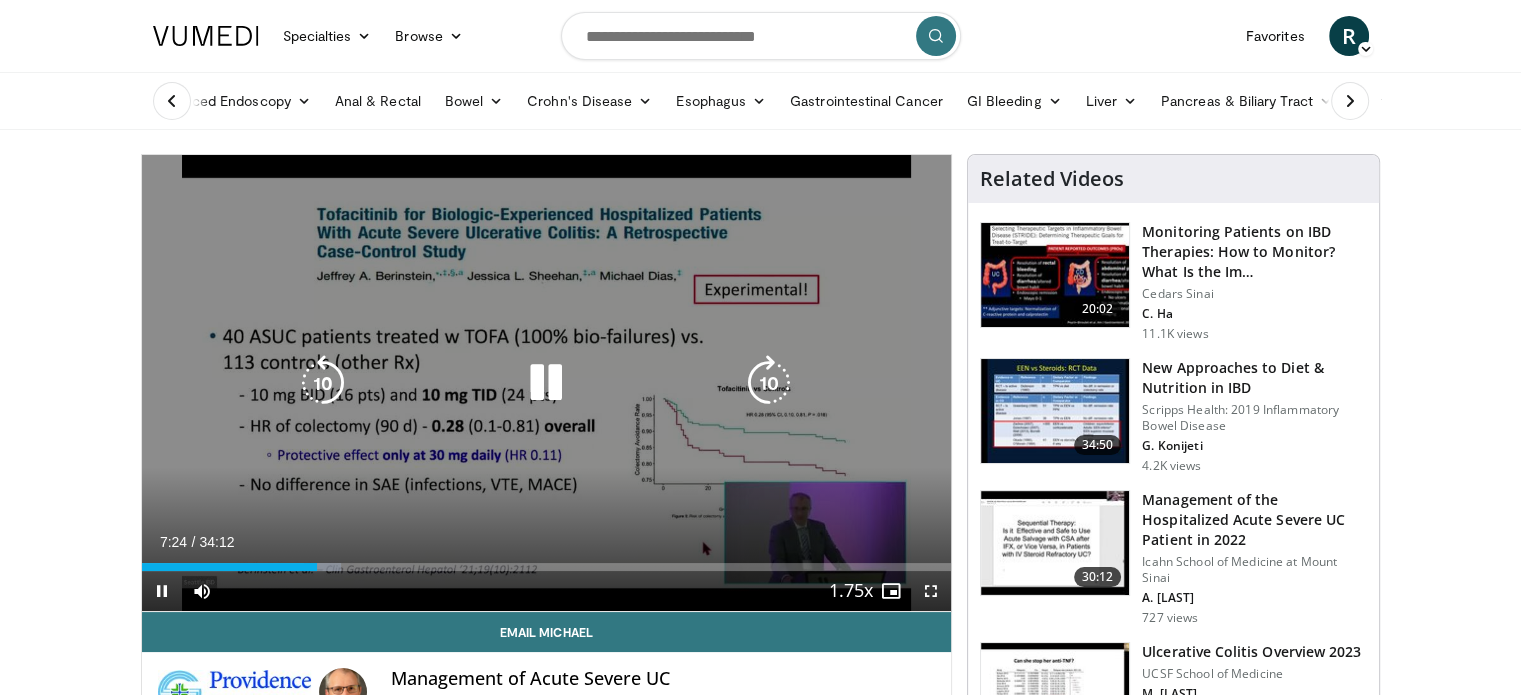 click on "30 seconds
Tap to unmute" at bounding box center [547, 383] 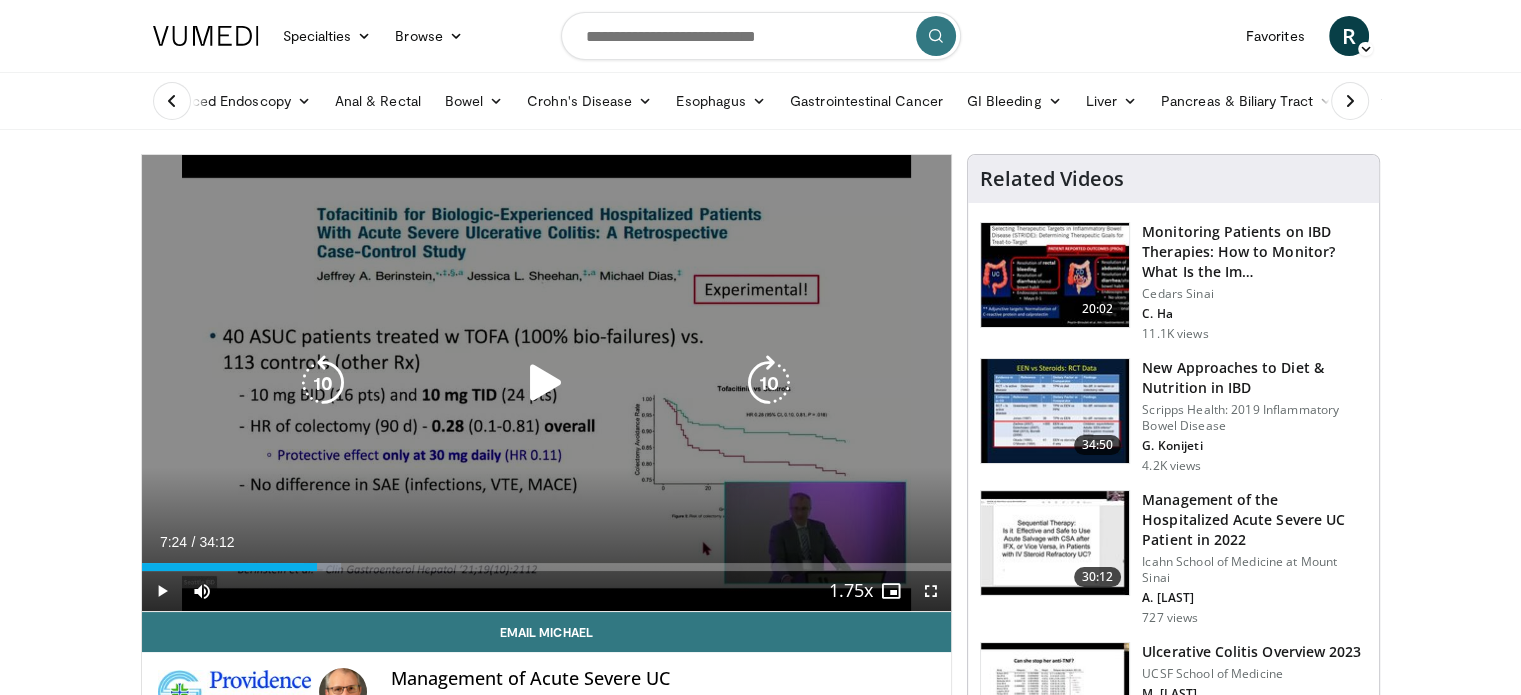 click on "30 seconds
Tap to unmute" at bounding box center (547, 383) 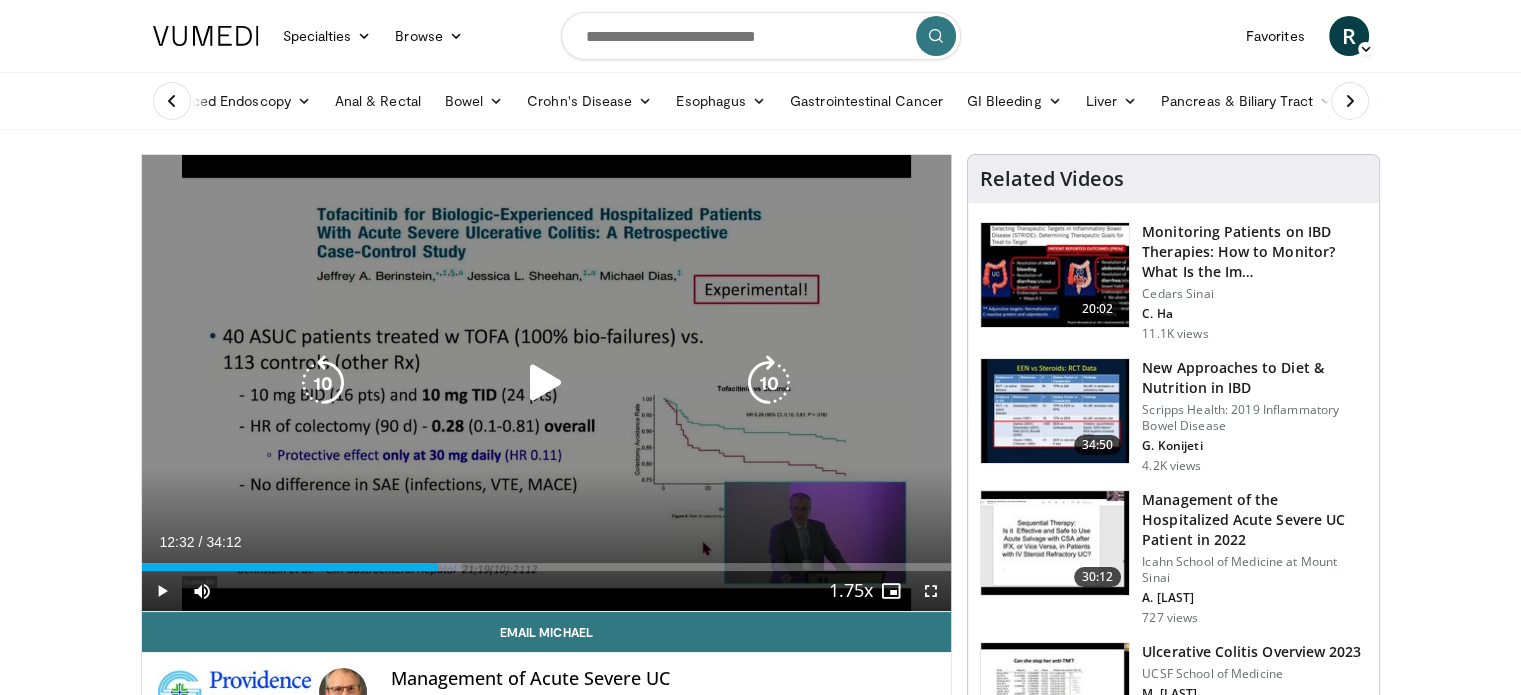click at bounding box center [323, 383] 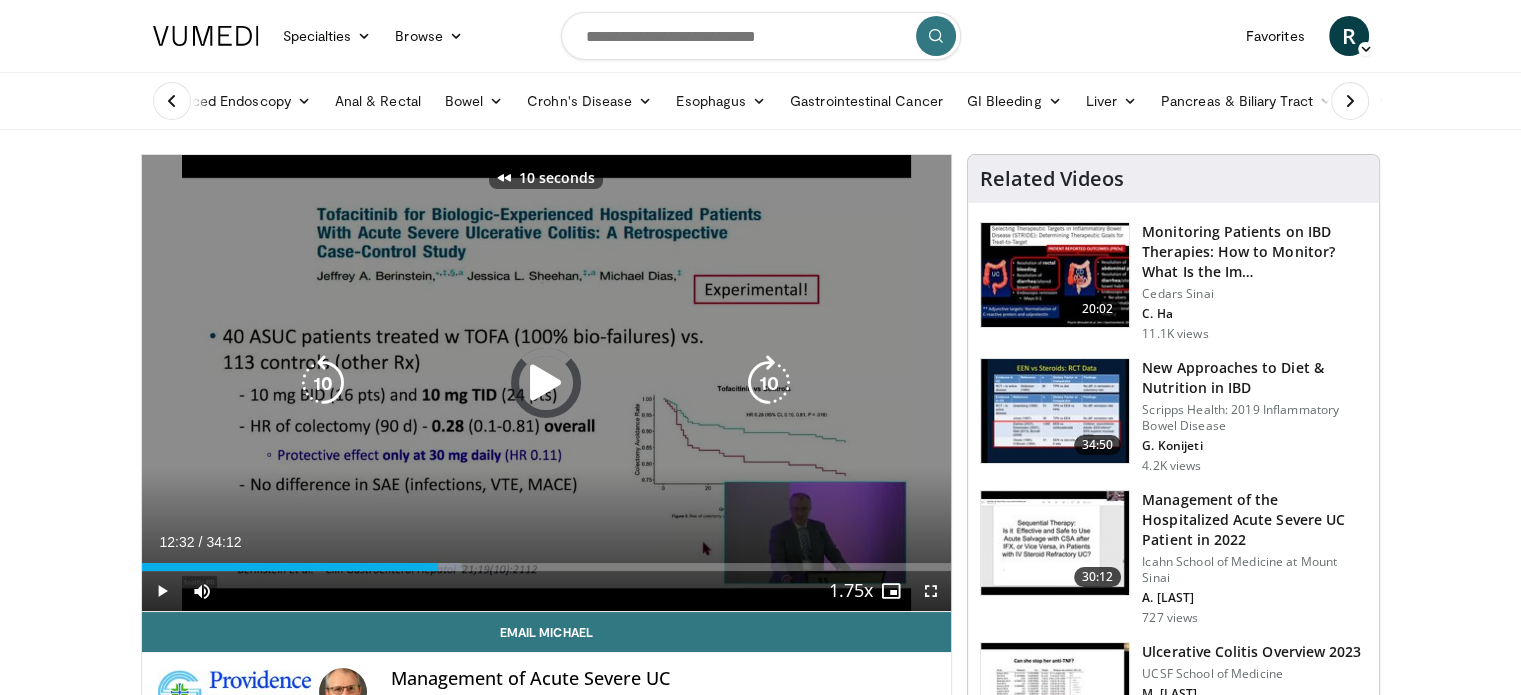 click at bounding box center [323, 383] 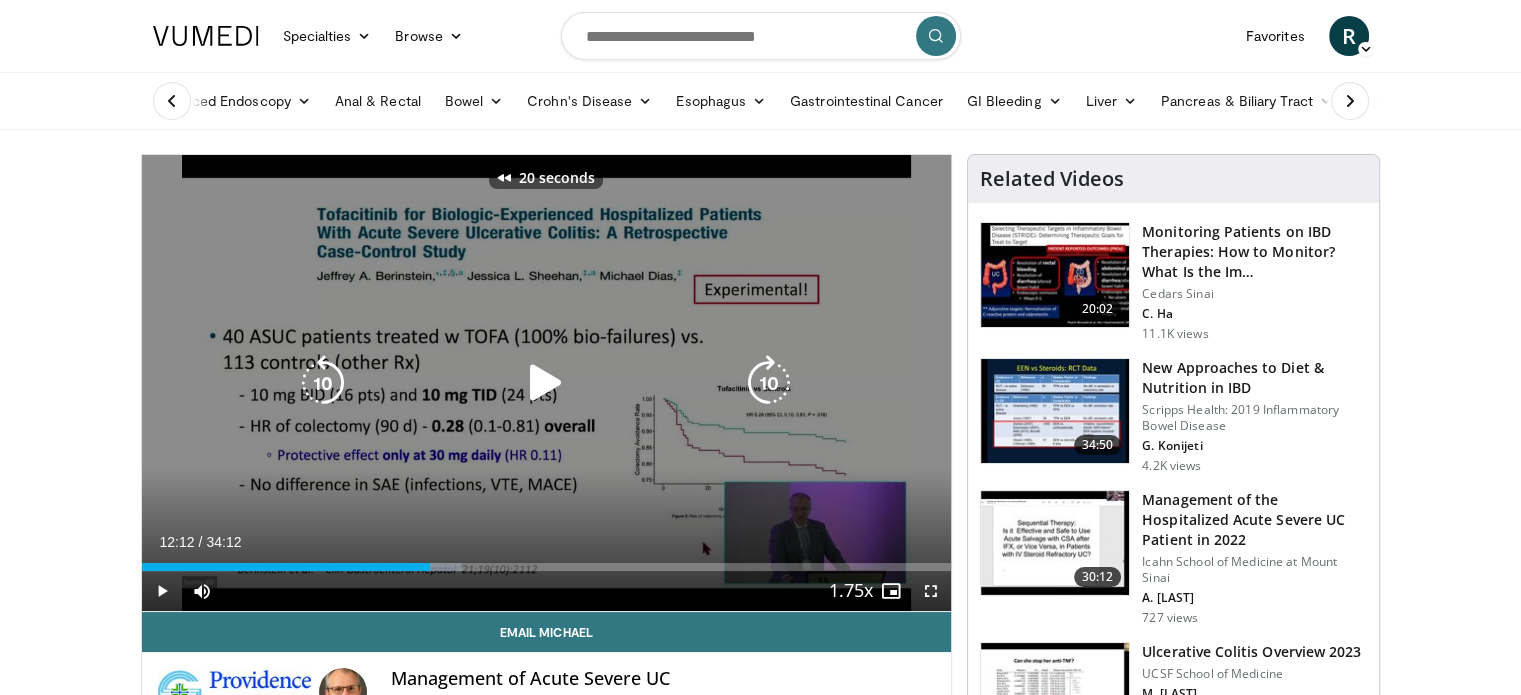 click at bounding box center (323, 383) 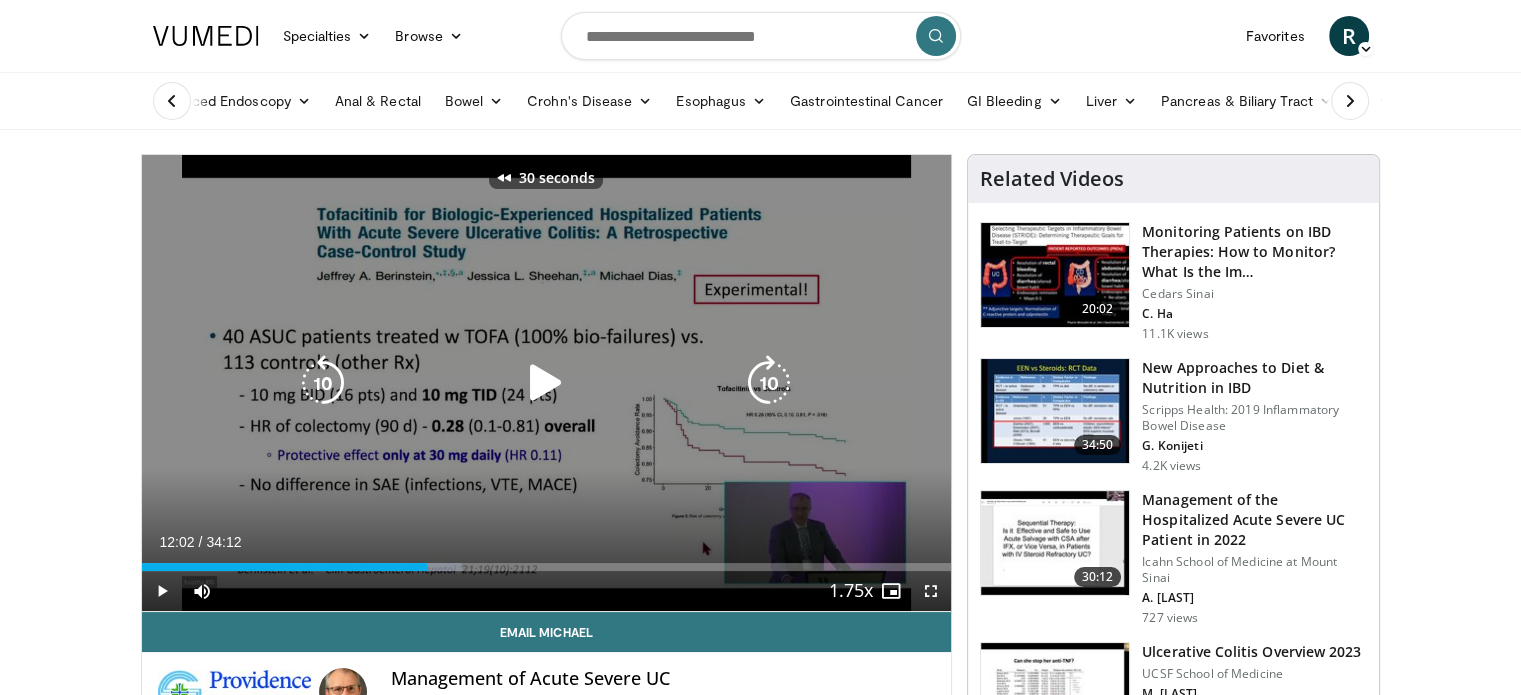 click at bounding box center (323, 383) 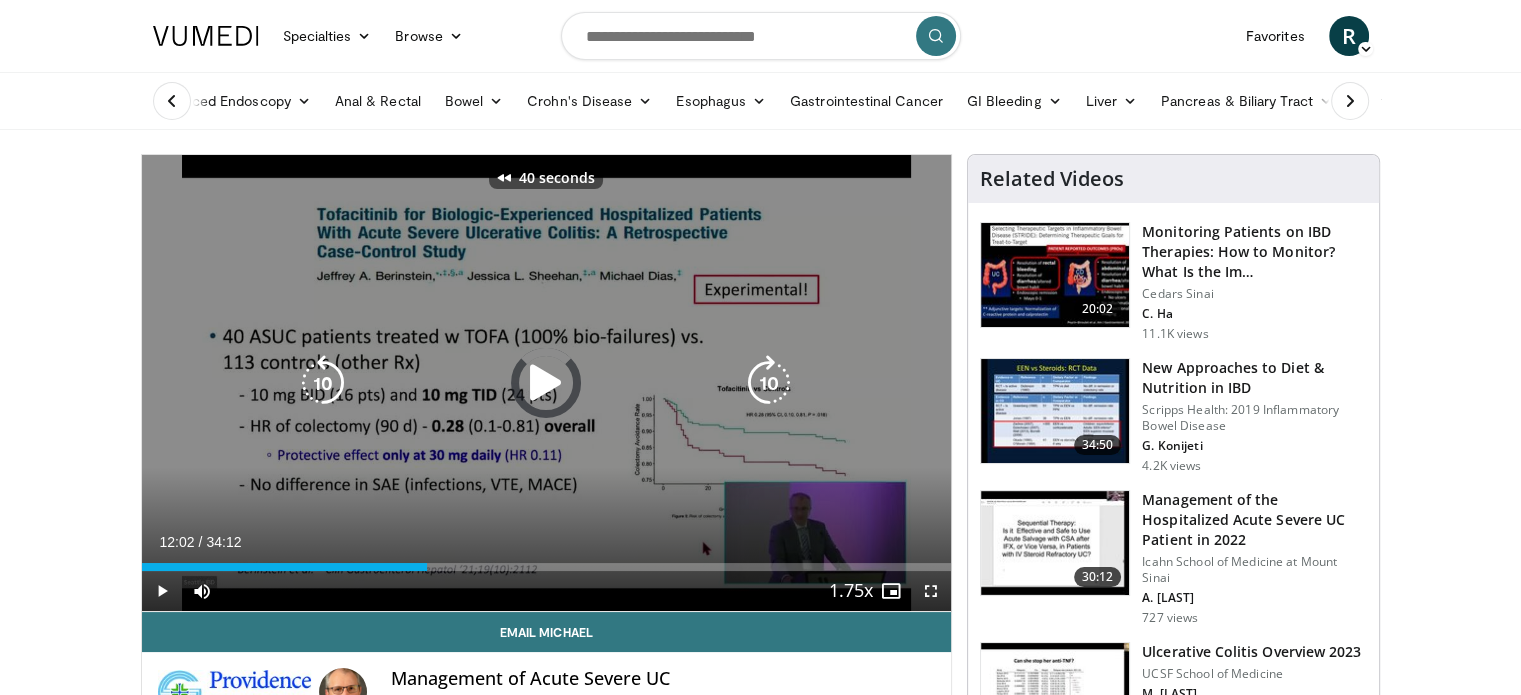 click at bounding box center [323, 383] 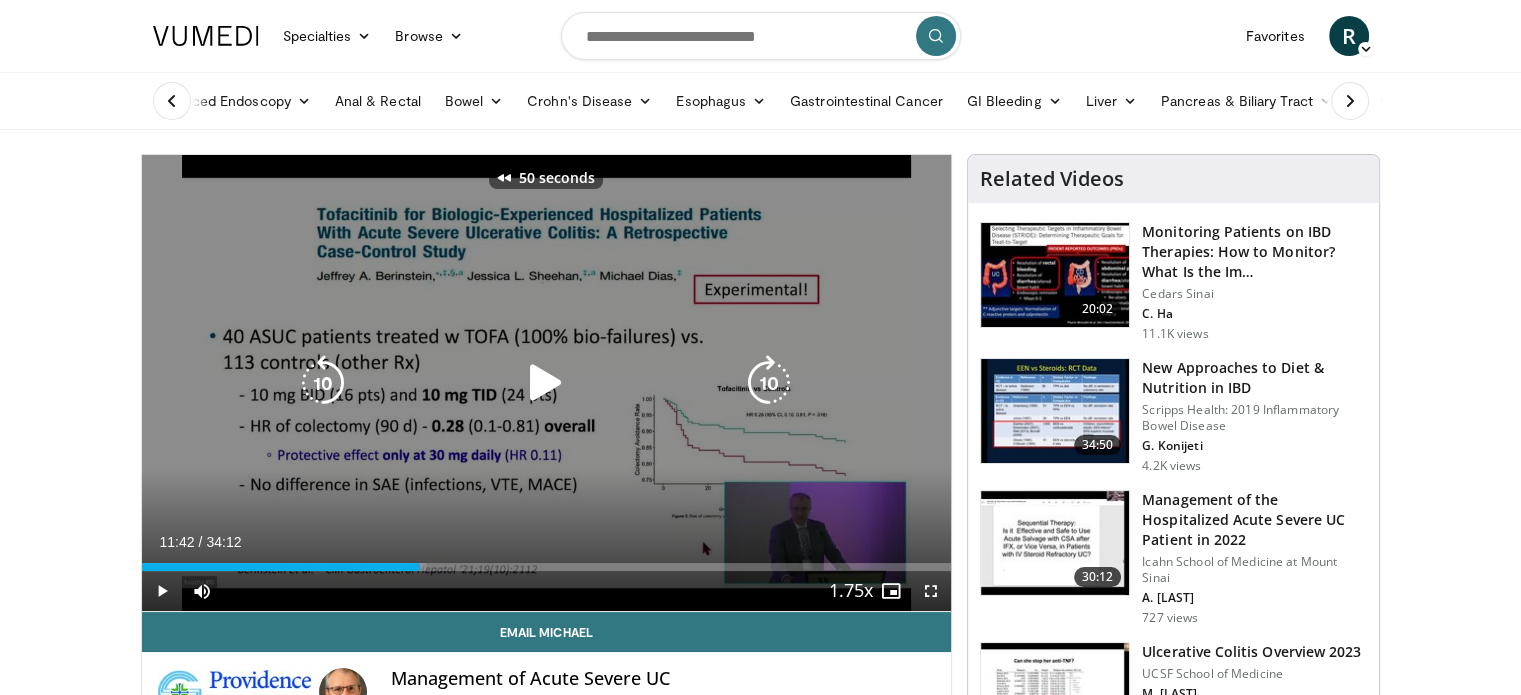 click at bounding box center [323, 383] 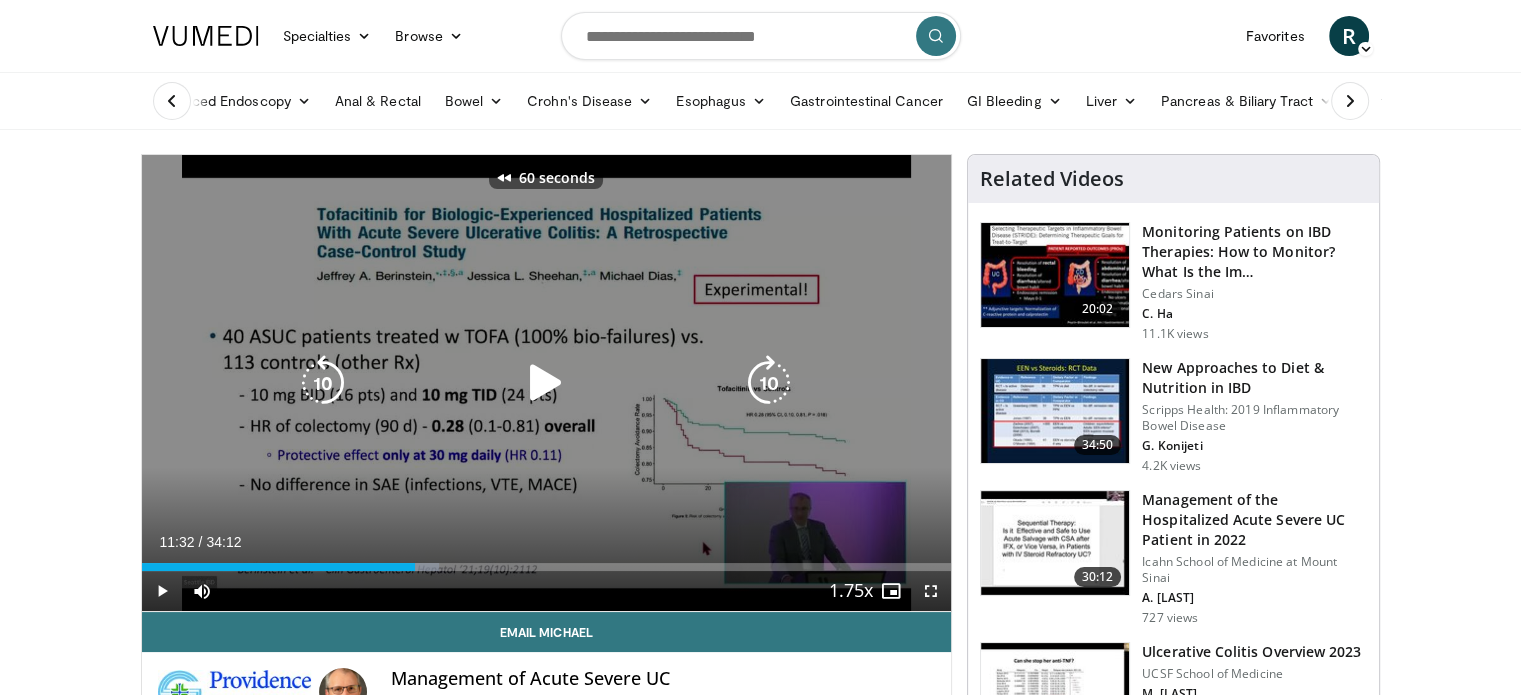 click at bounding box center [546, 383] 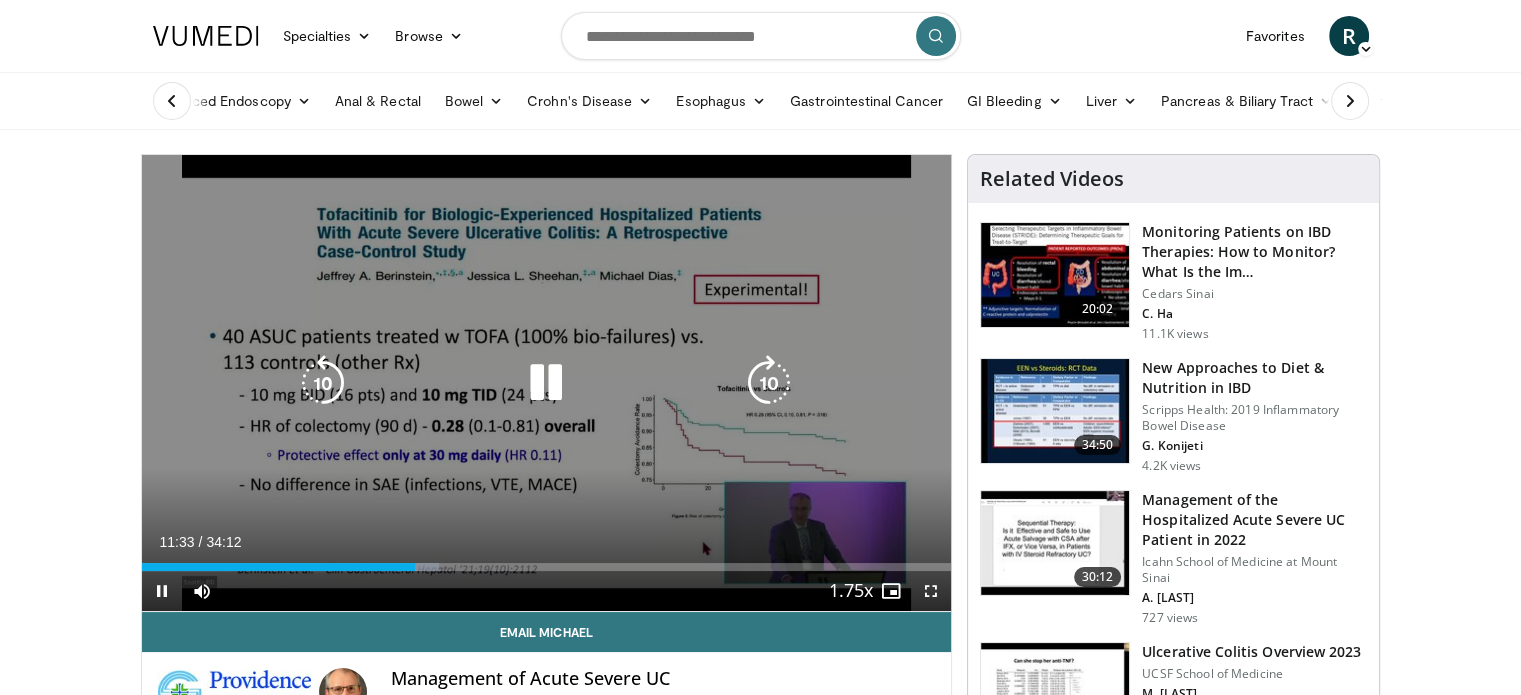 click at bounding box center (323, 383) 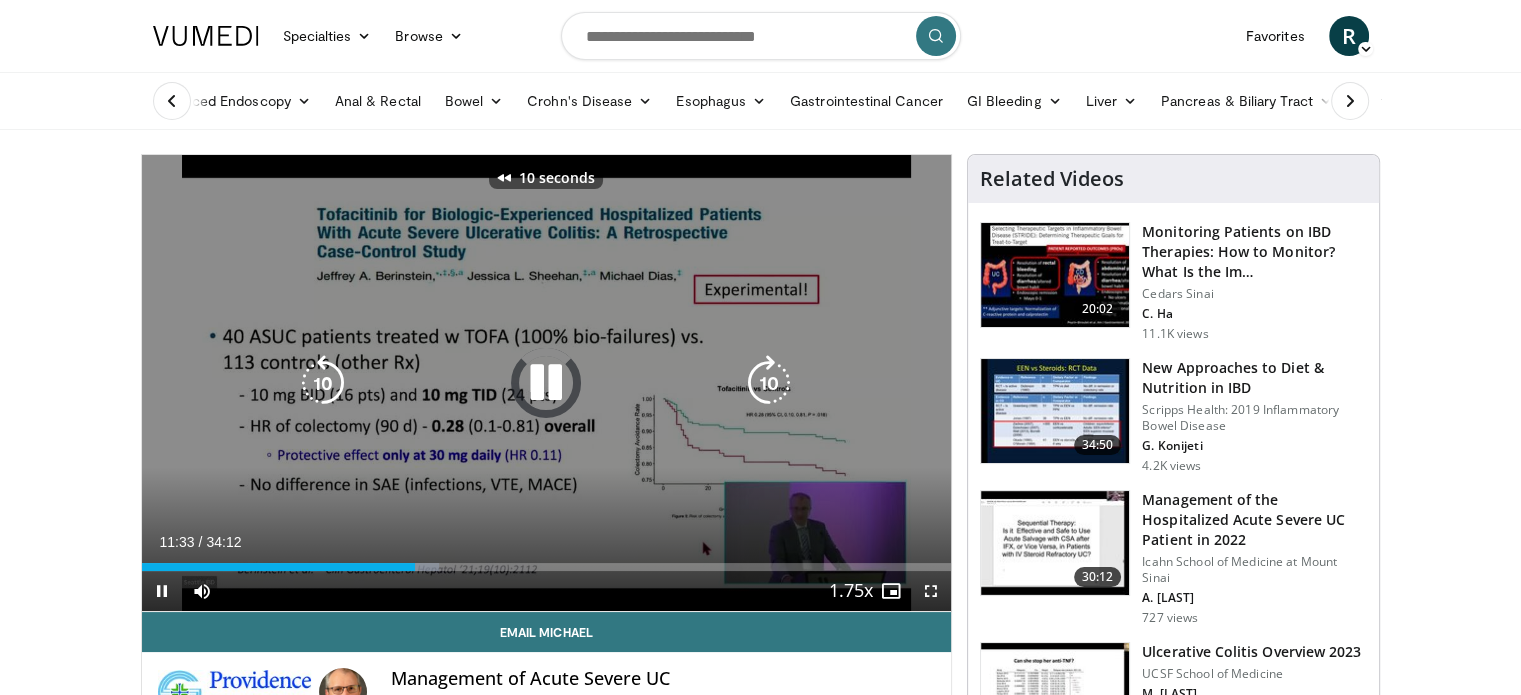 click at bounding box center (323, 383) 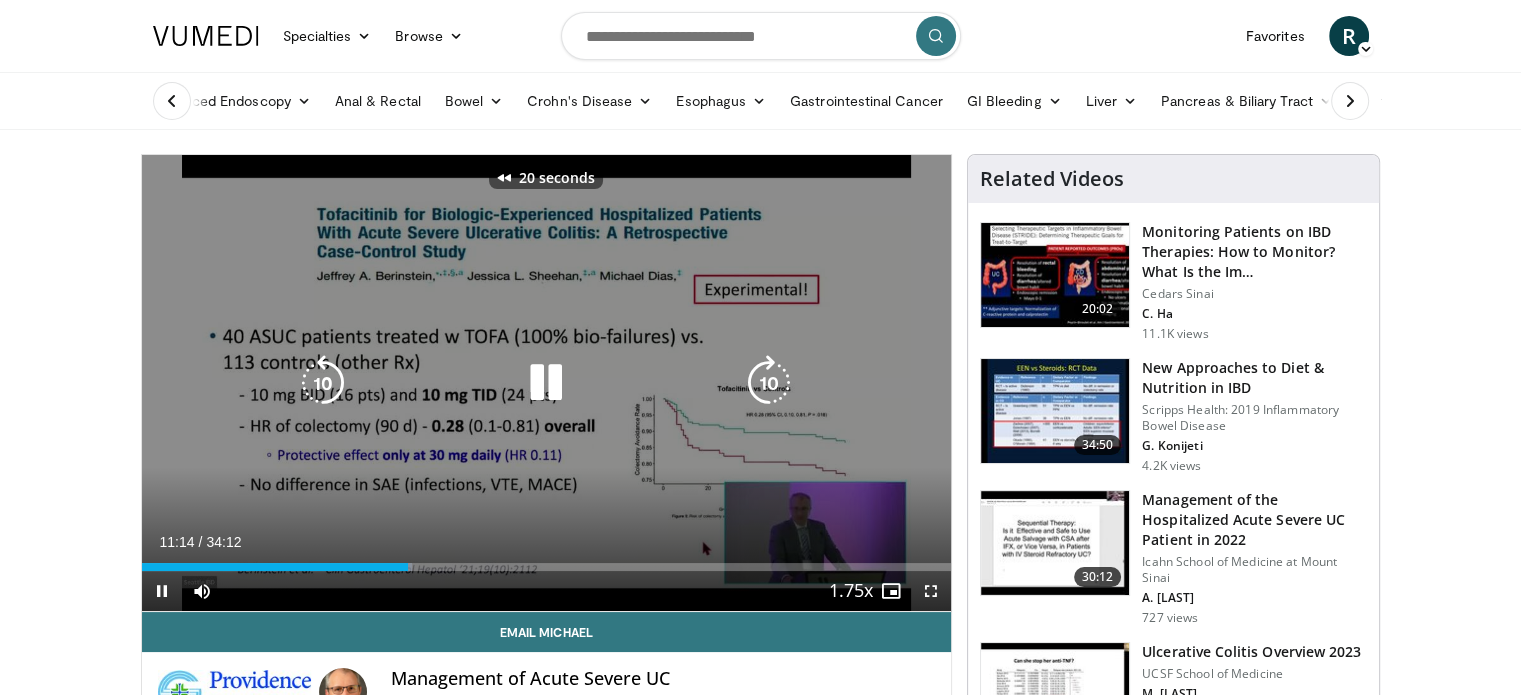 click at bounding box center [323, 383] 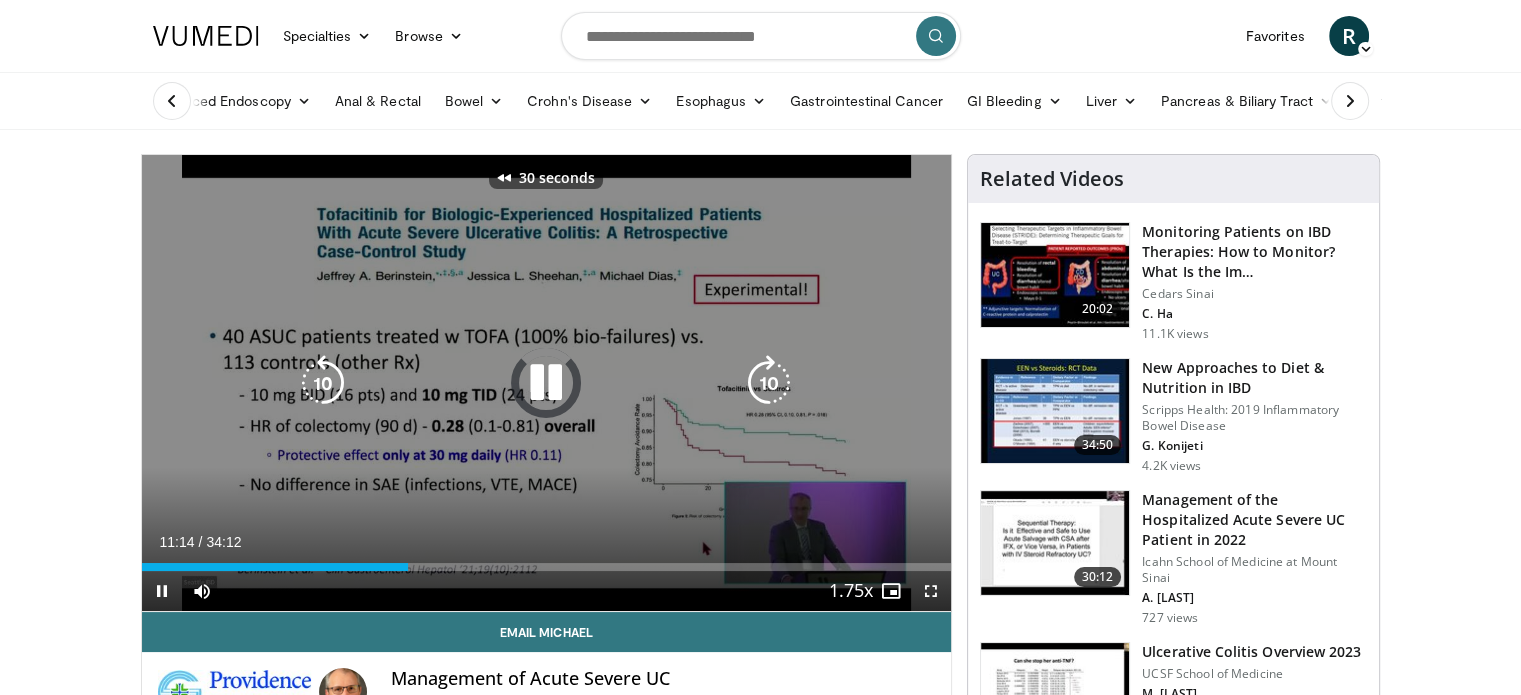 click at bounding box center [323, 383] 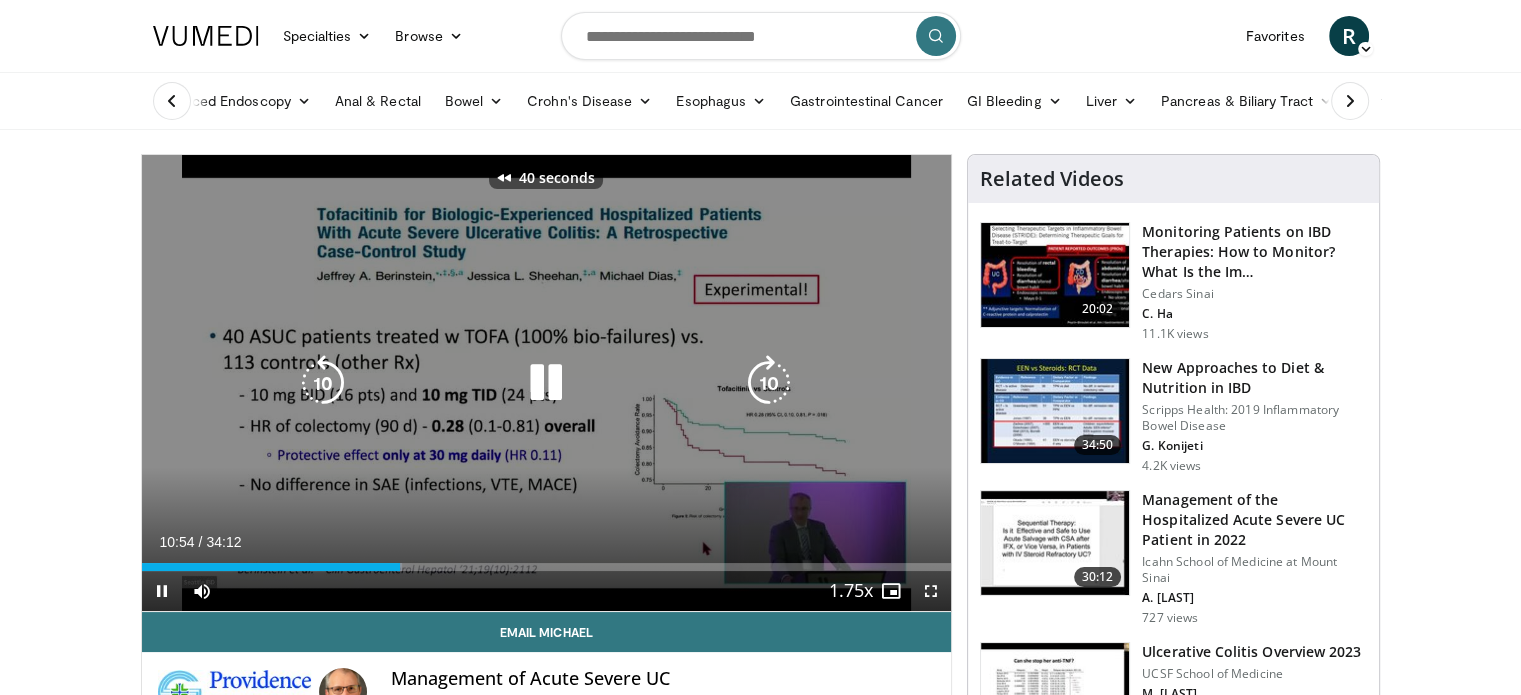 click at bounding box center [323, 383] 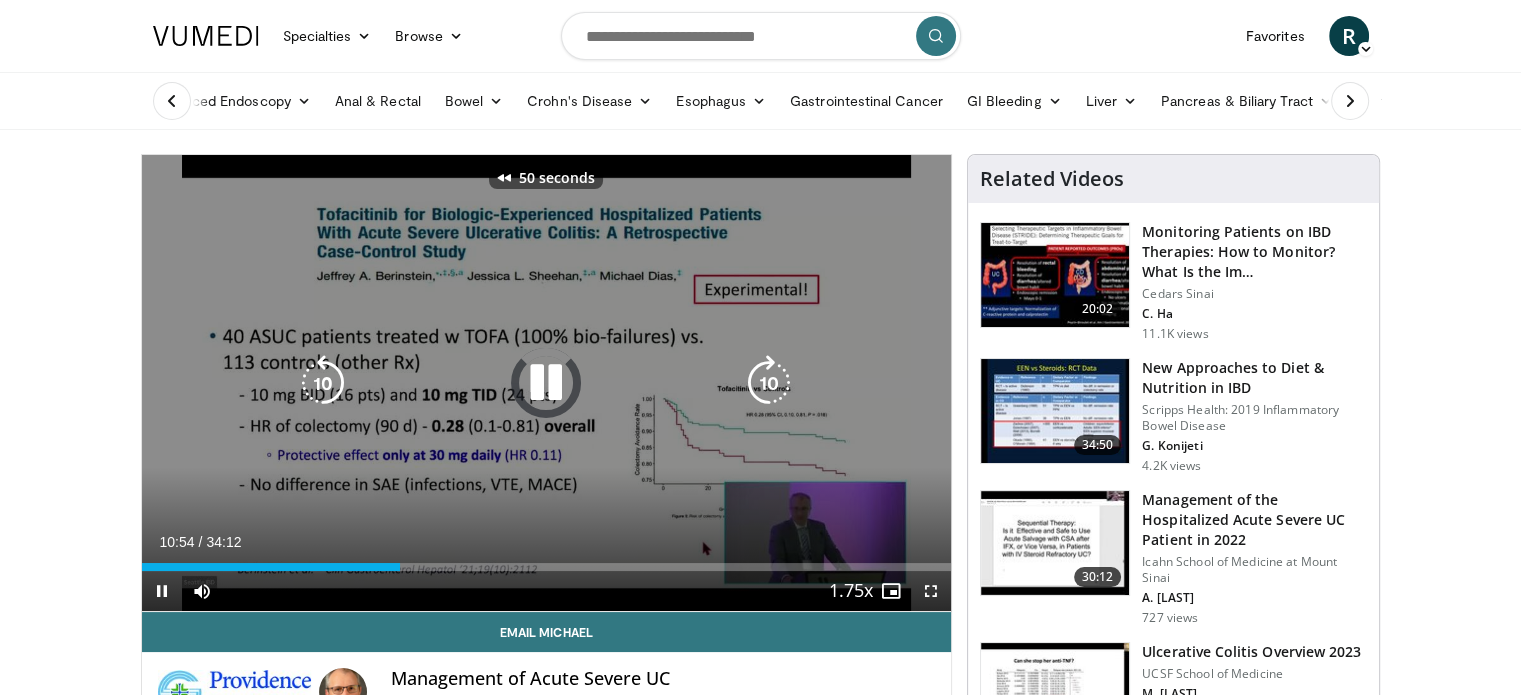 click at bounding box center [323, 383] 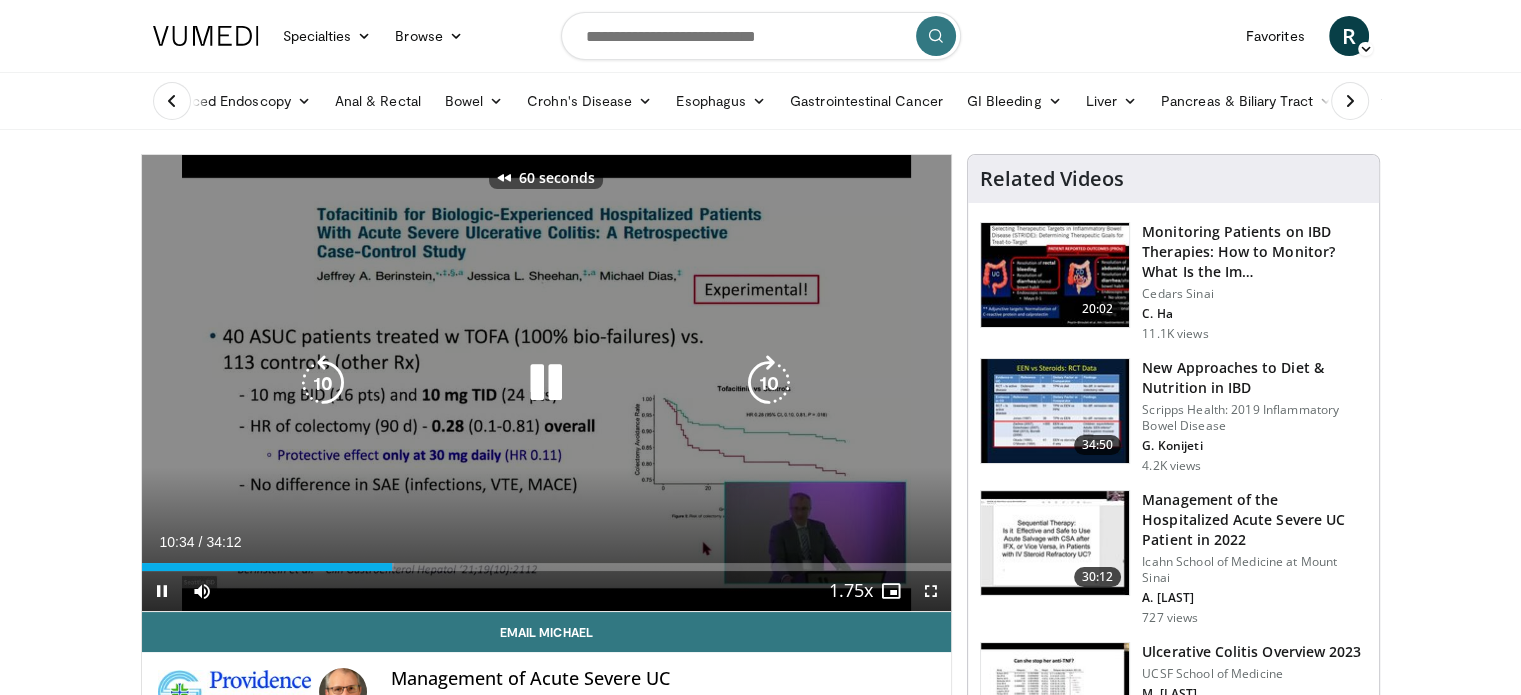 click at bounding box center (323, 383) 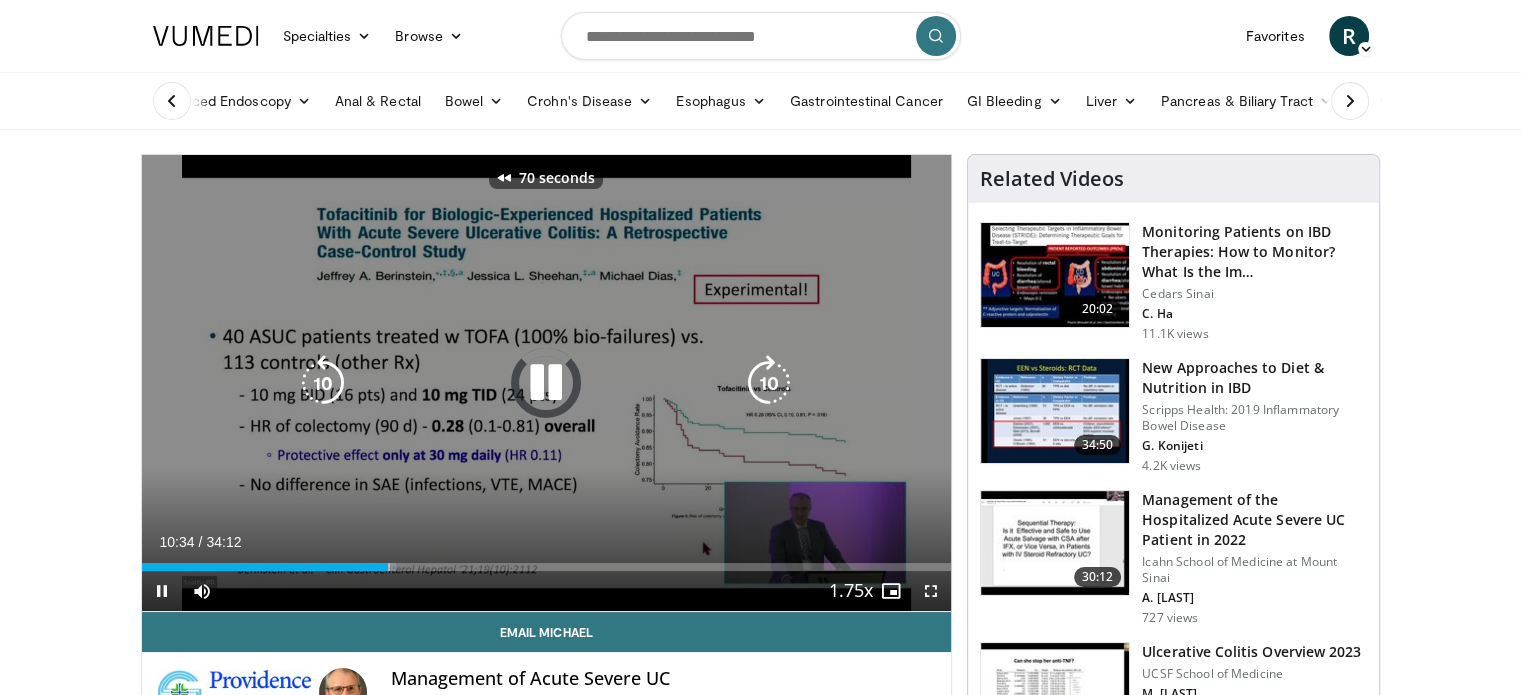 click at bounding box center (323, 383) 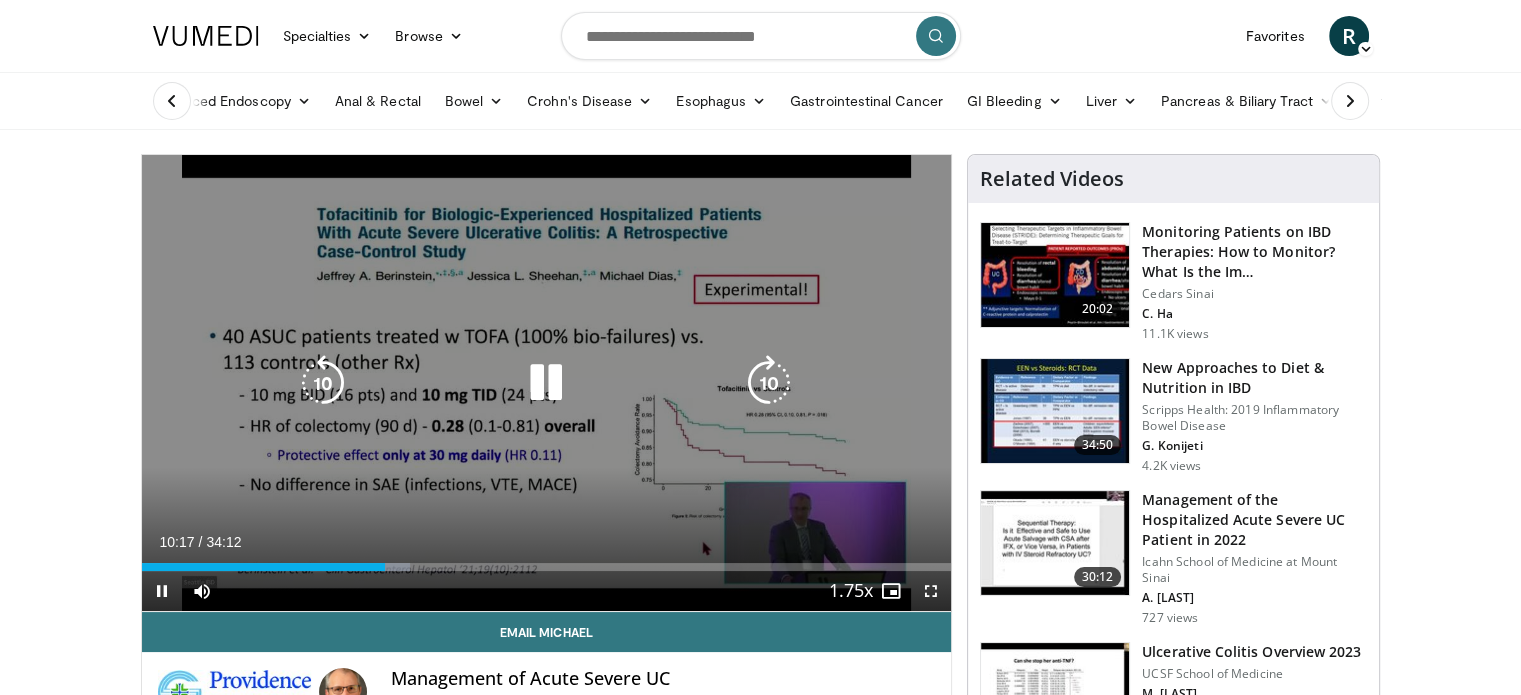 click at bounding box center (546, 383) 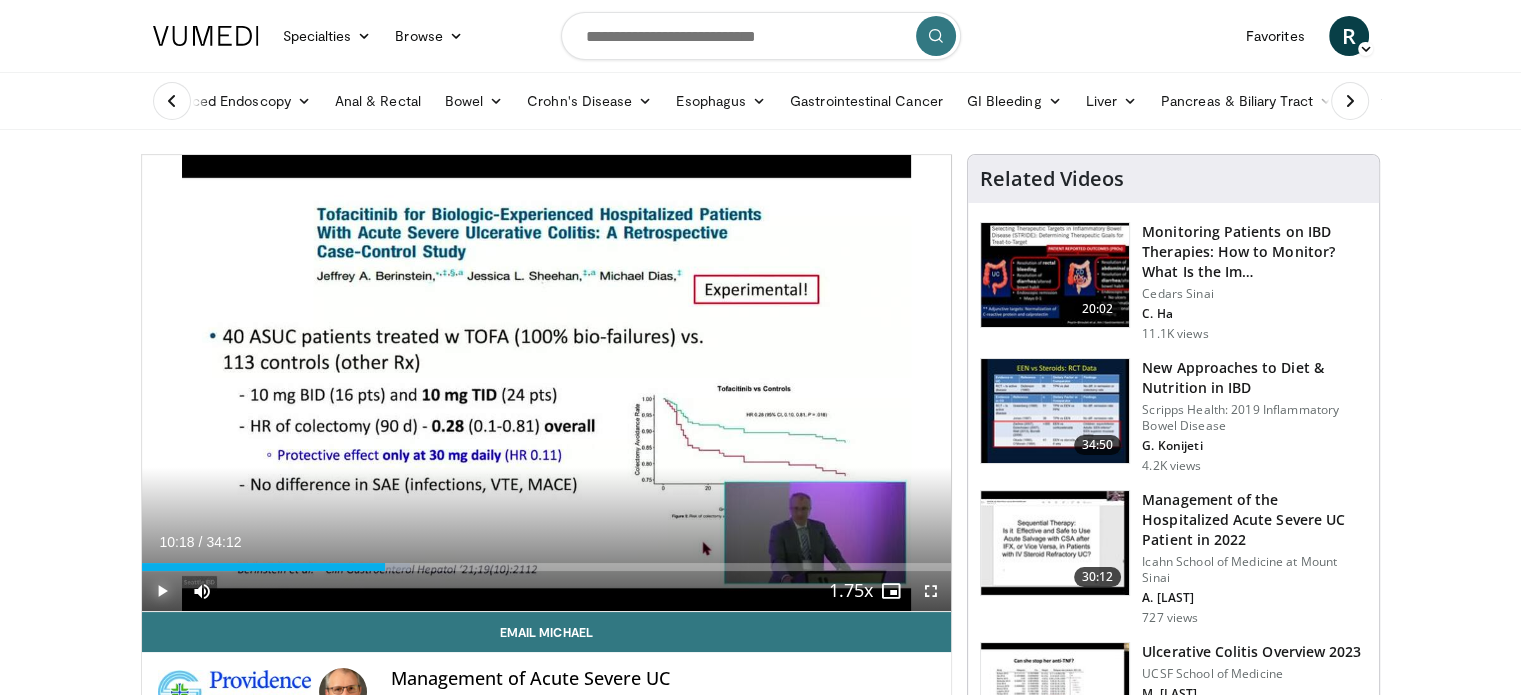 click at bounding box center (162, 591) 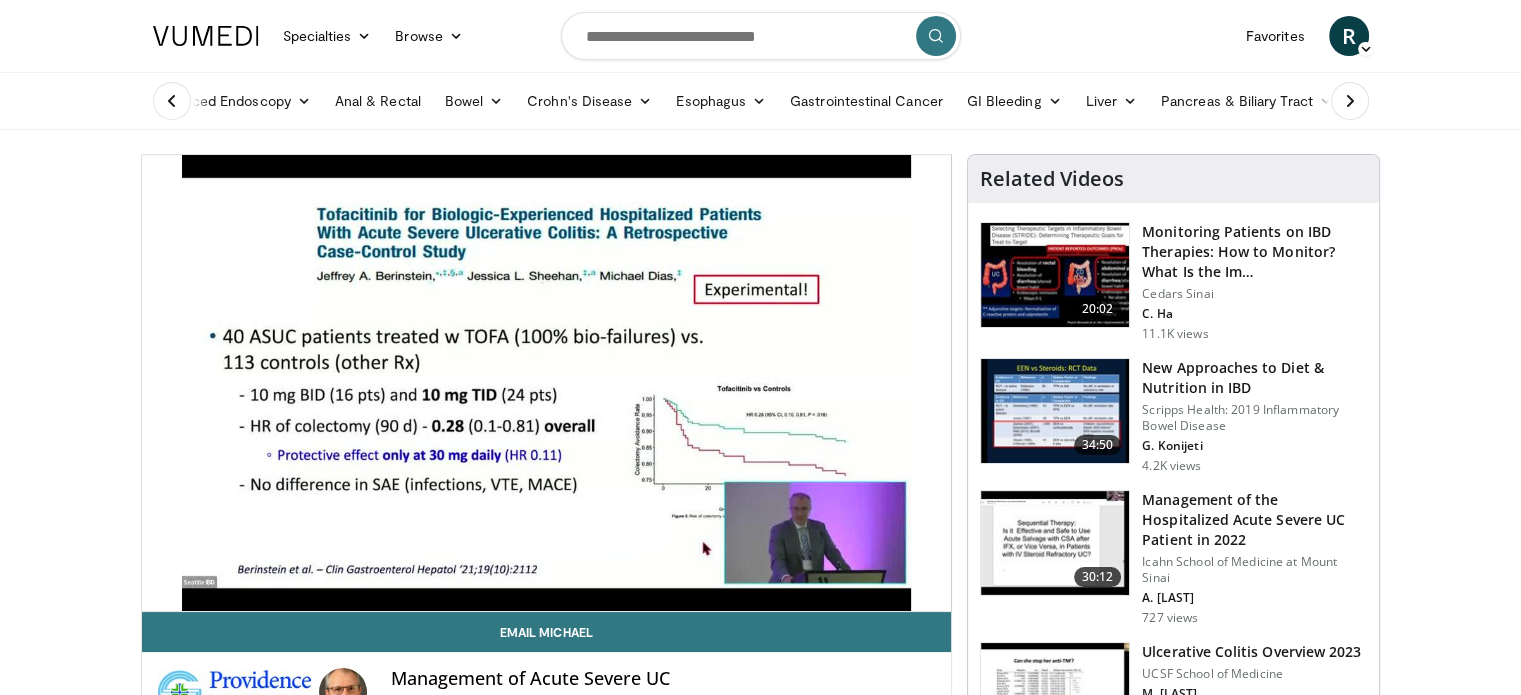 click on "**********" at bounding box center [547, 383] 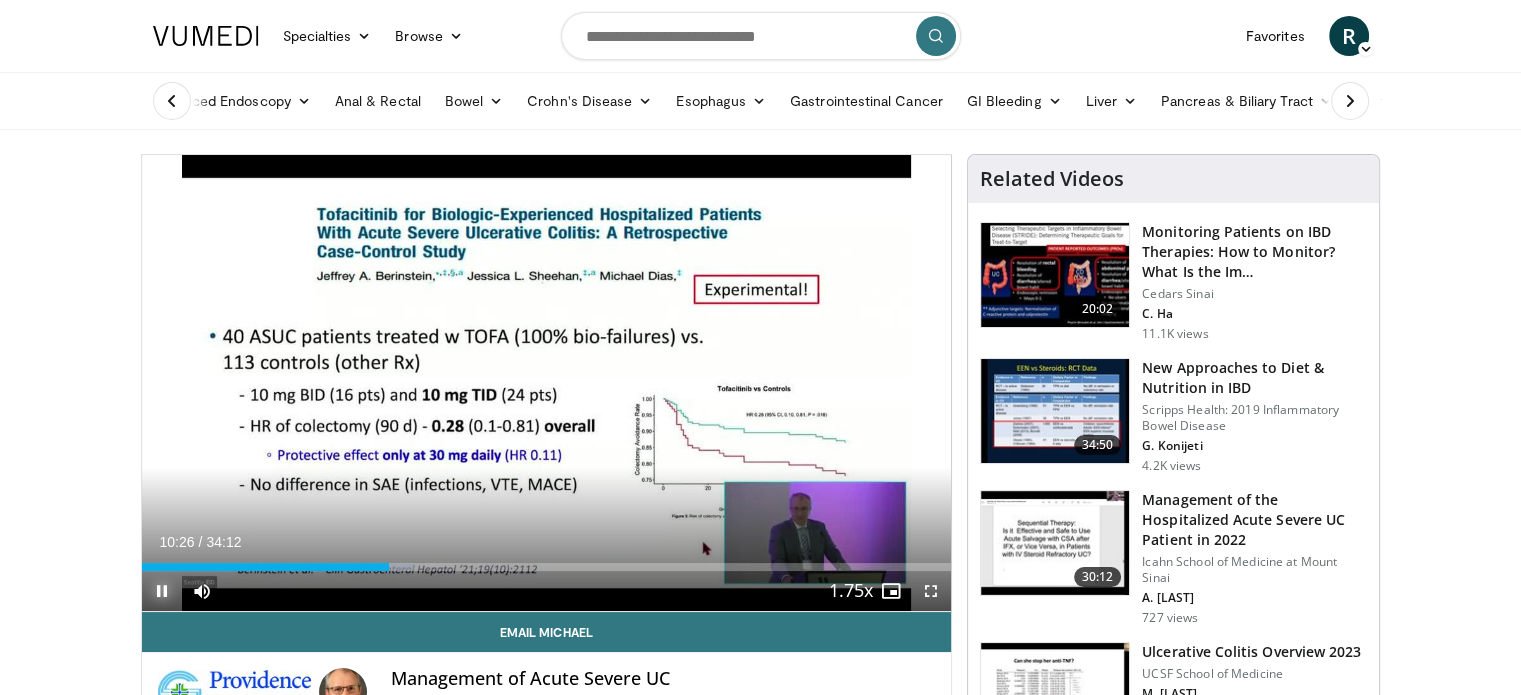 click at bounding box center [162, 591] 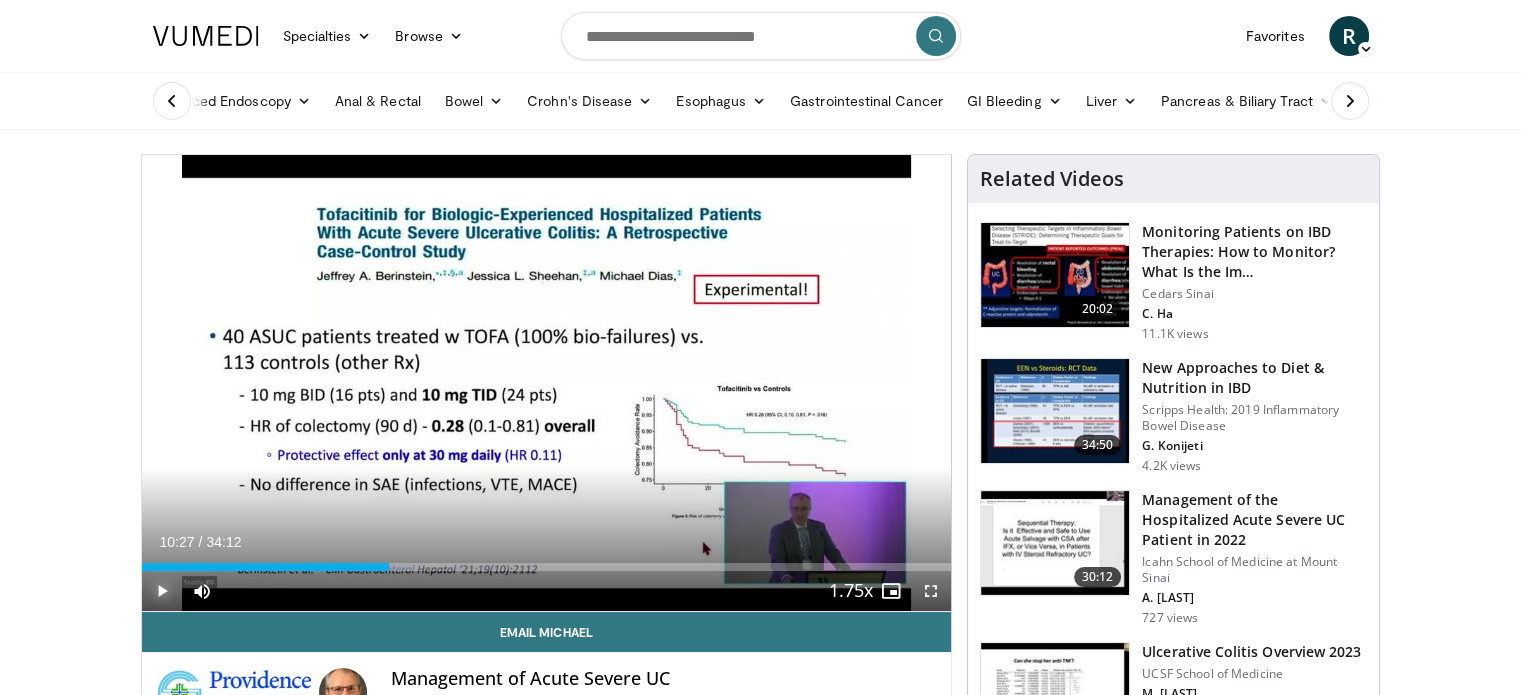 click at bounding box center [162, 591] 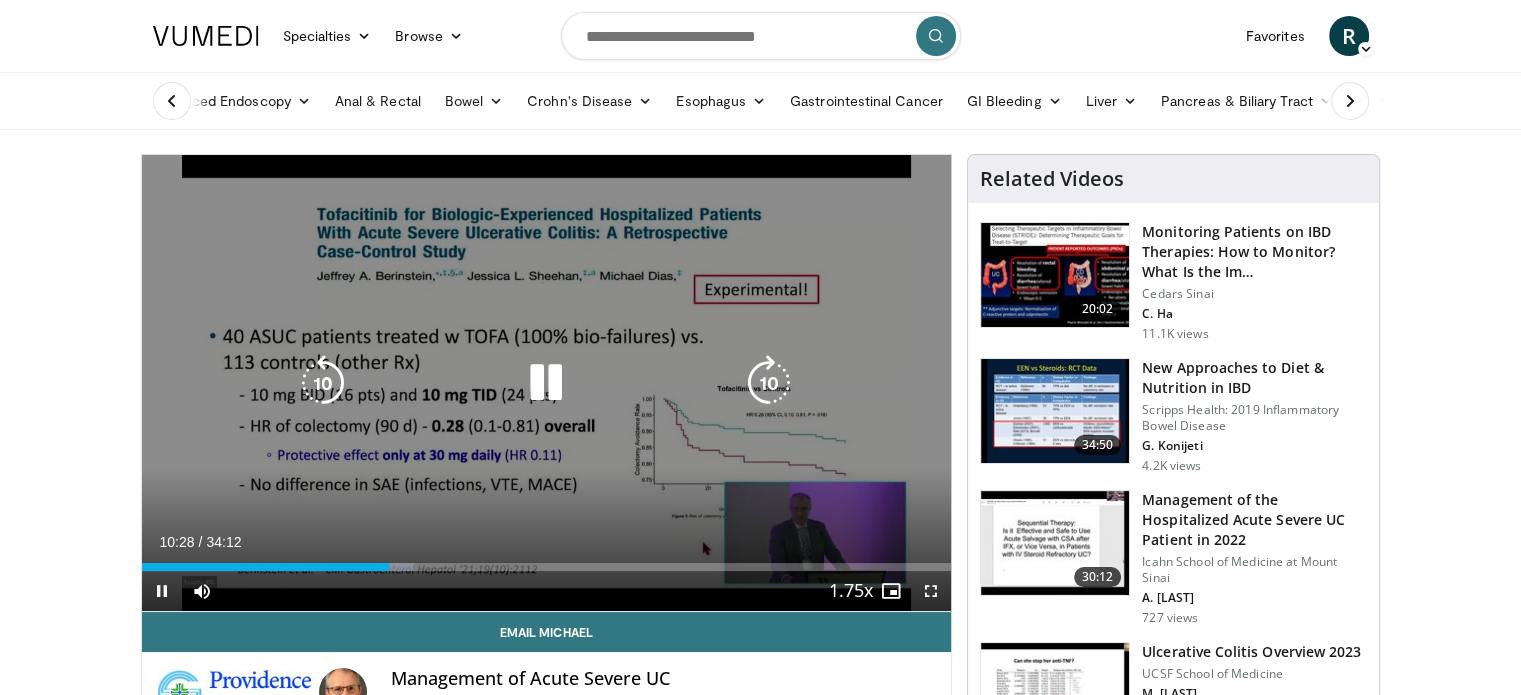 click at bounding box center [769, 383] 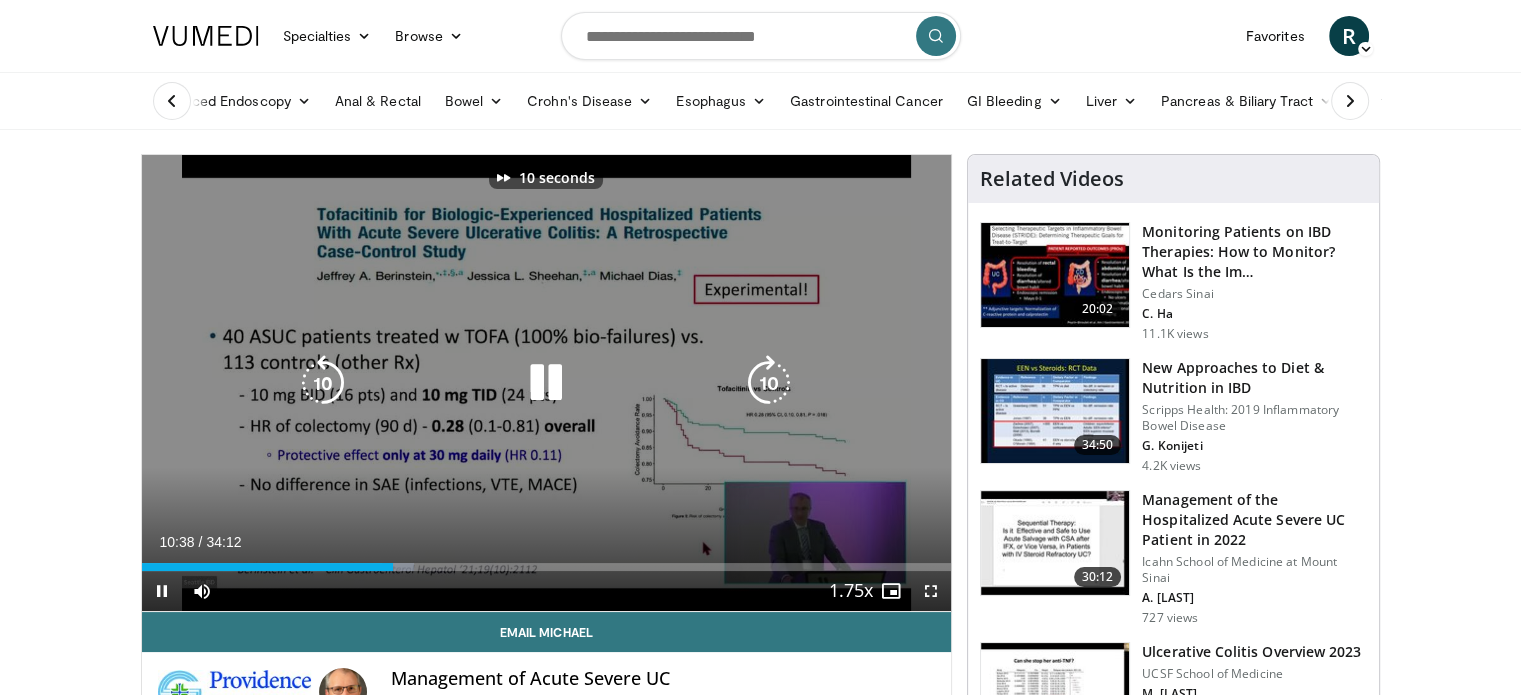 click at bounding box center [769, 383] 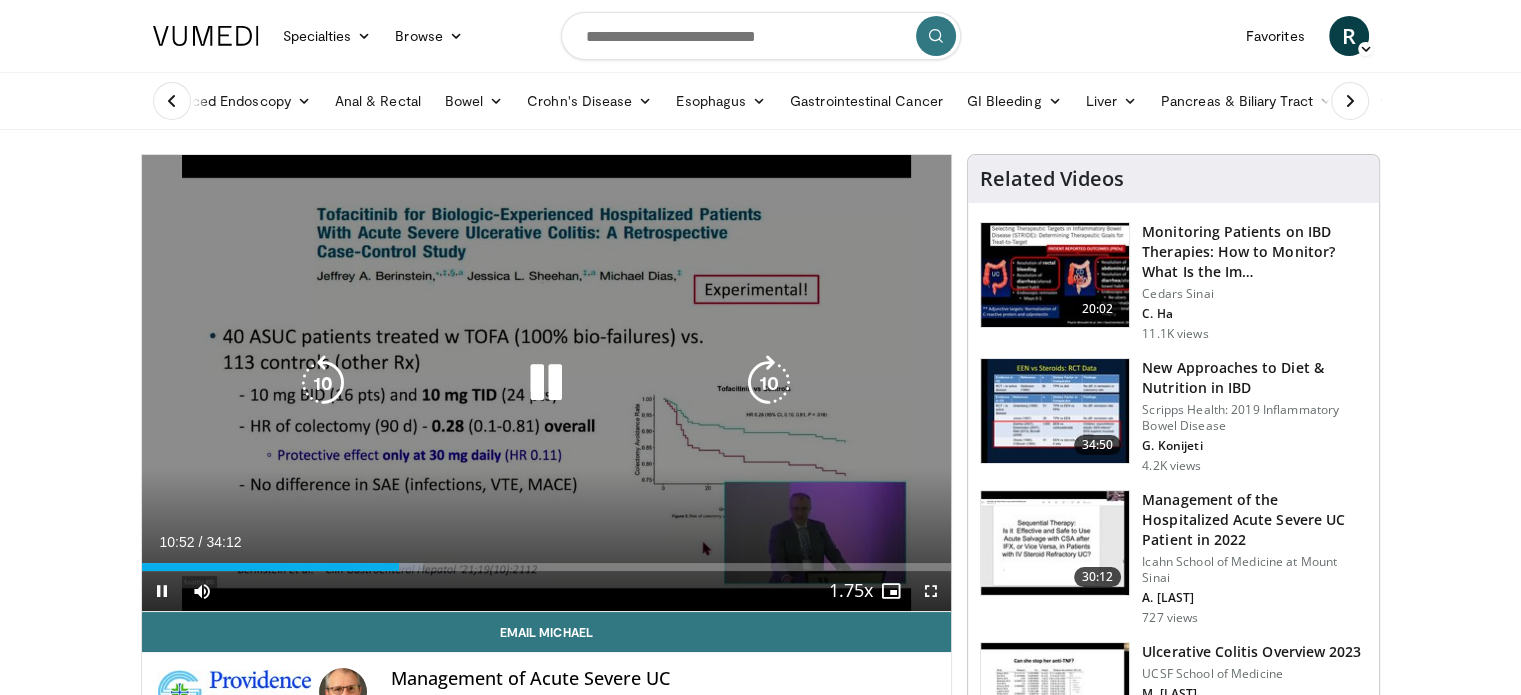 click at bounding box center [546, 383] 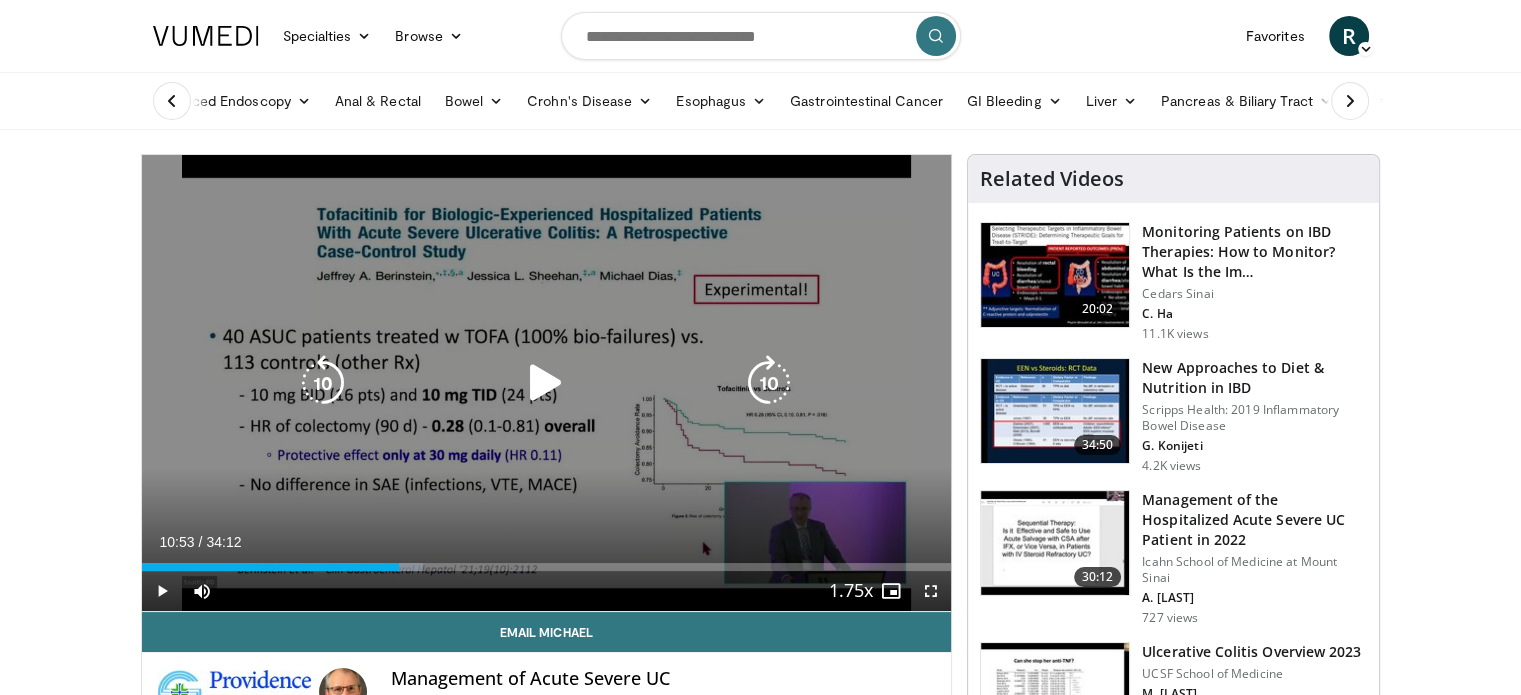 click at bounding box center [546, 383] 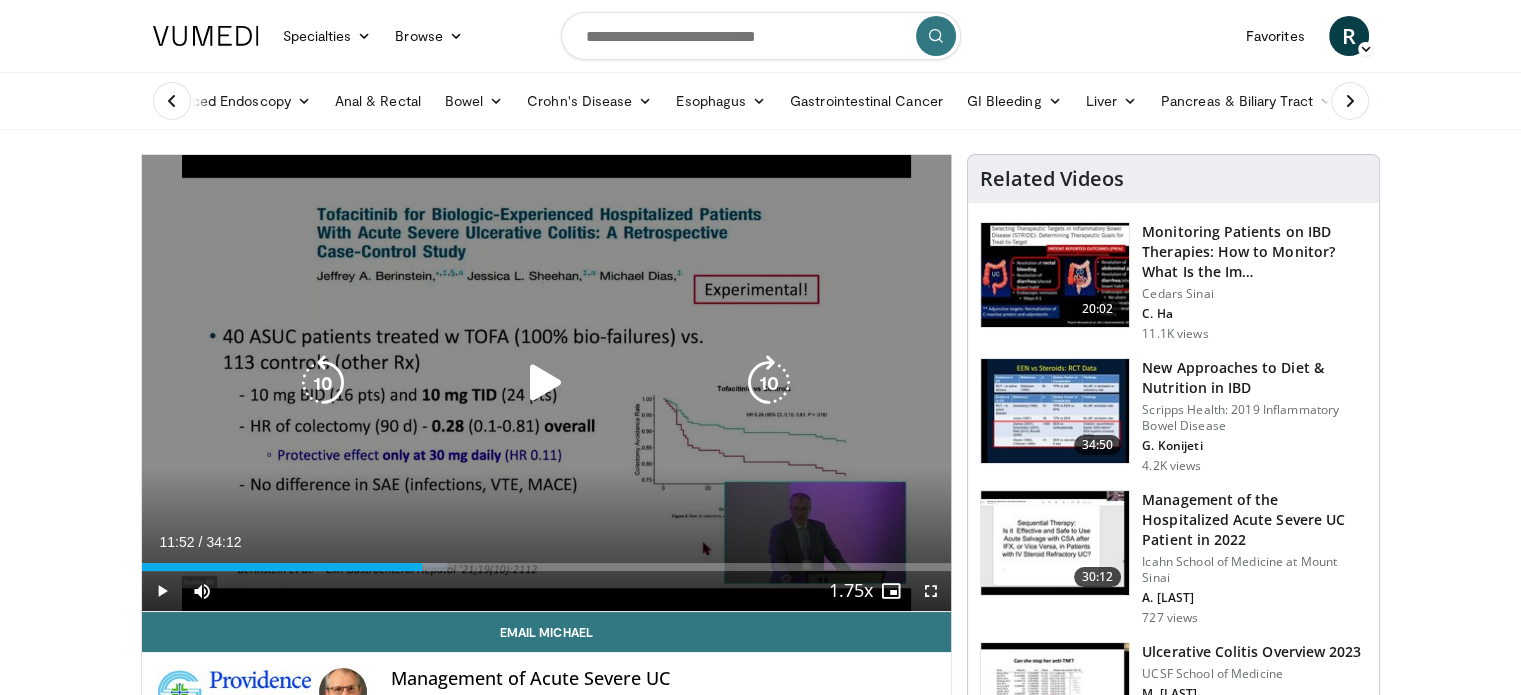 click at bounding box center (546, 383) 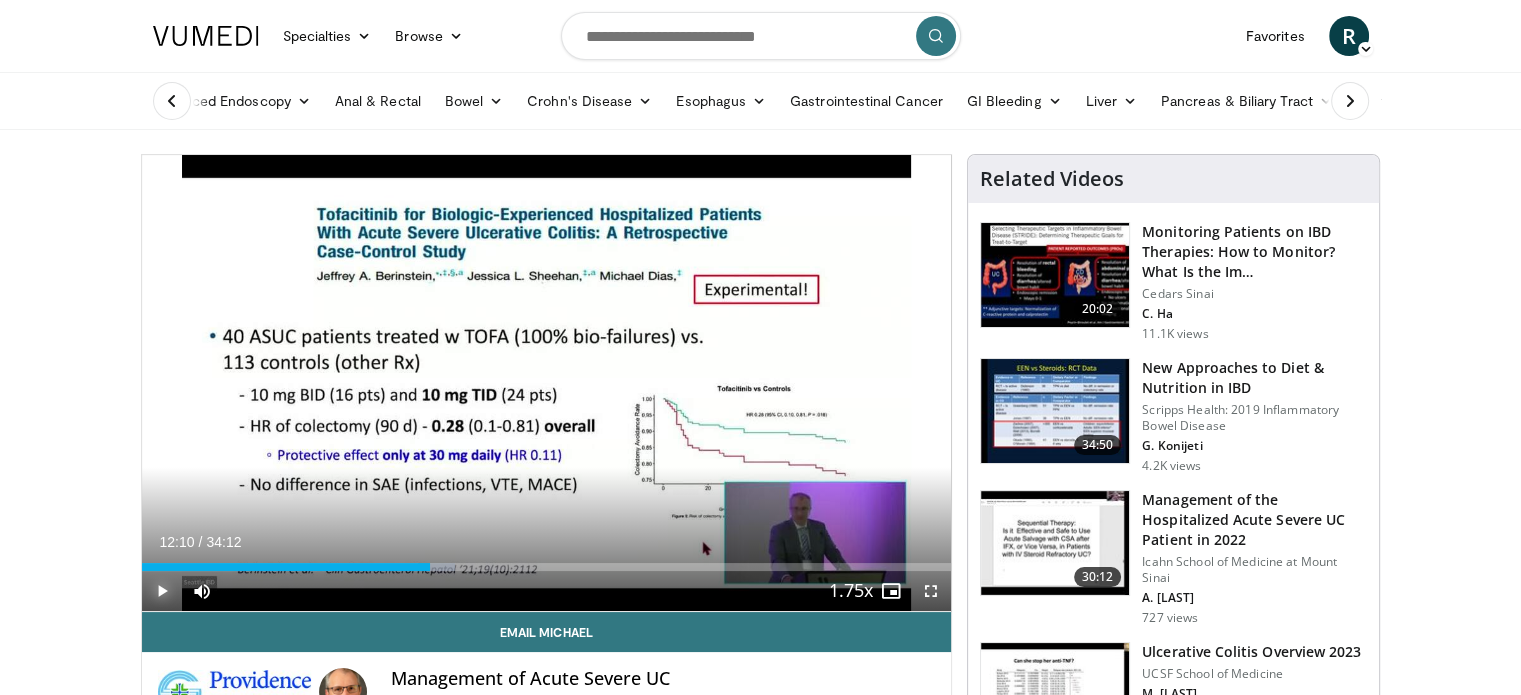 click at bounding box center (162, 591) 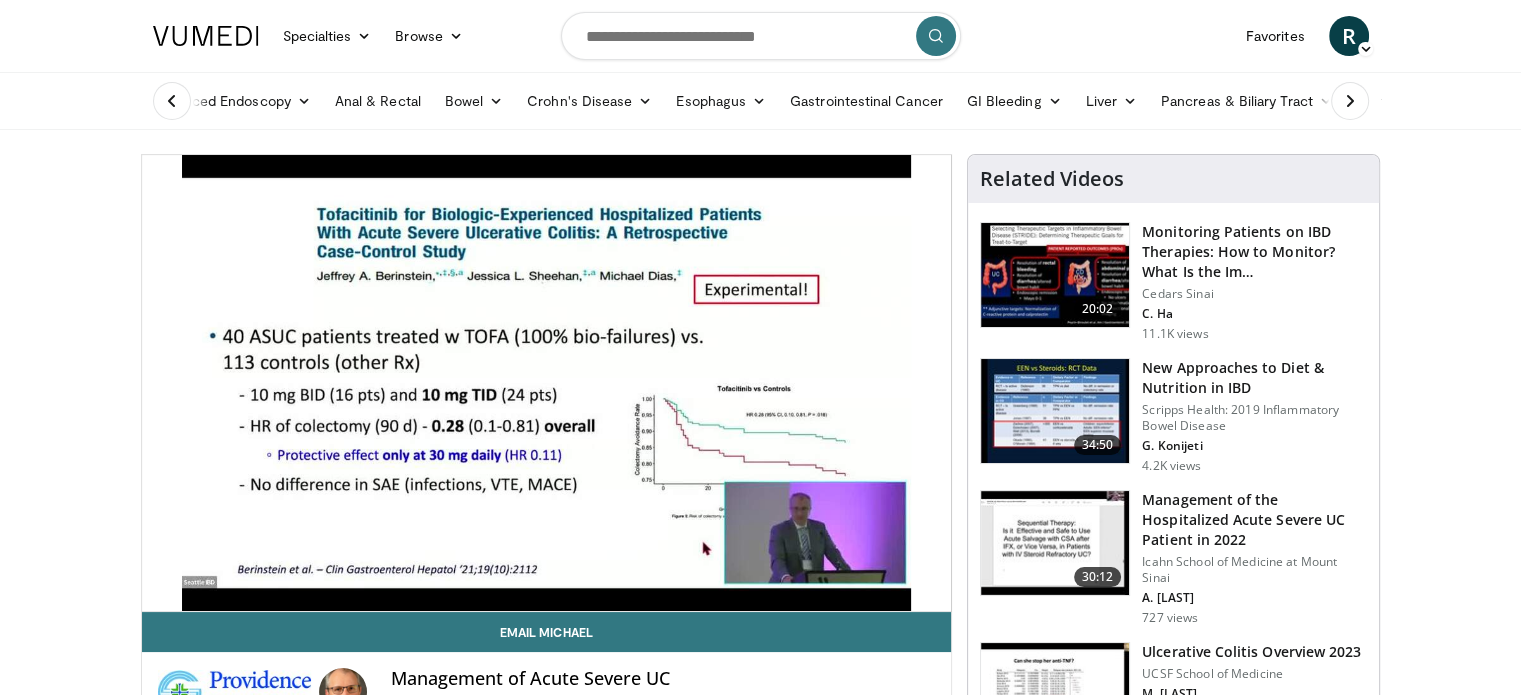 click on "**********" at bounding box center (547, 383) 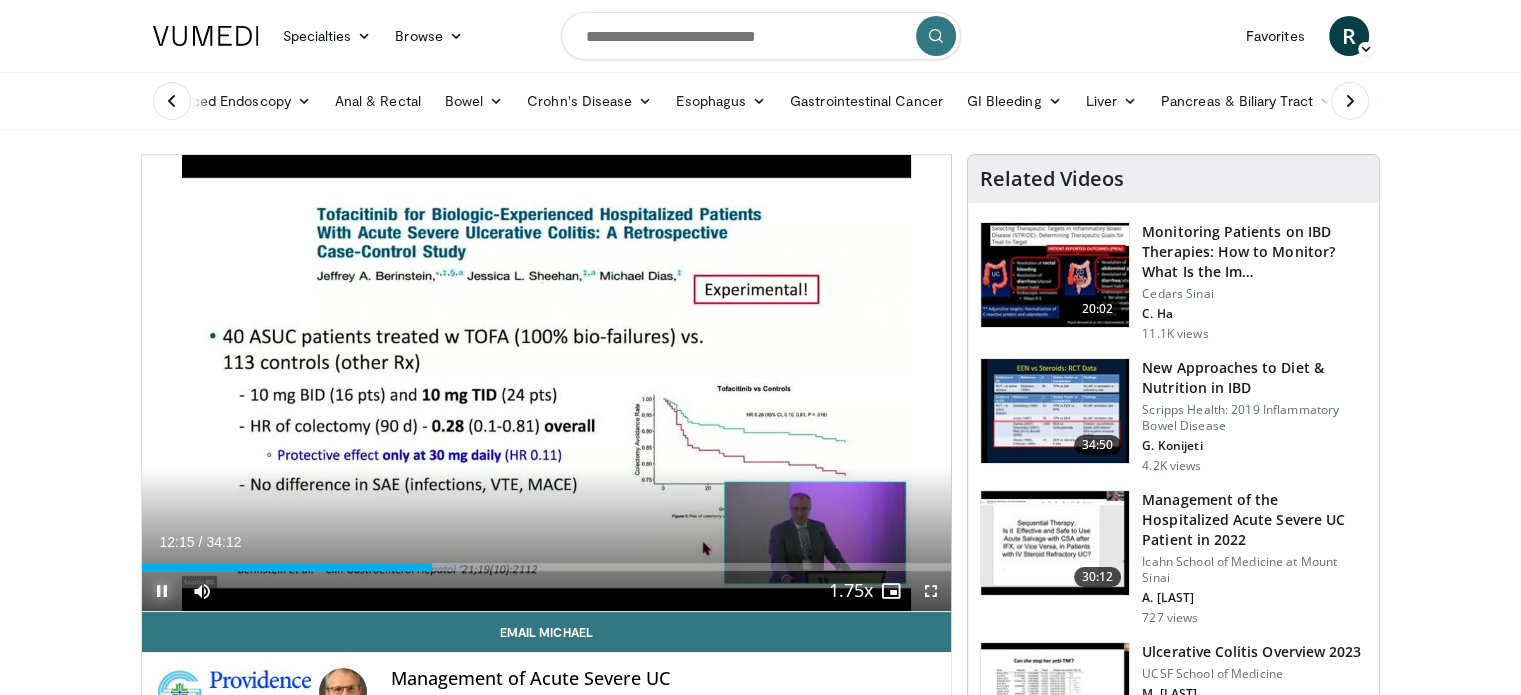 click at bounding box center [162, 591] 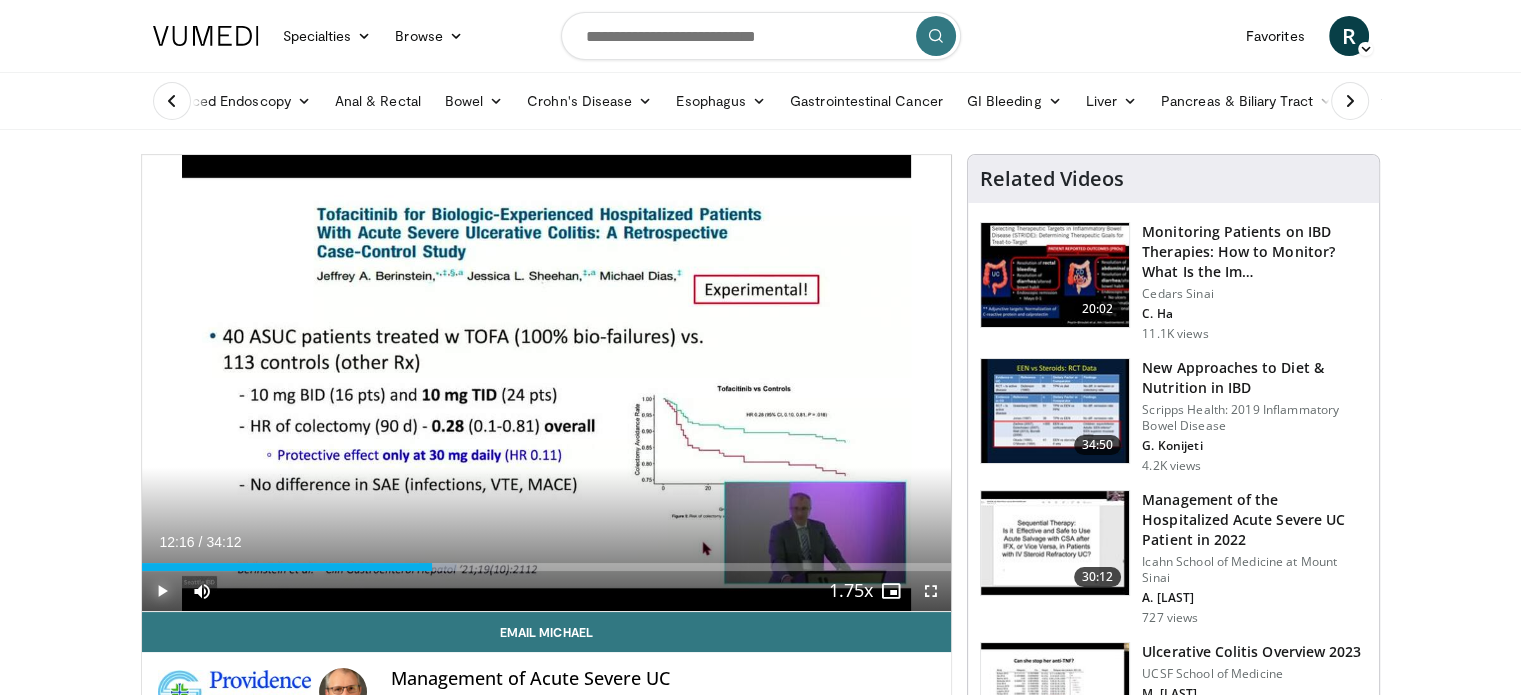click at bounding box center (162, 591) 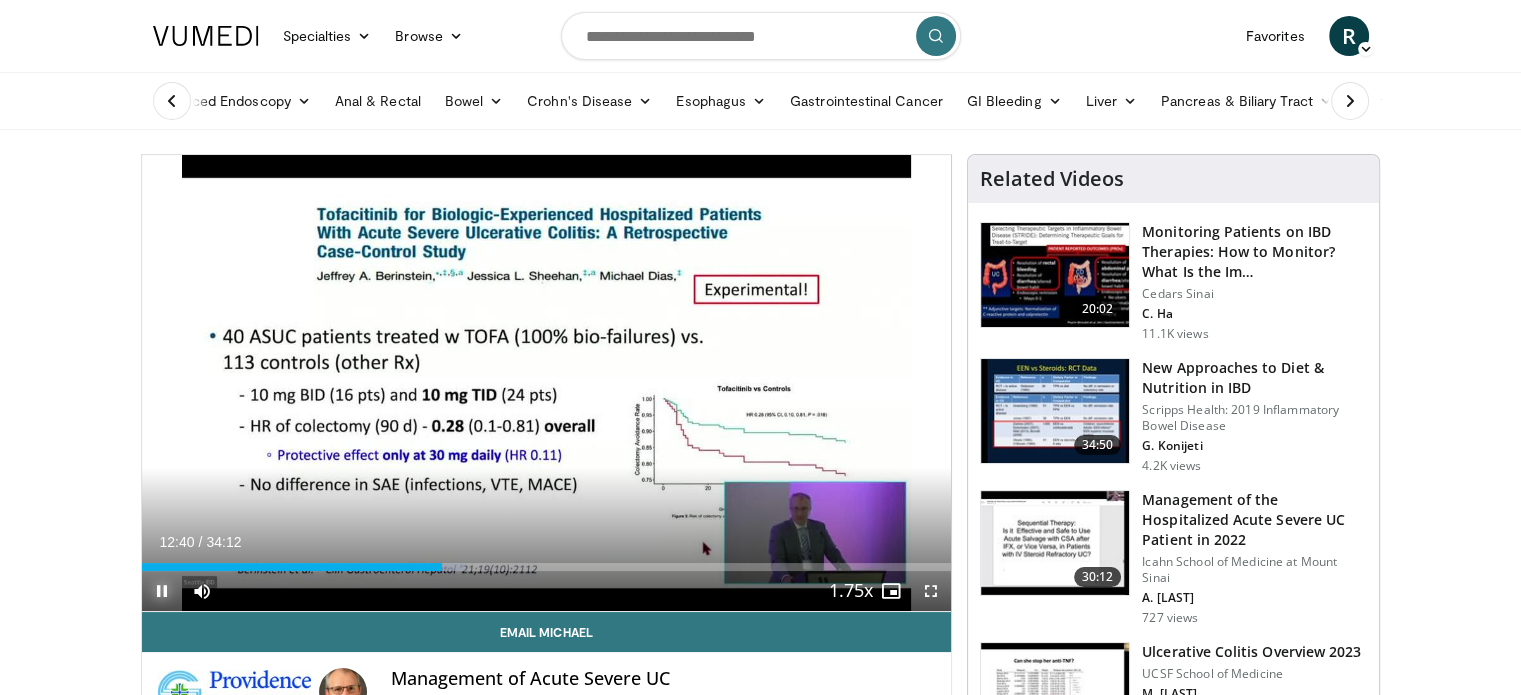 click at bounding box center (162, 591) 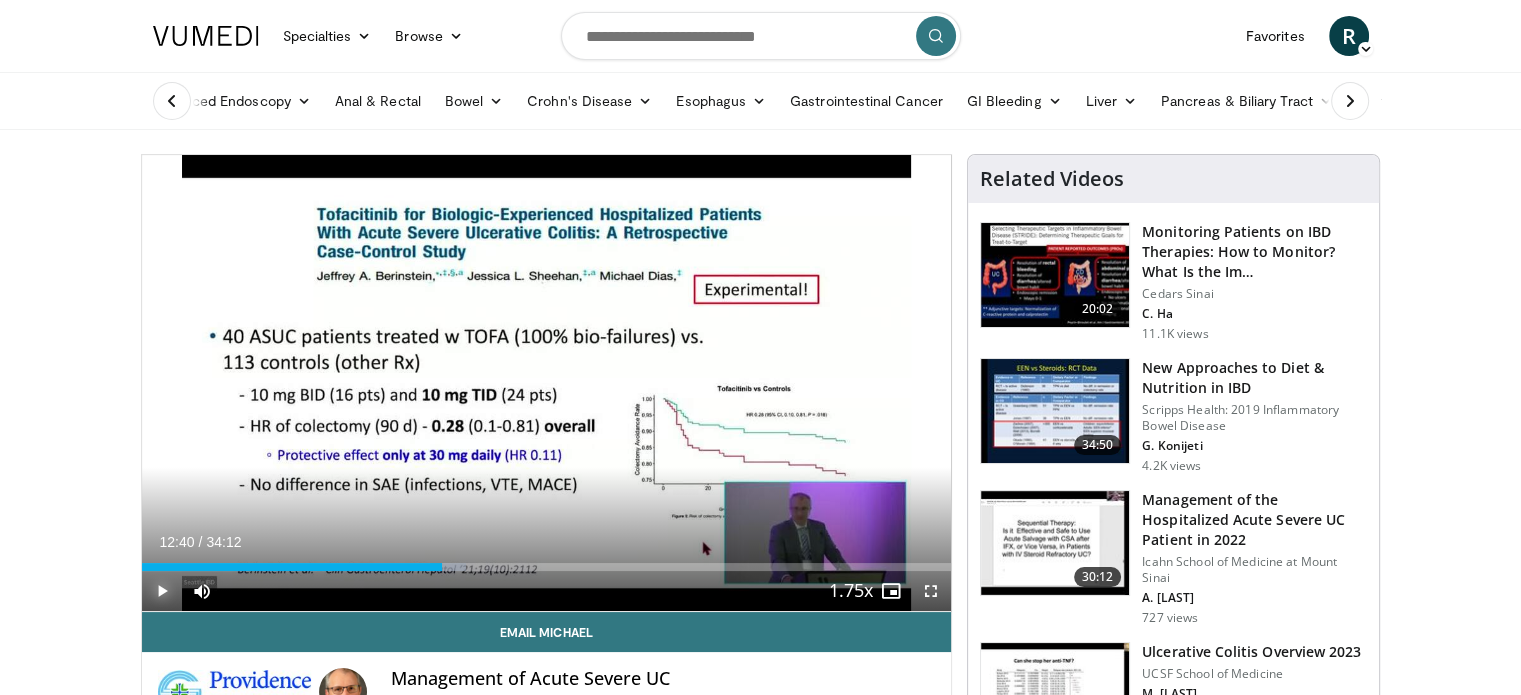 type 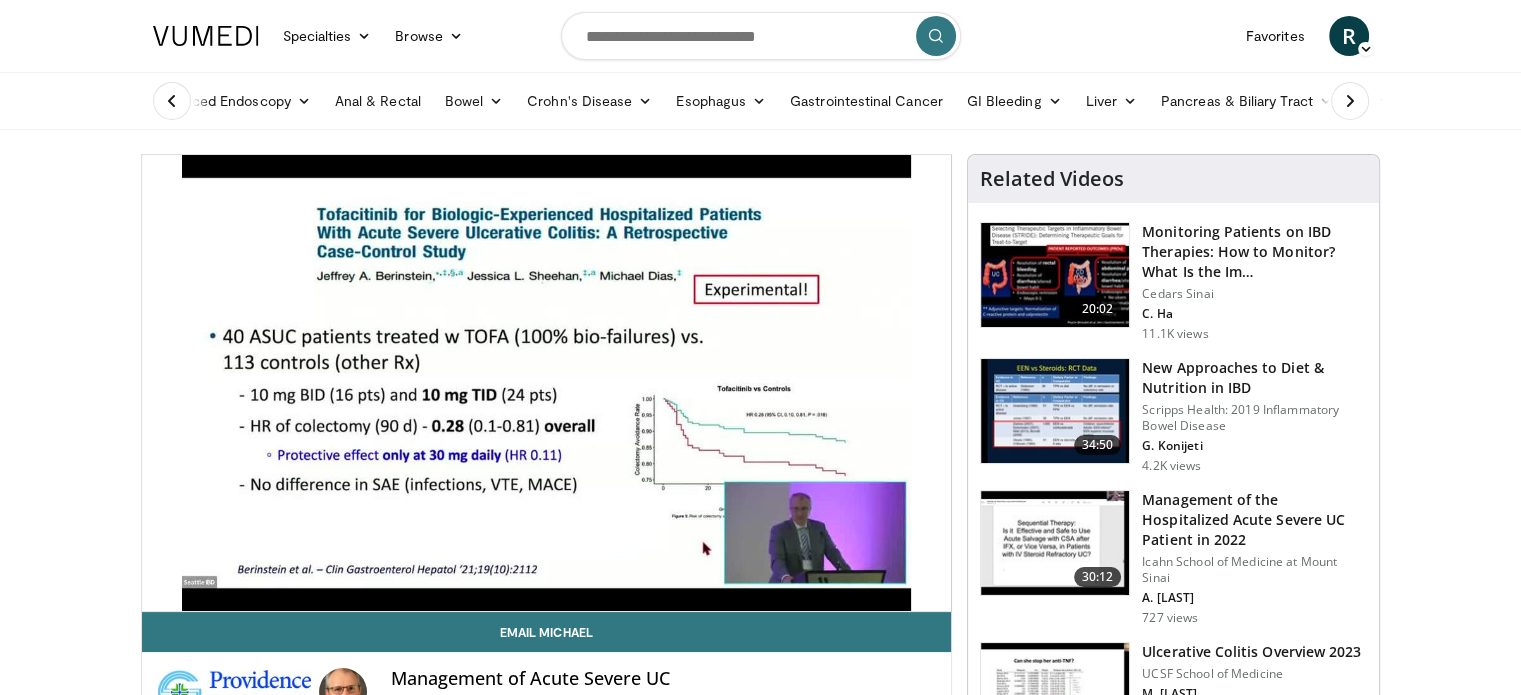 click on "Pause" at bounding box center [162, 591] 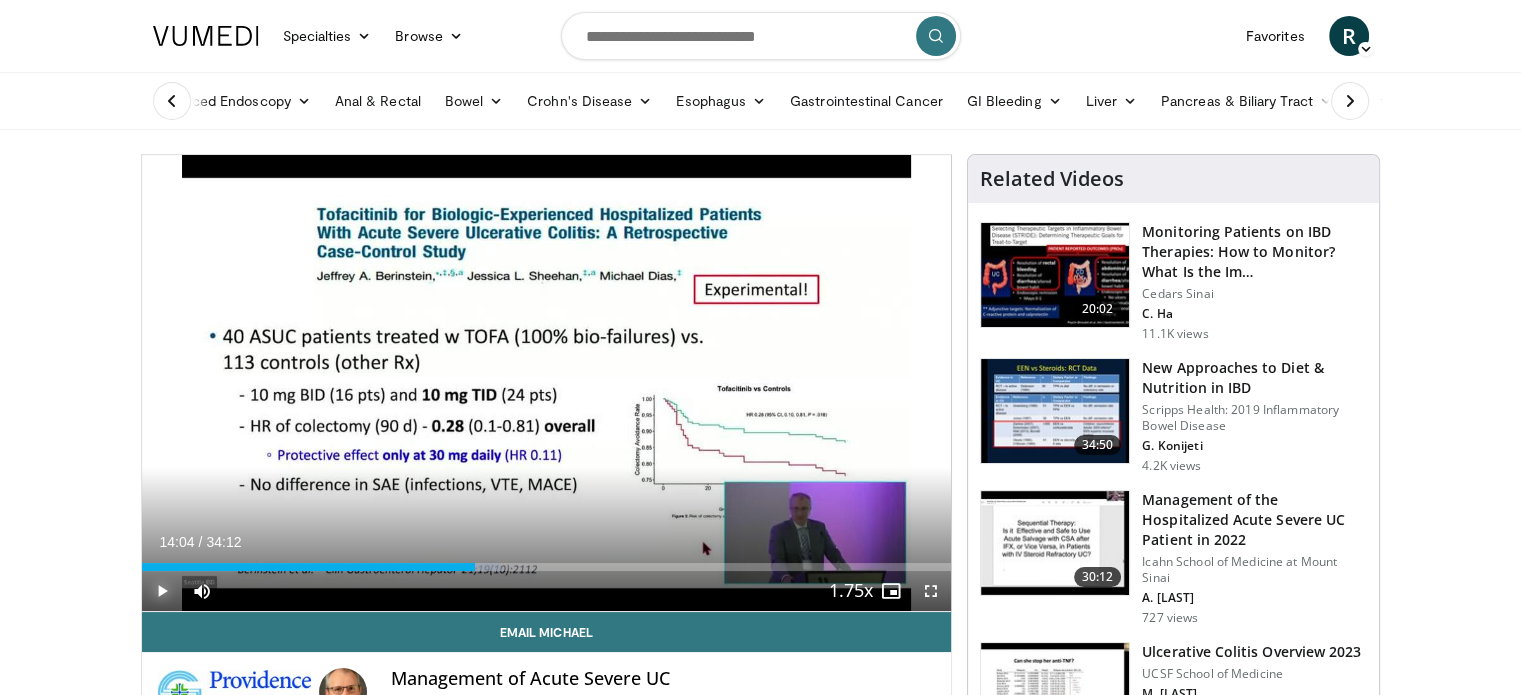 click on "Play" at bounding box center [162, 591] 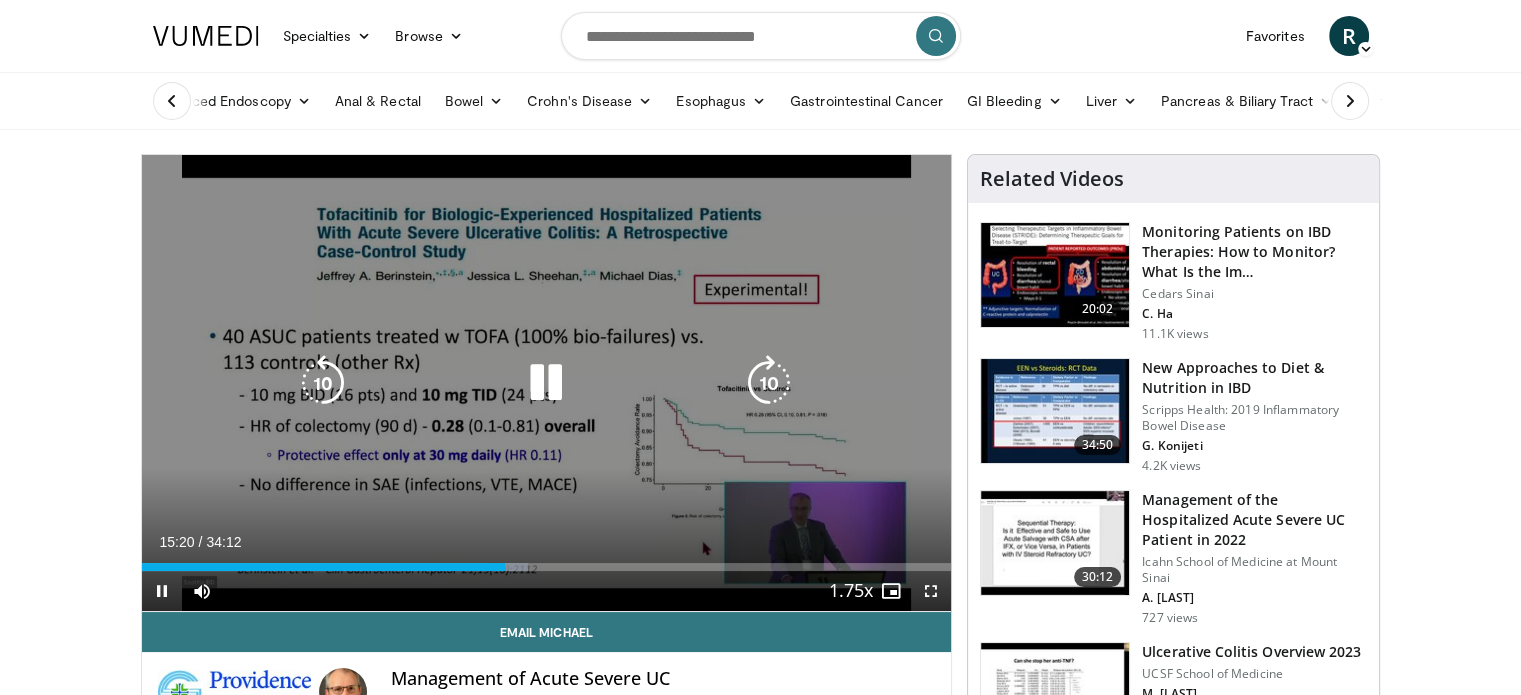 click at bounding box center [546, 383] 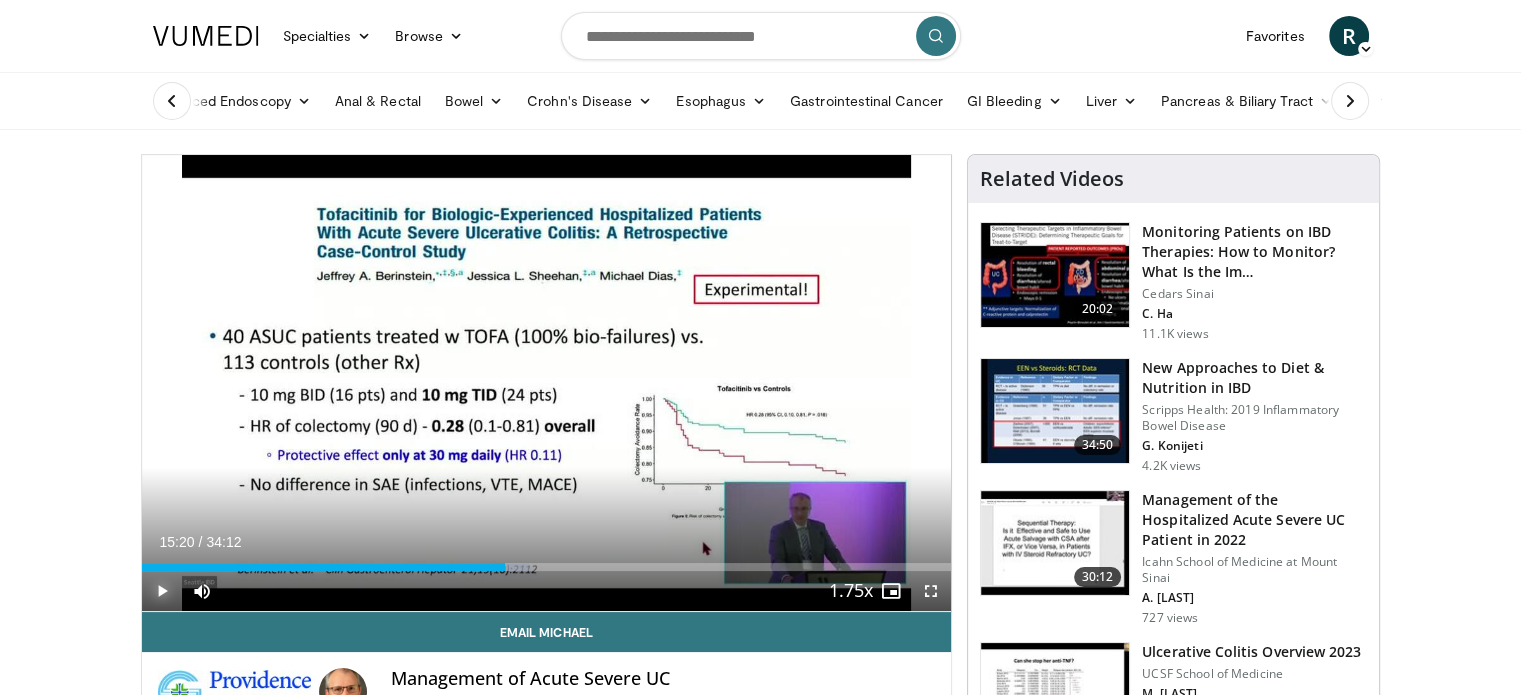click at bounding box center (162, 591) 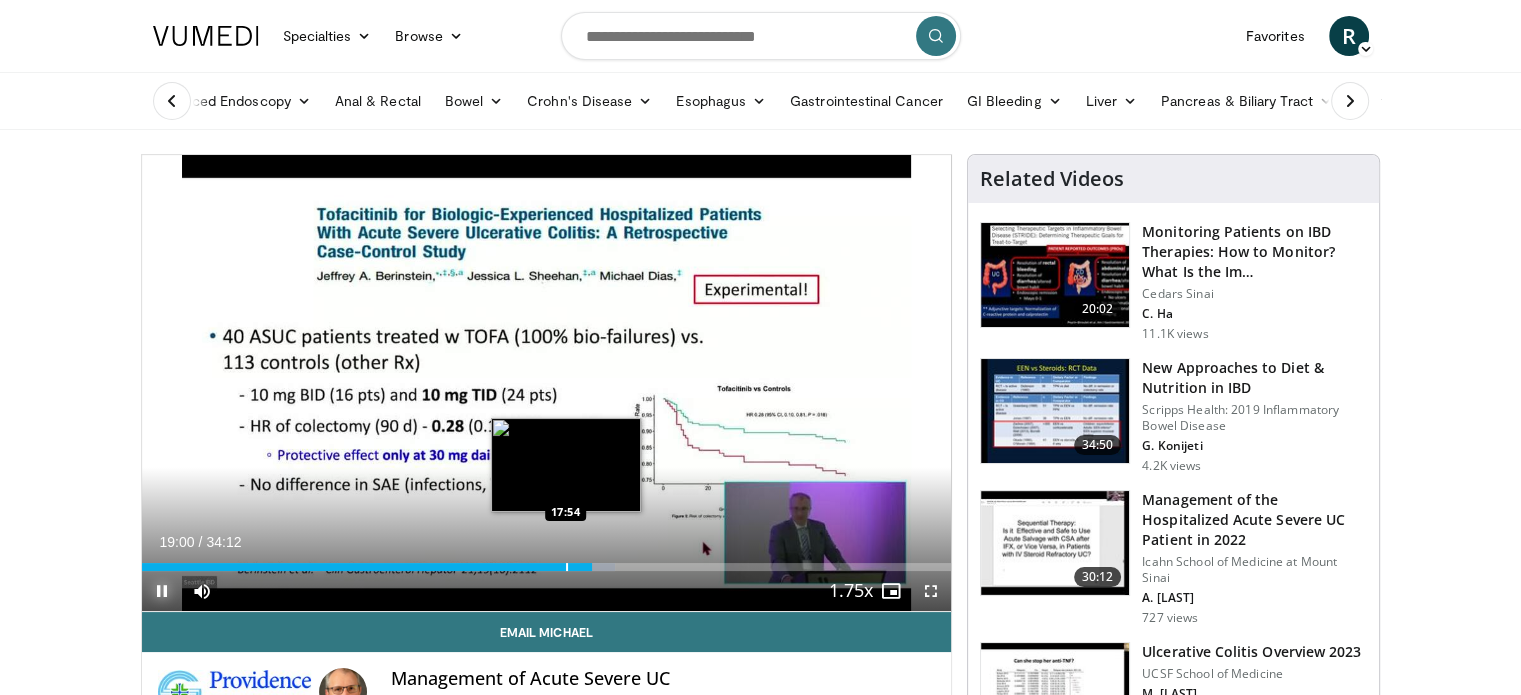 click on "19:00" at bounding box center [367, 567] 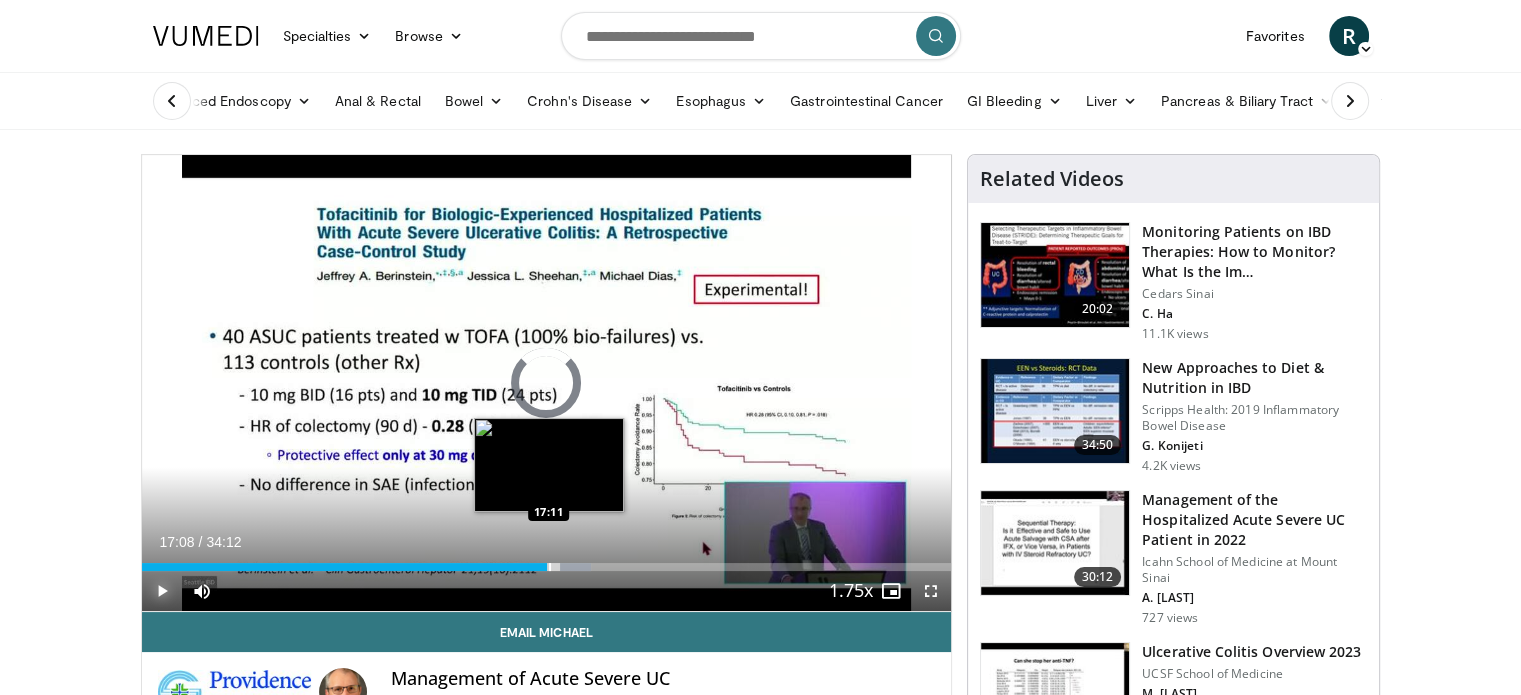 click on "Loaded :  55.56% 17:08 17:11" at bounding box center (547, 567) 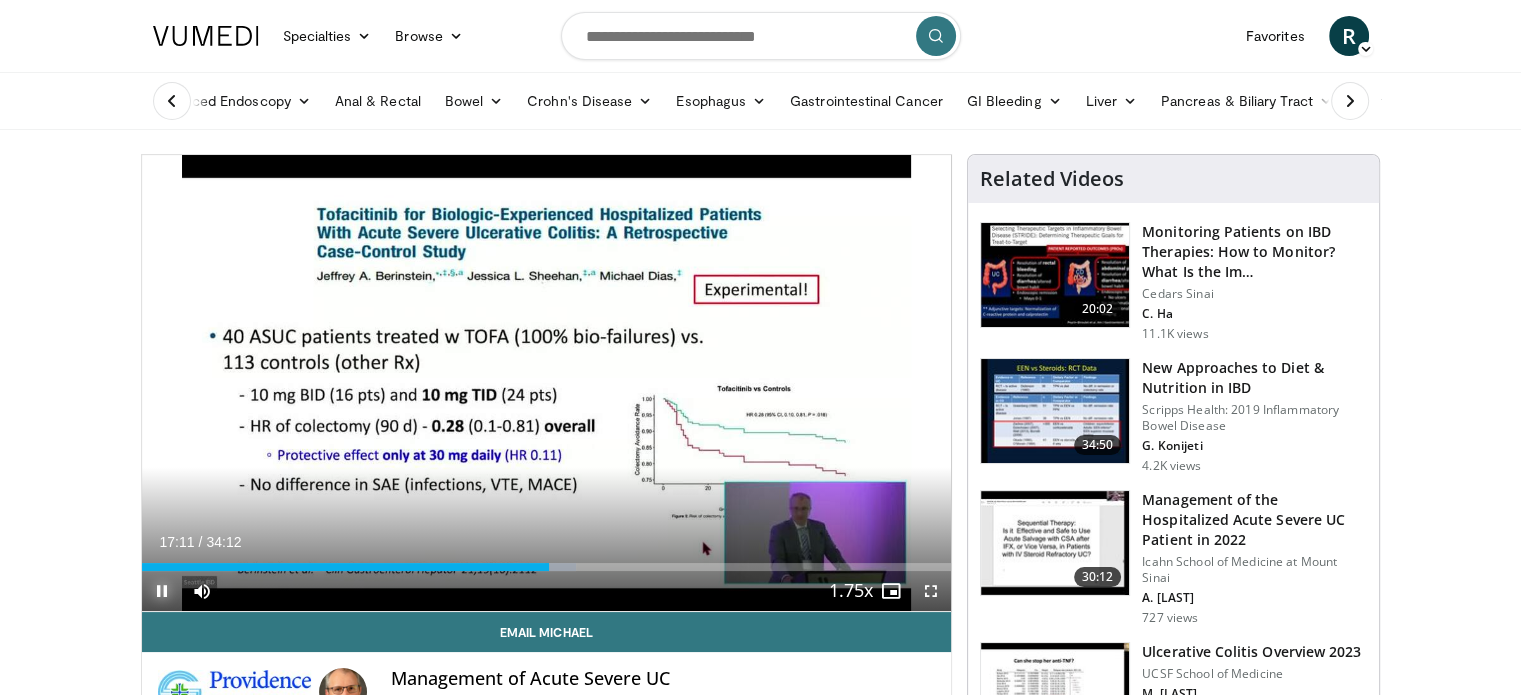 click at bounding box center (162, 591) 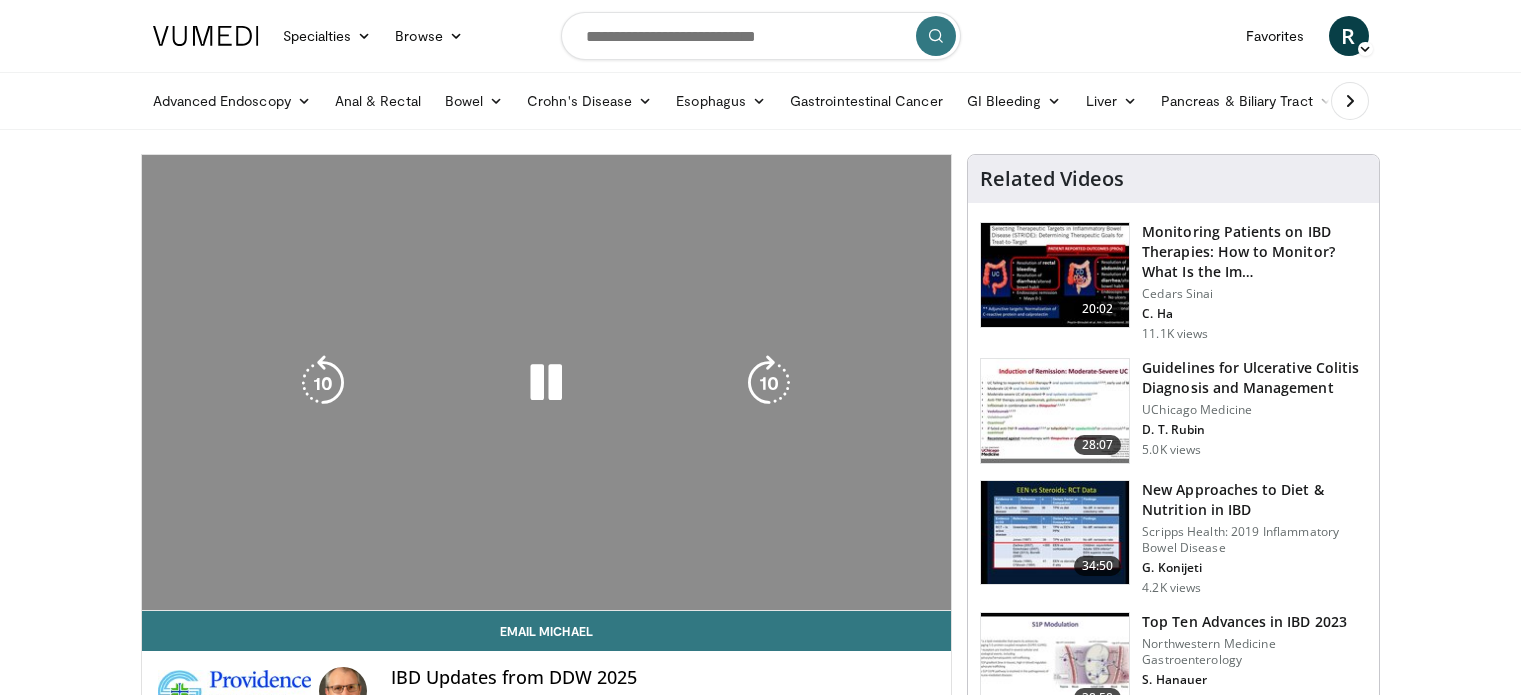 scroll, scrollTop: 0, scrollLeft: 0, axis: both 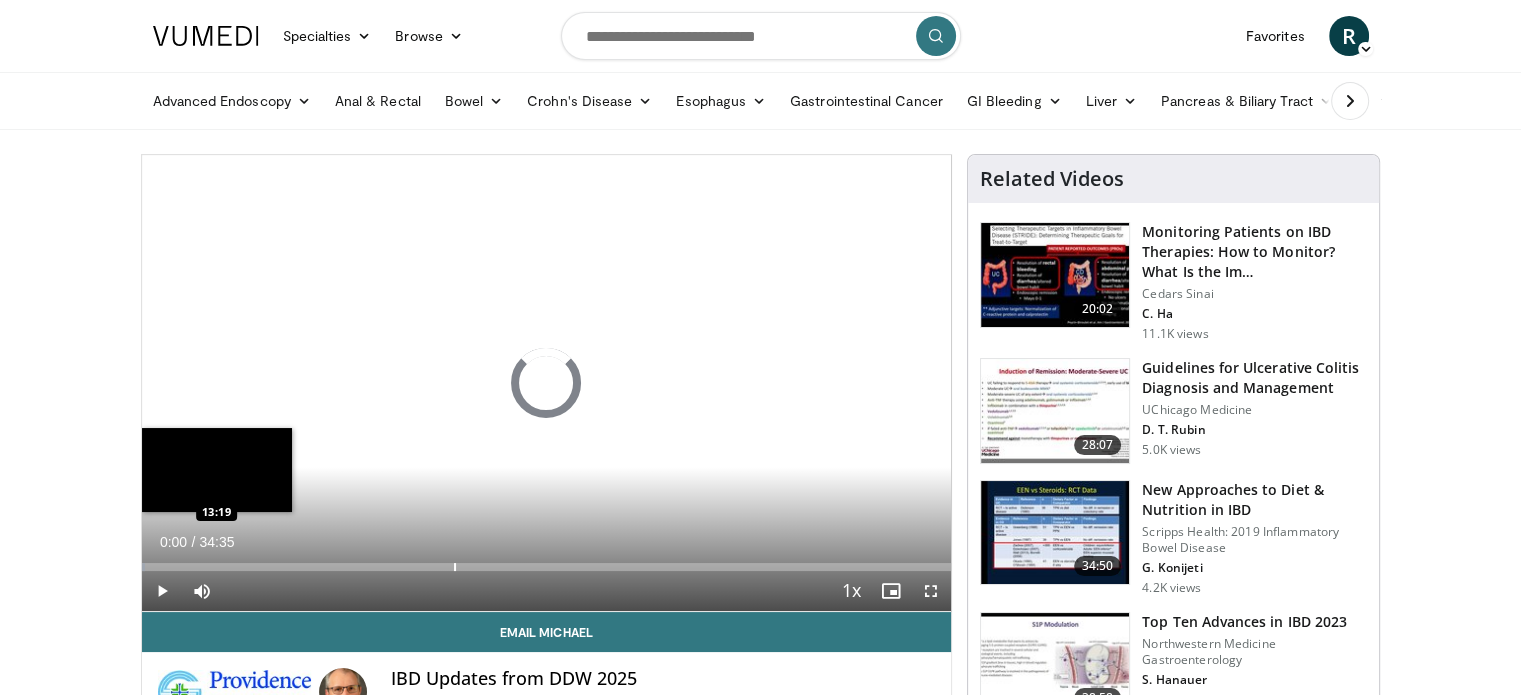 click at bounding box center [455, 567] 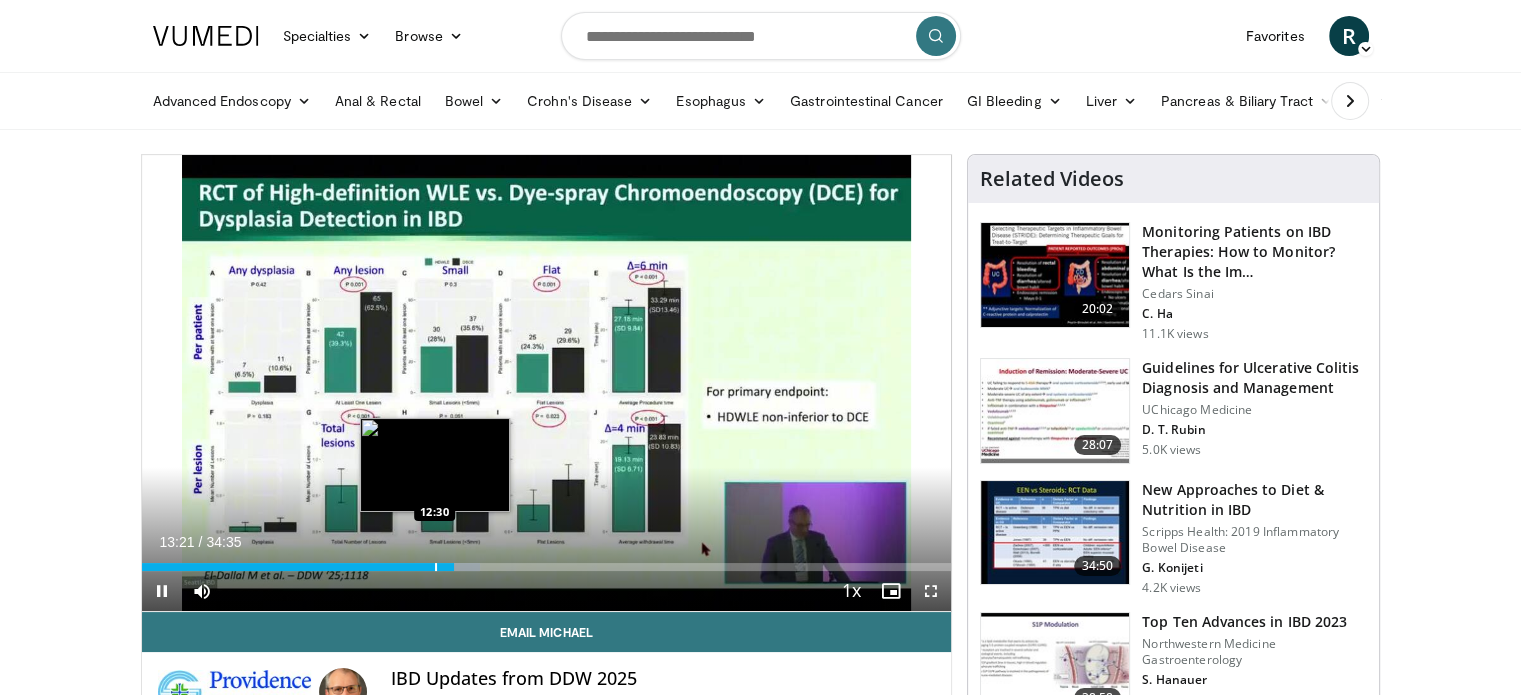 click at bounding box center (436, 567) 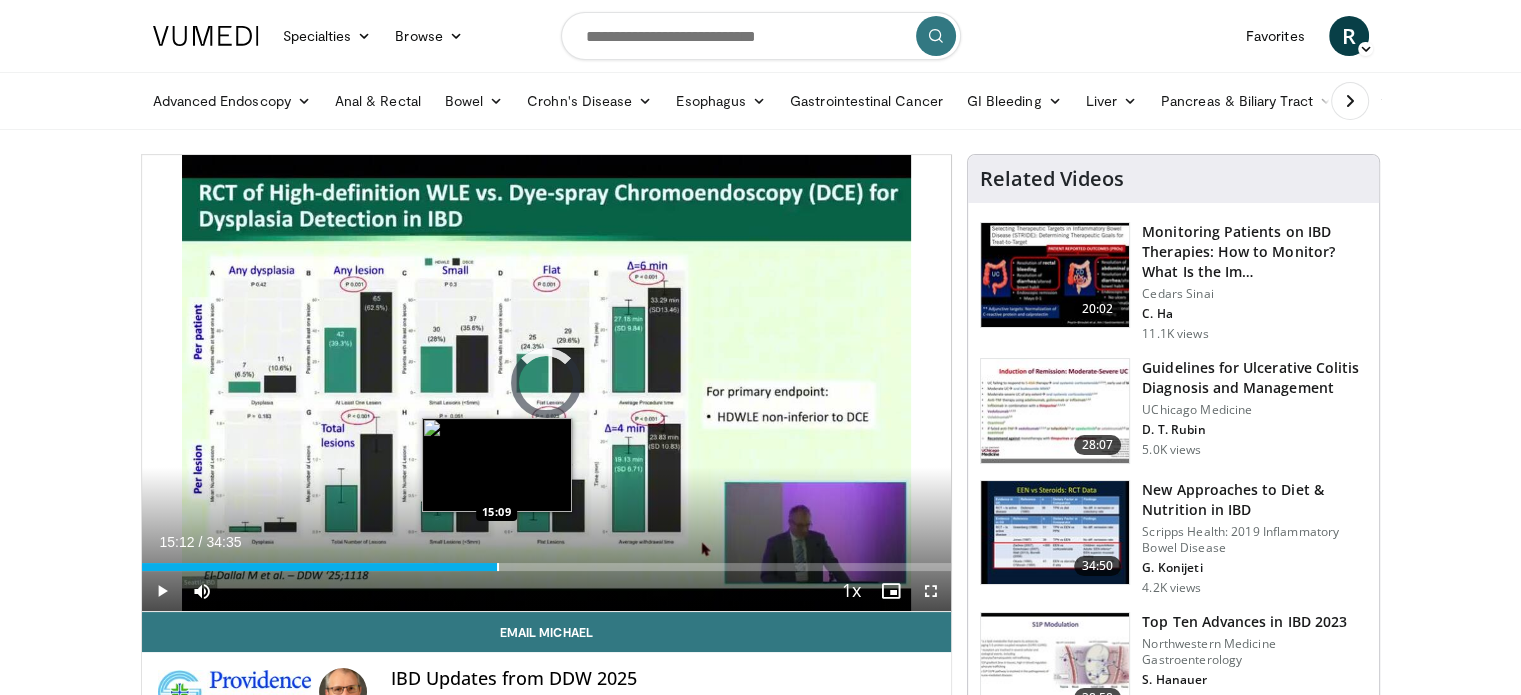 click at bounding box center [498, 567] 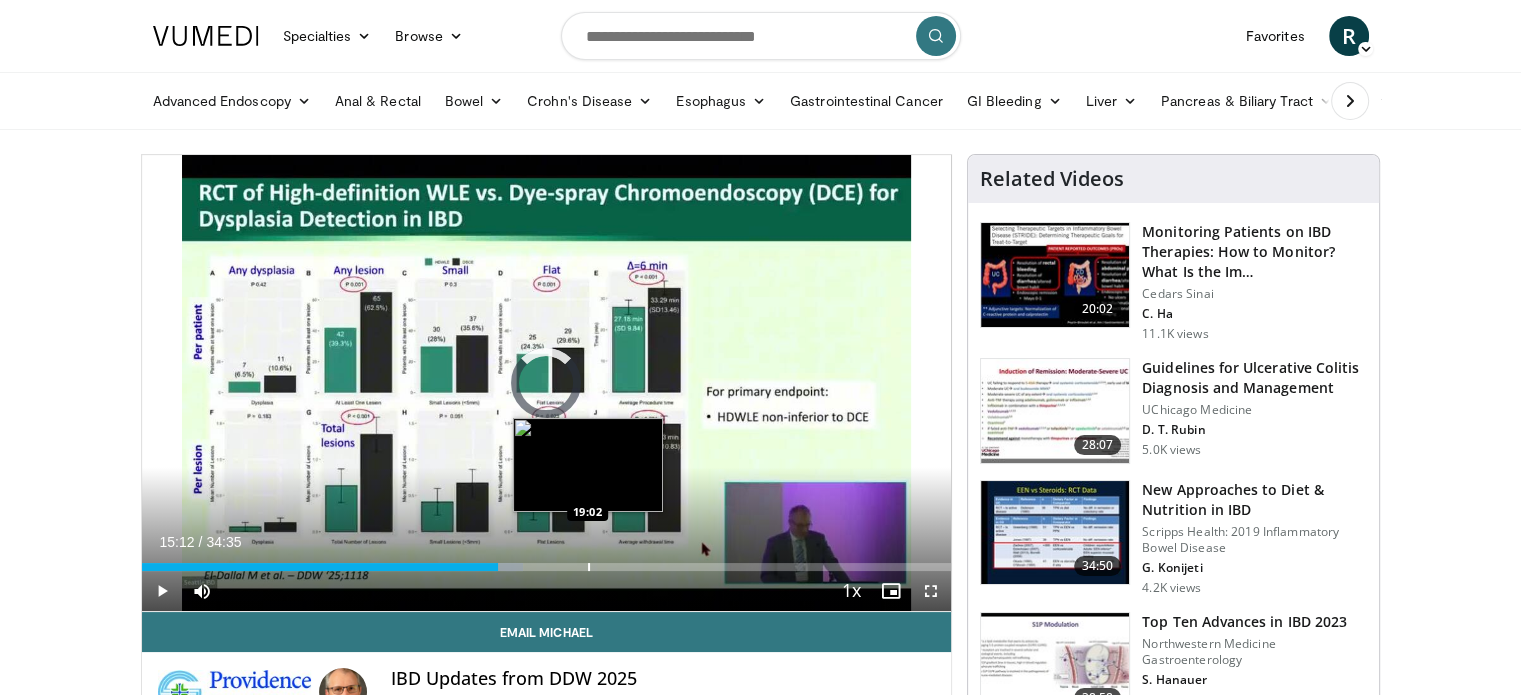 click at bounding box center (589, 567) 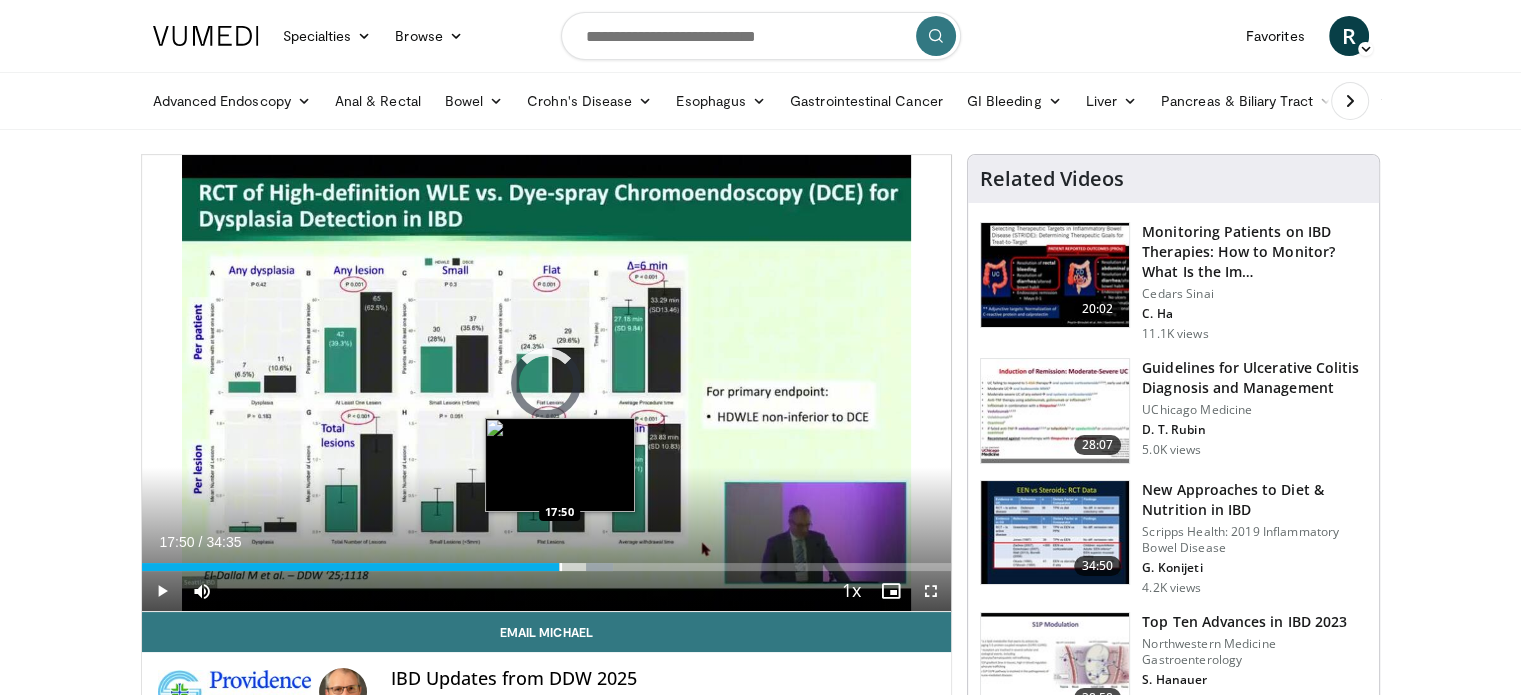 click at bounding box center (561, 567) 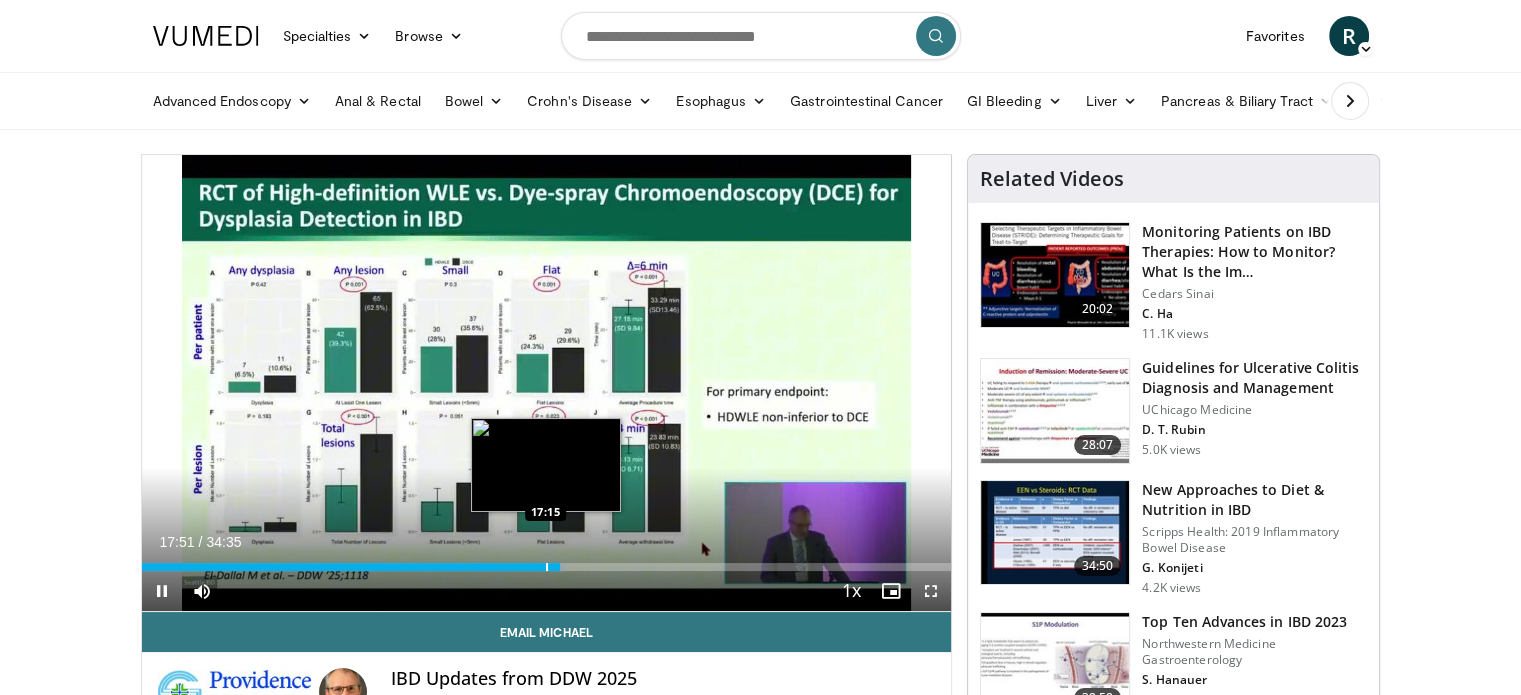 click on "17:51" at bounding box center [351, 567] 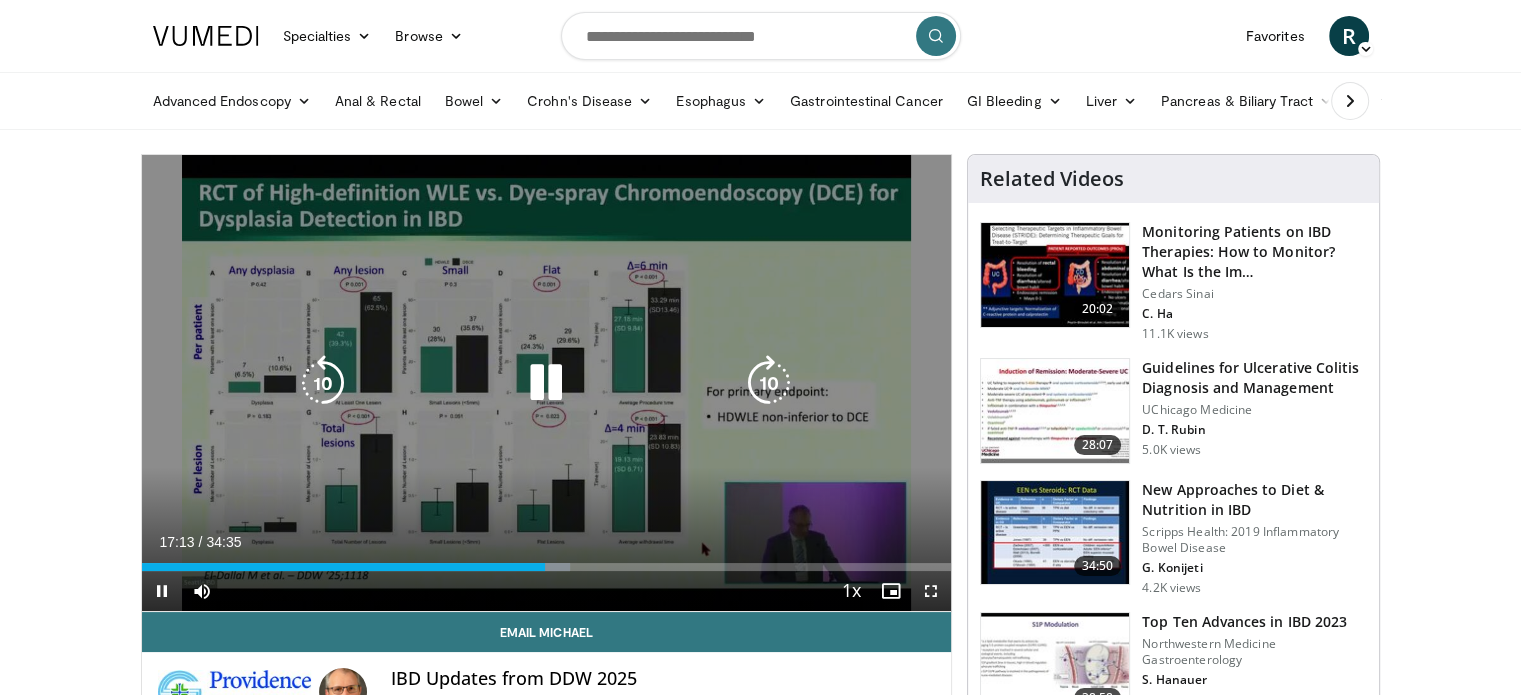 click on "17:13" at bounding box center (343, 567) 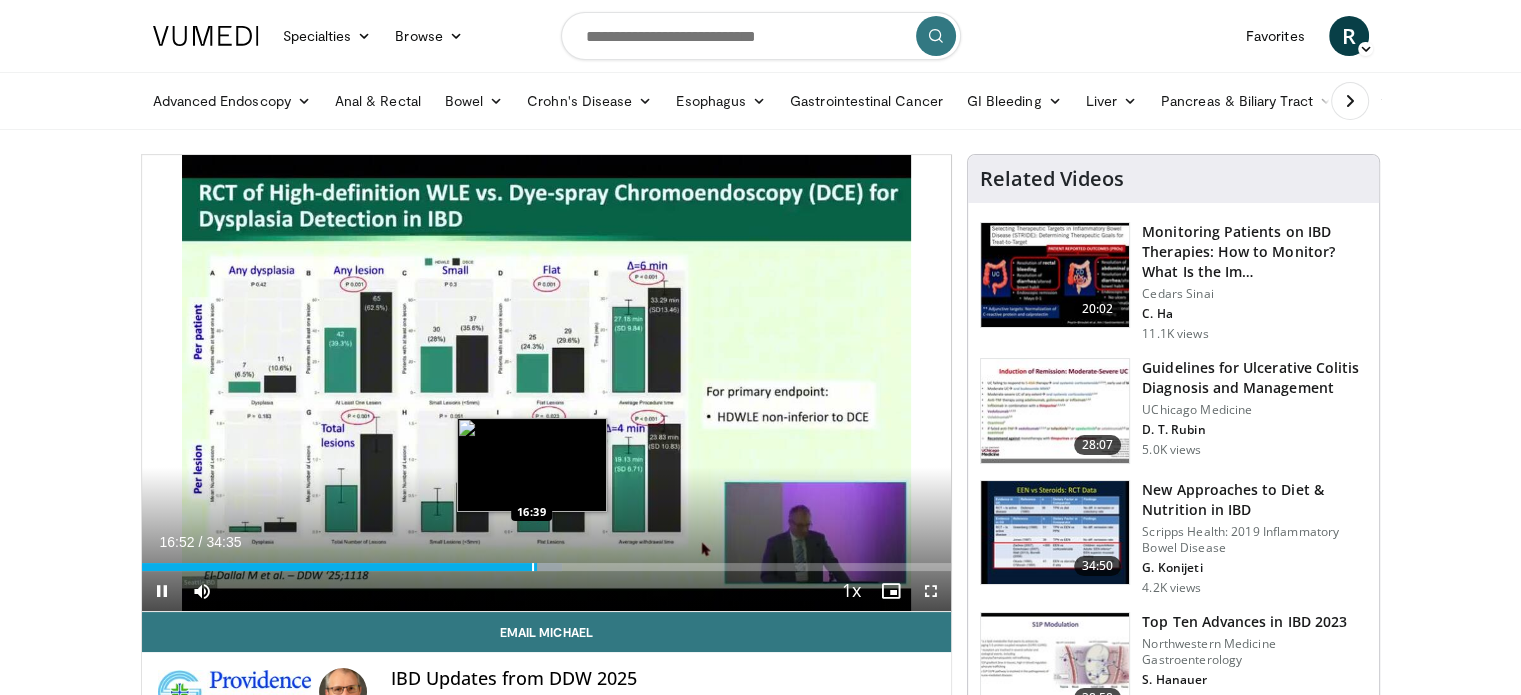 click at bounding box center [533, 567] 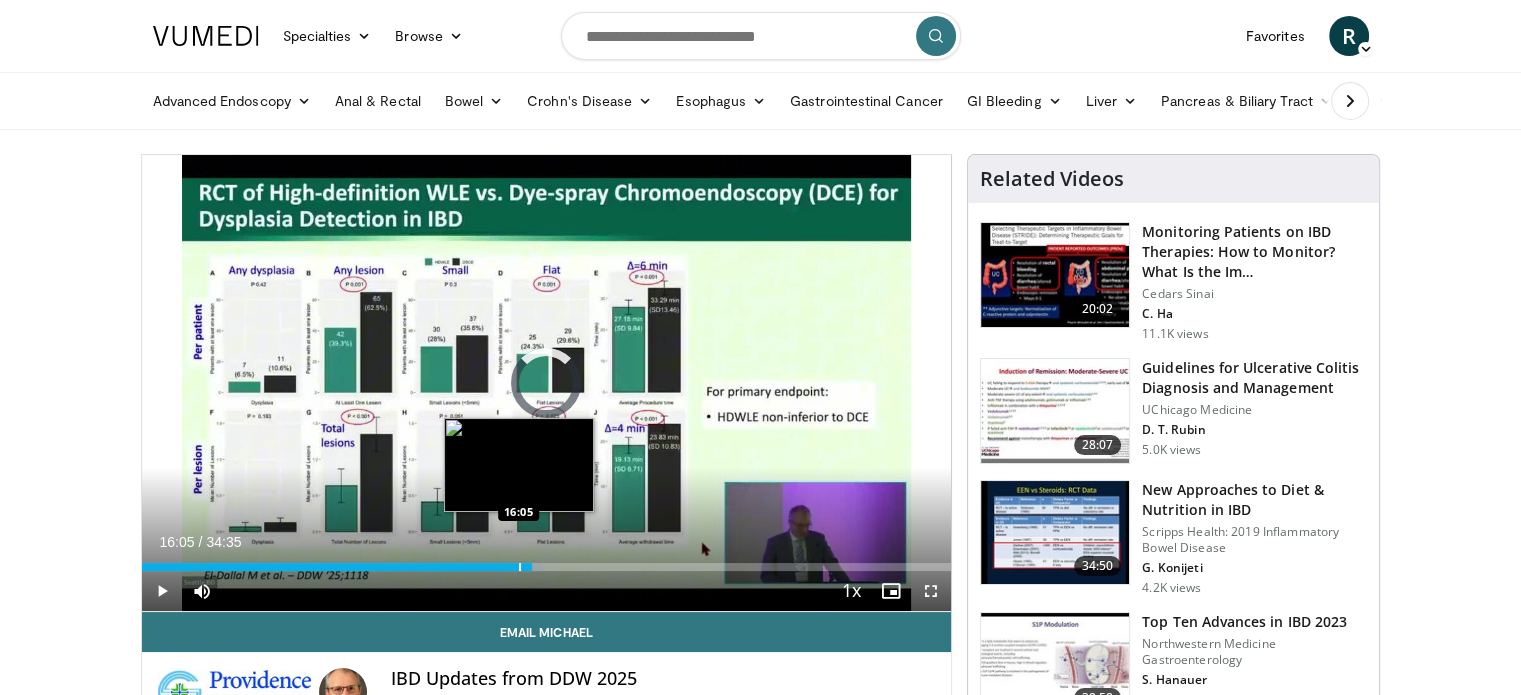 click at bounding box center [520, 567] 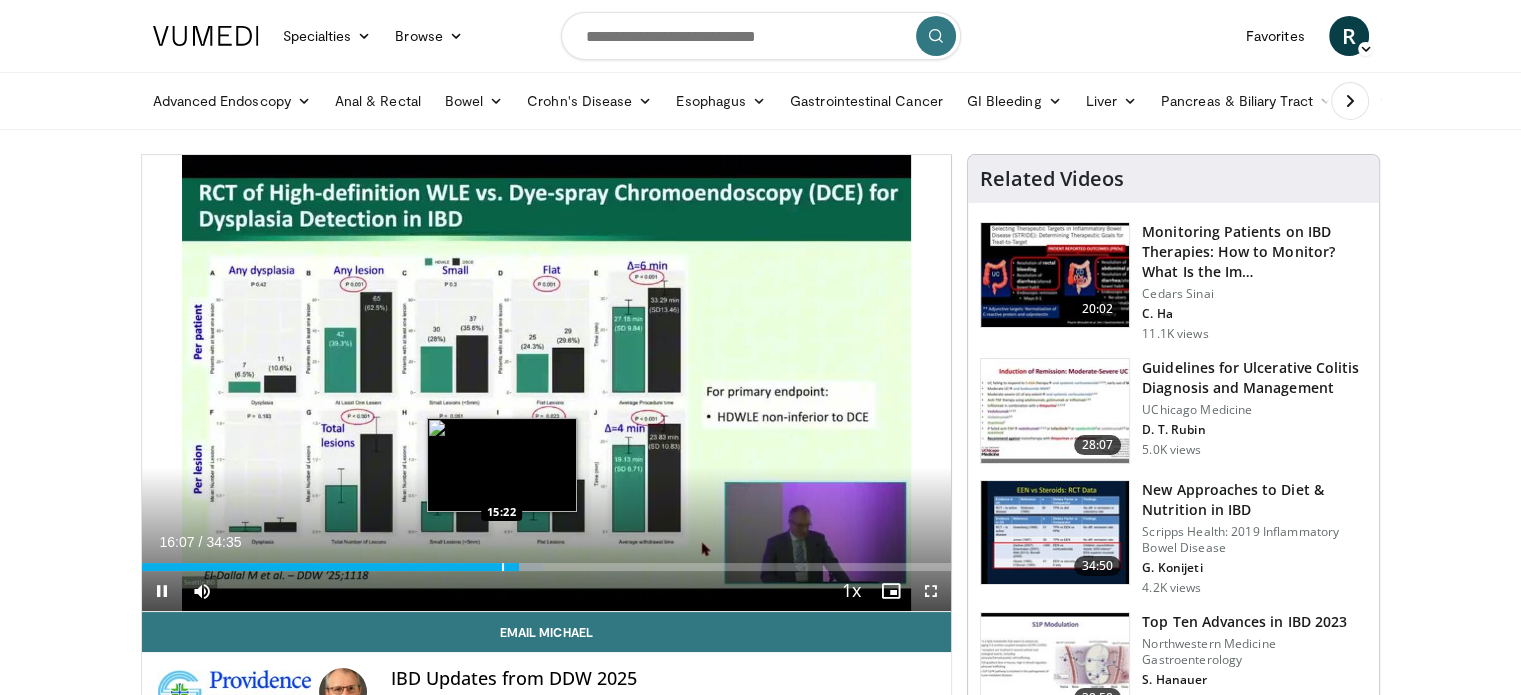 click at bounding box center (503, 567) 